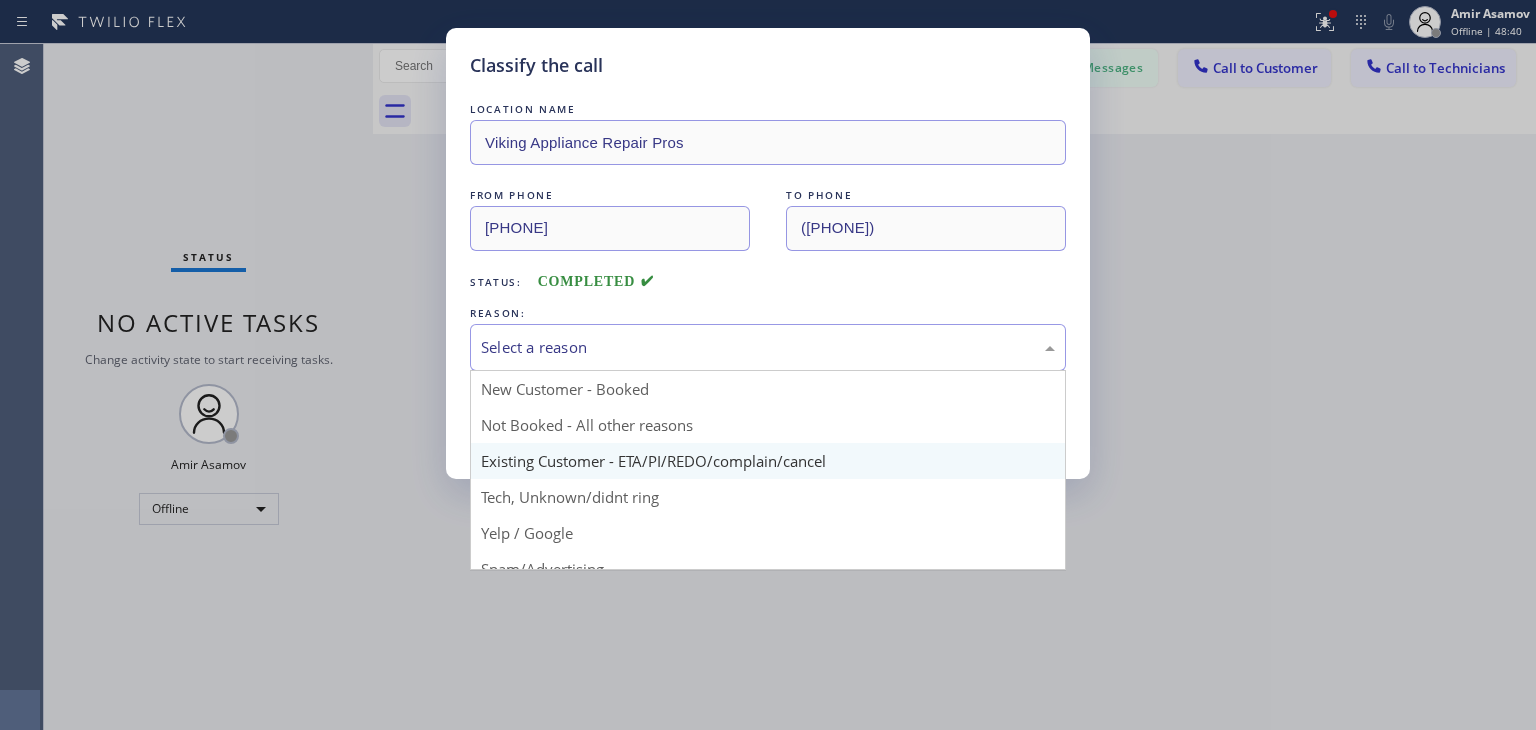 click on "Select a reason New Customer - Booked Not Booked - All other reasons Existing Customer - ETA/PI/REDO/complain/cancel Tech, Unknown/didnt ring Yelp / Google  Spam/Advertising Transferred HouseCallPro / HomeAdvisor / Other platforms  Test call" at bounding box center [768, 347] 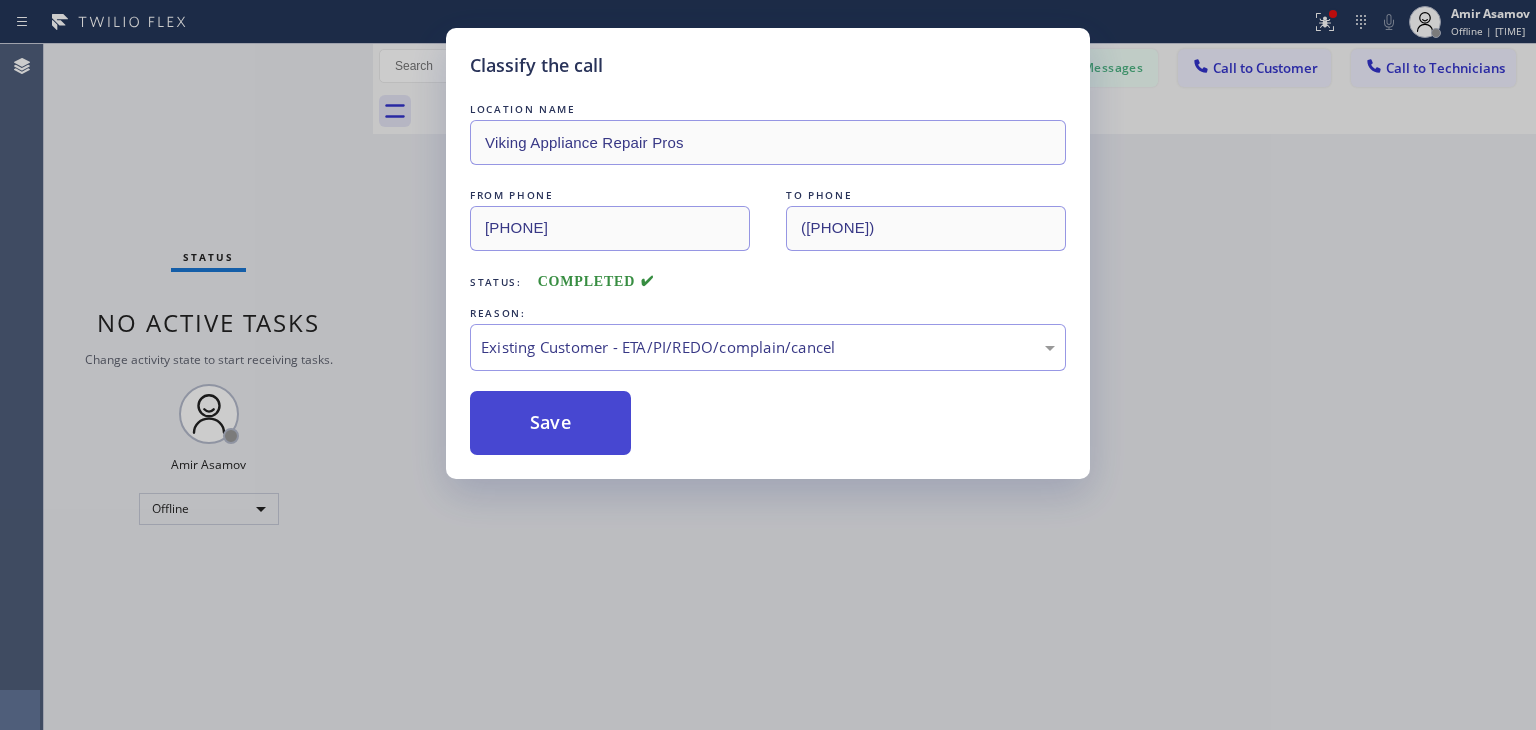 click on "Save" at bounding box center [550, 423] 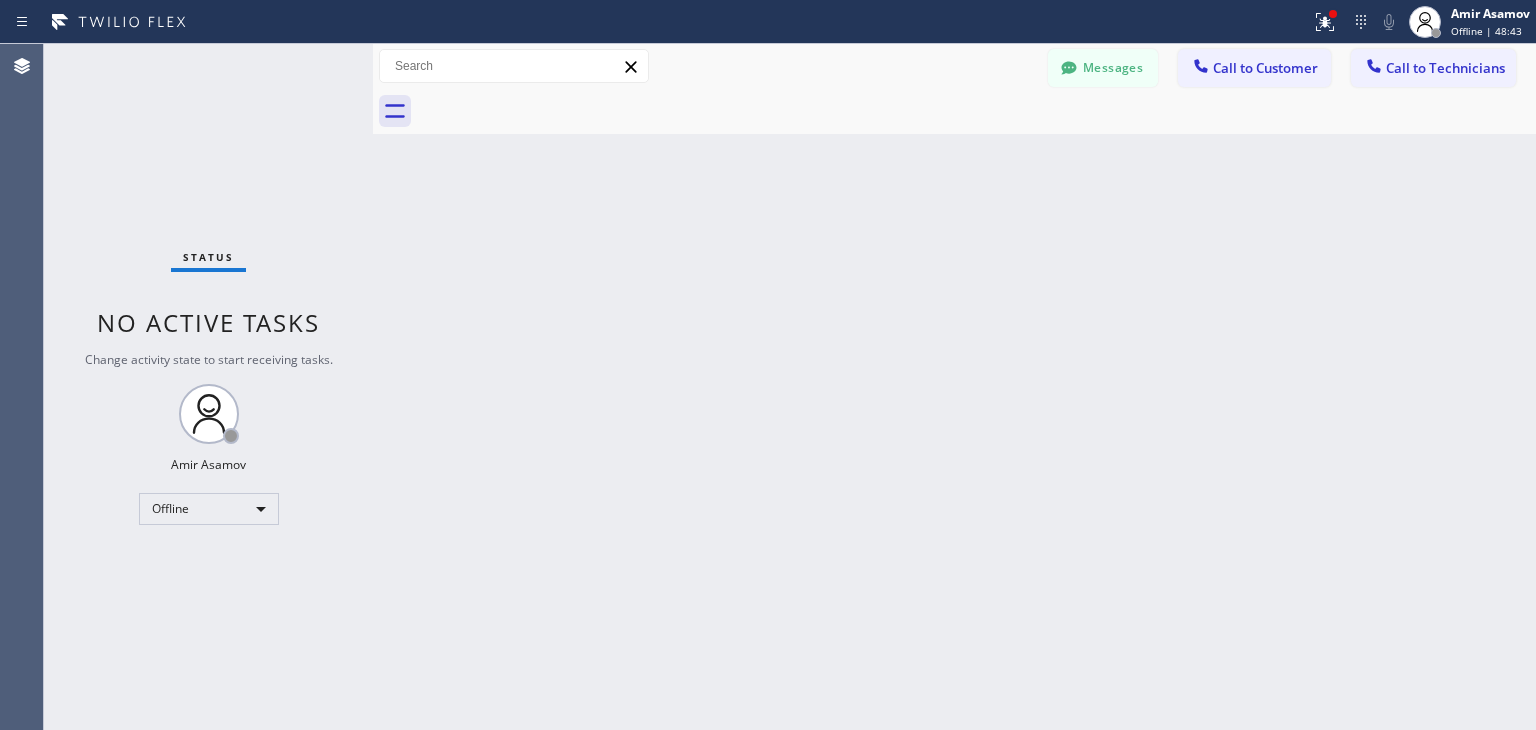 click on "Messages" at bounding box center (1103, 68) 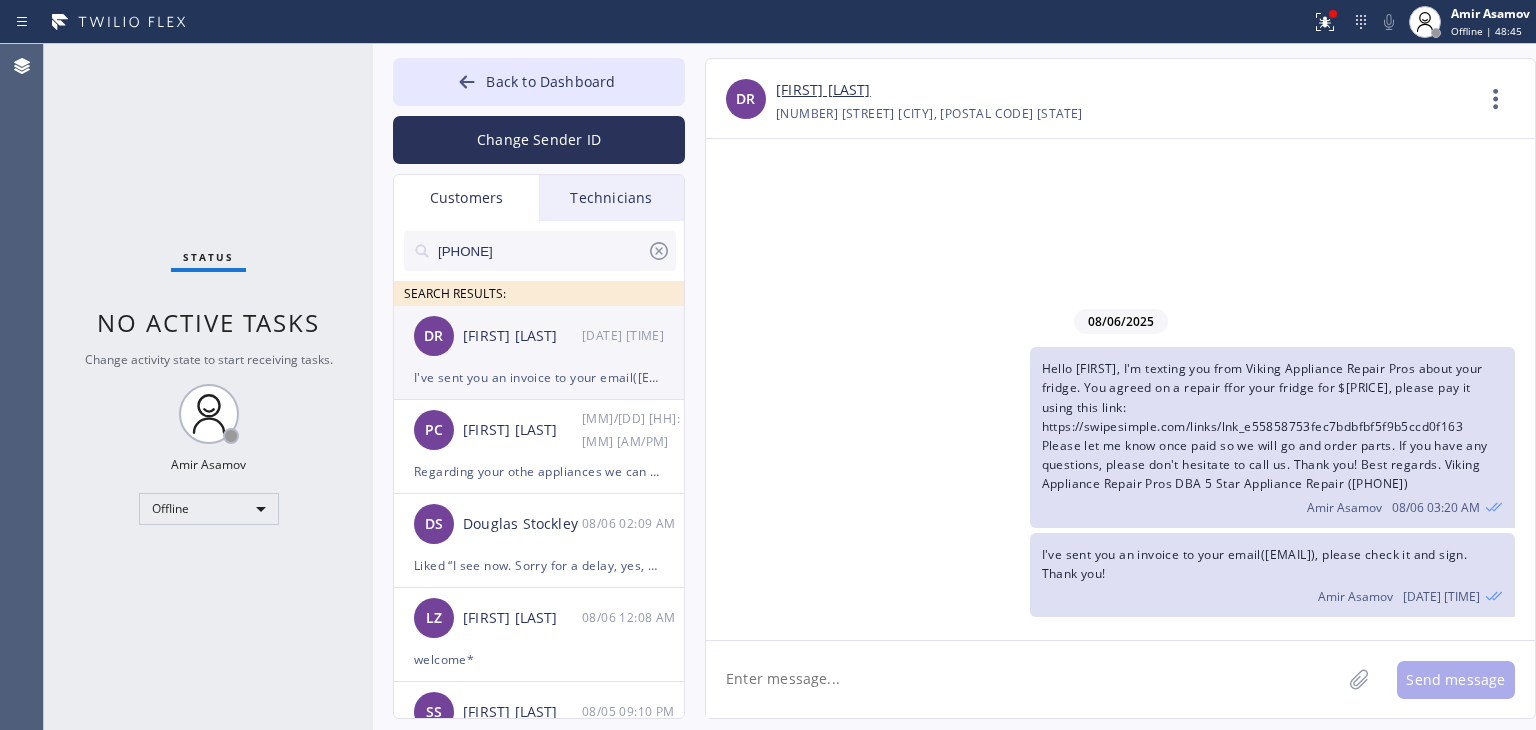 click on "DR [FIRST] [LAST] [DATE] [TIME]" at bounding box center (540, 336) 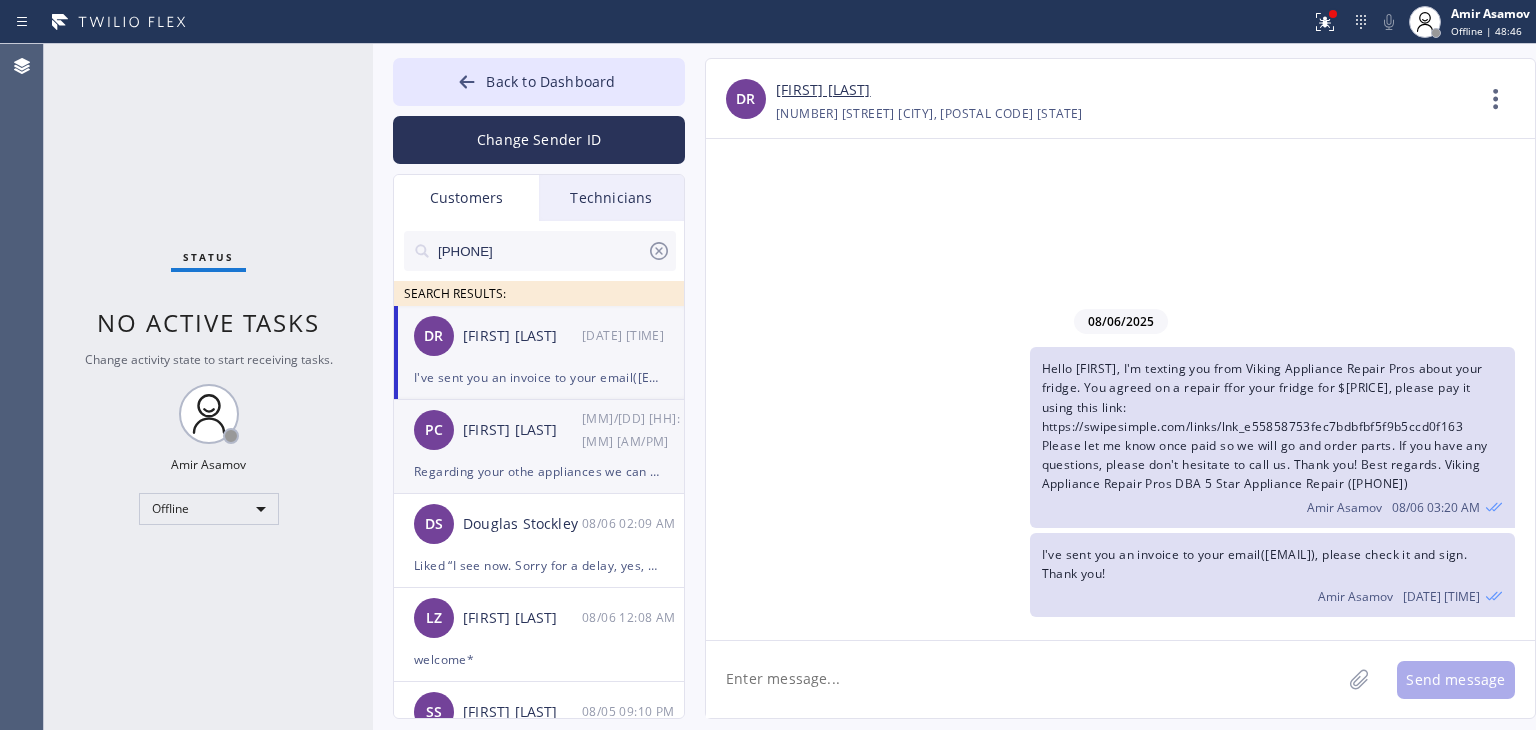 click on "[FIRST] [LAST]" at bounding box center [522, 430] 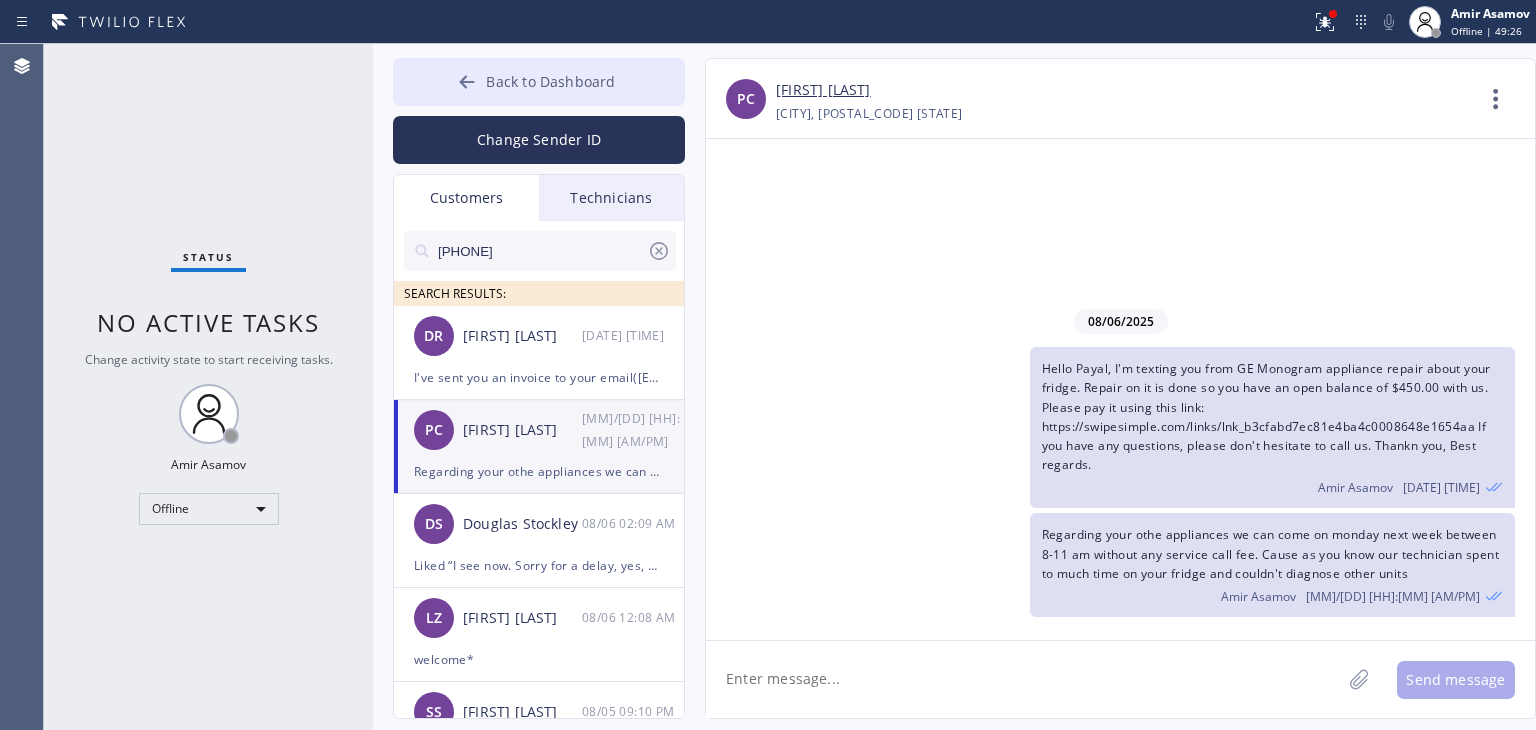 click on "Back to Dashboard" at bounding box center (539, 82) 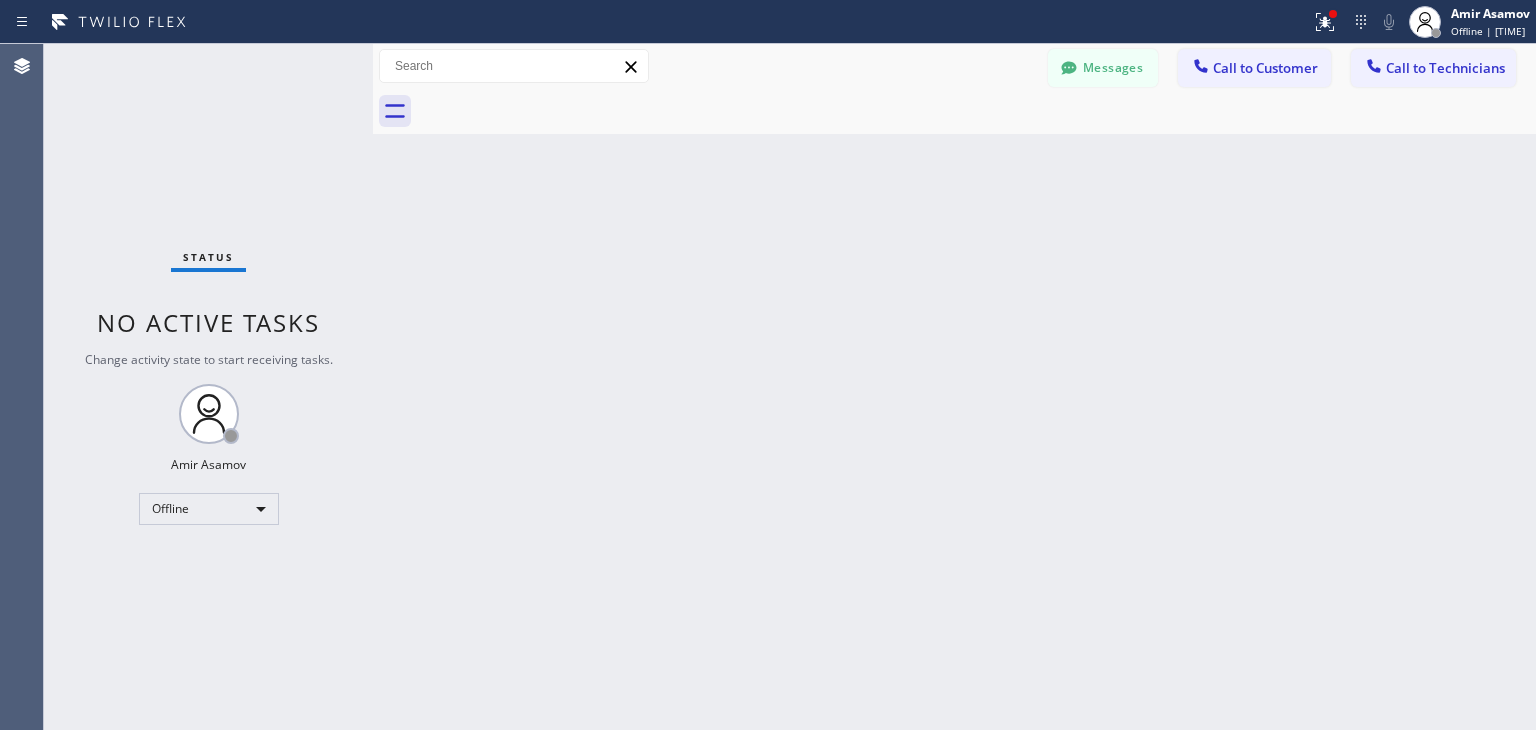 click at bounding box center (976, 111) 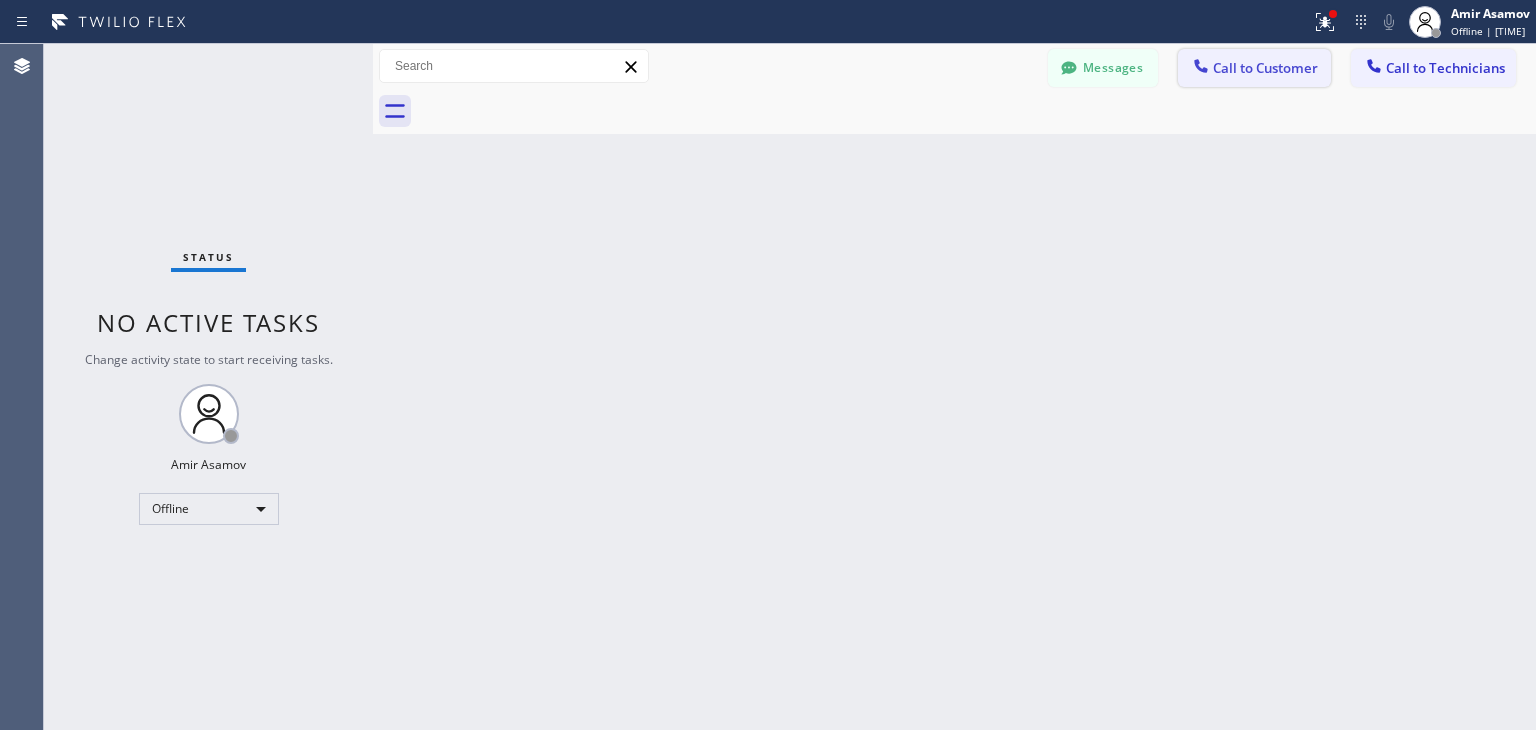 click on "Call to Customer" at bounding box center [1254, 68] 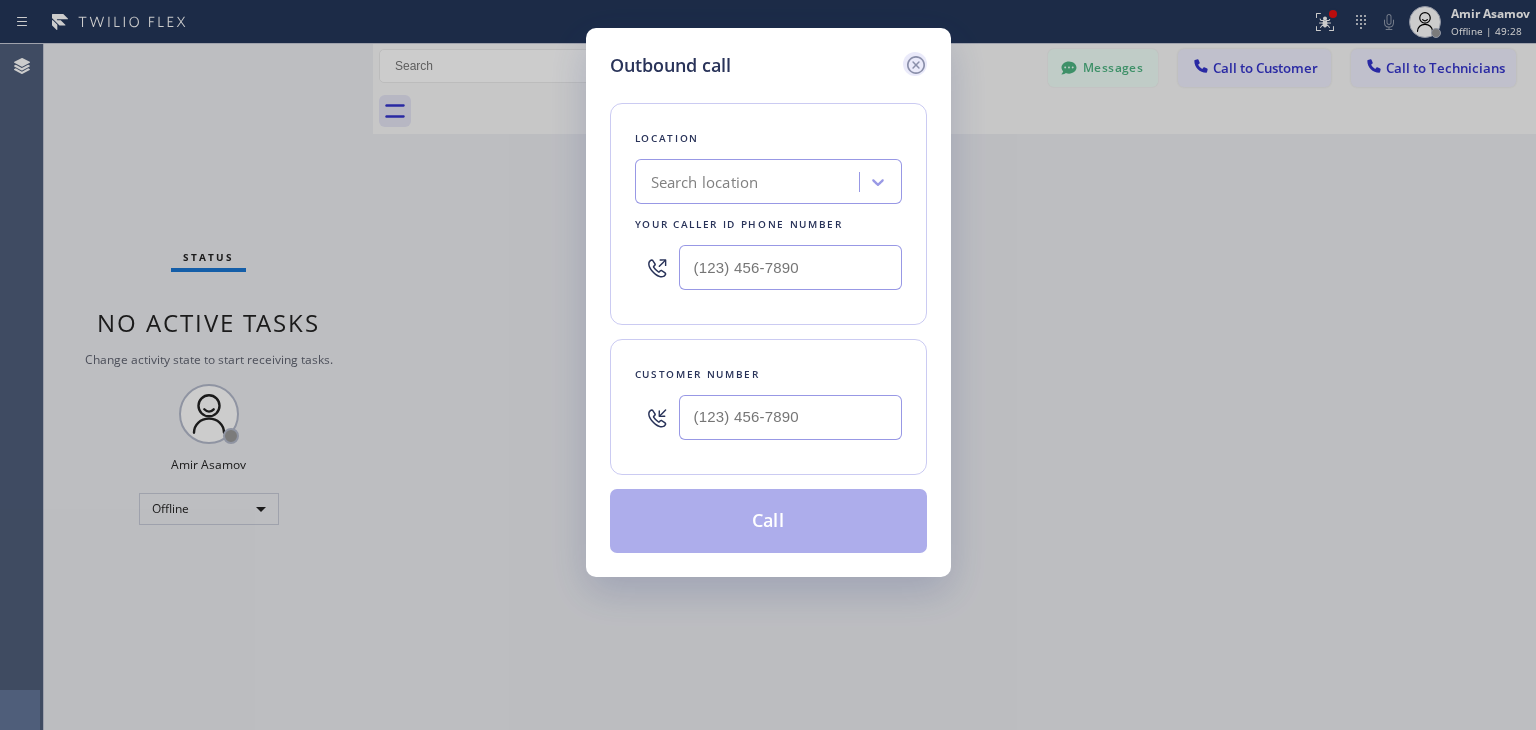 click 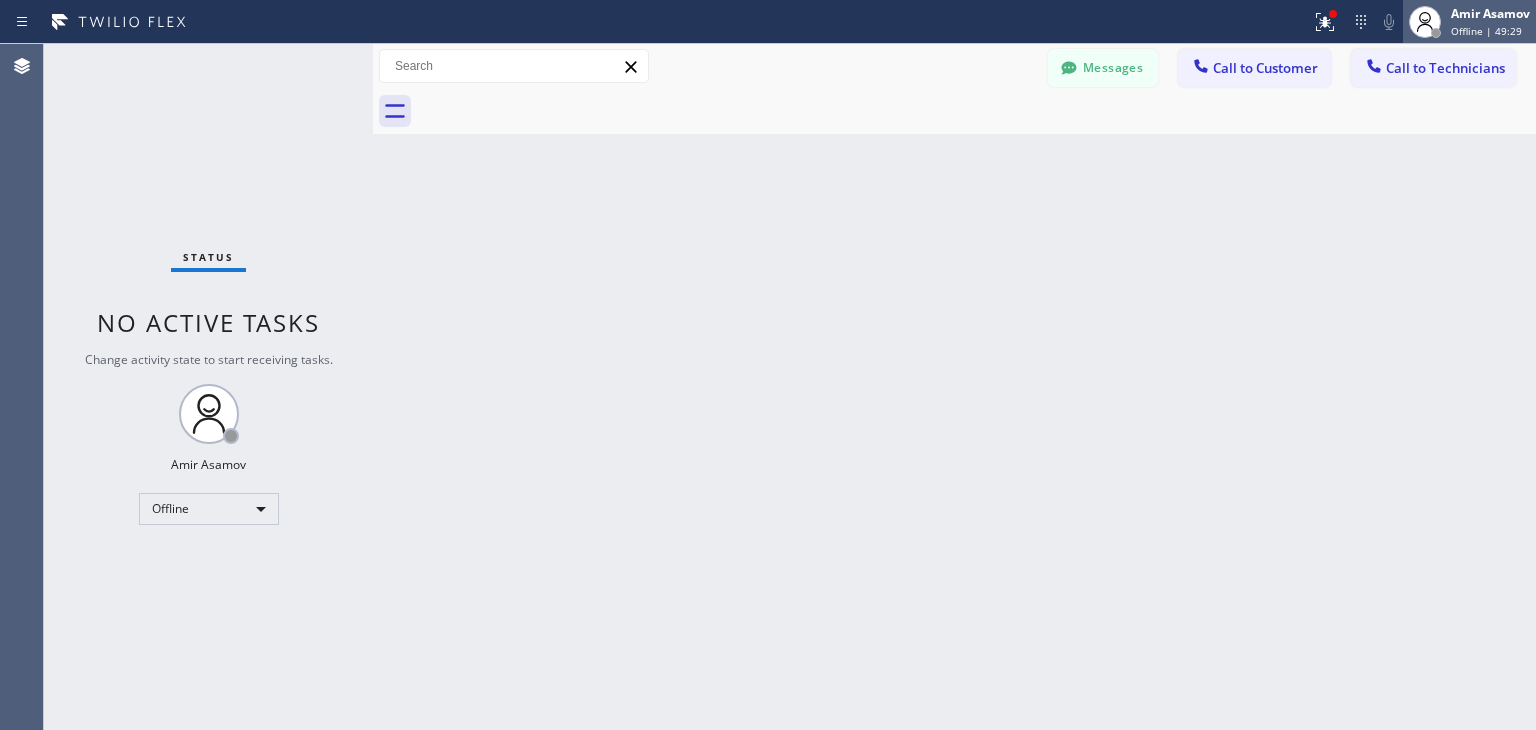 drag, startPoint x: 1365, startPoint y: 39, endPoint x: 1420, endPoint y: 26, distance: 56.515484 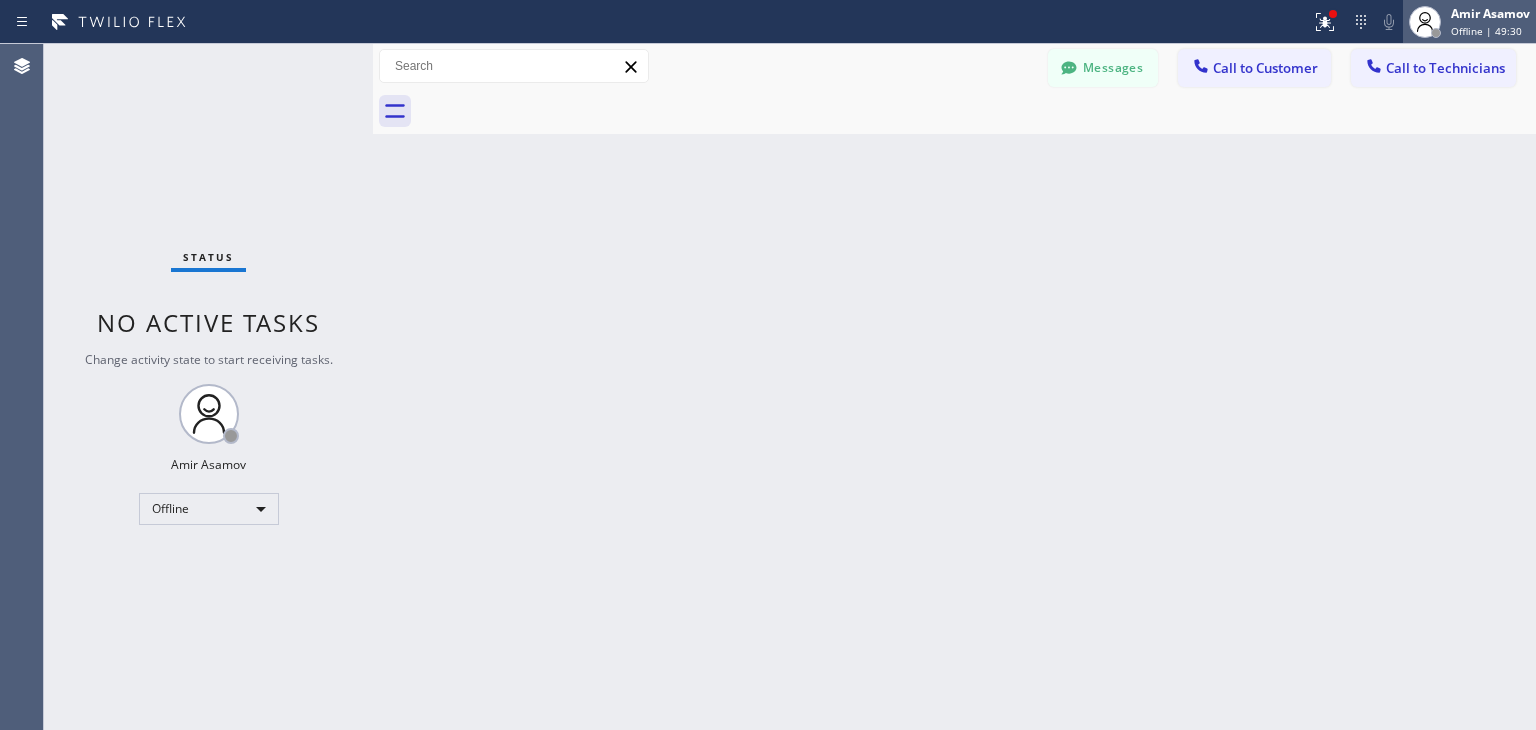 click 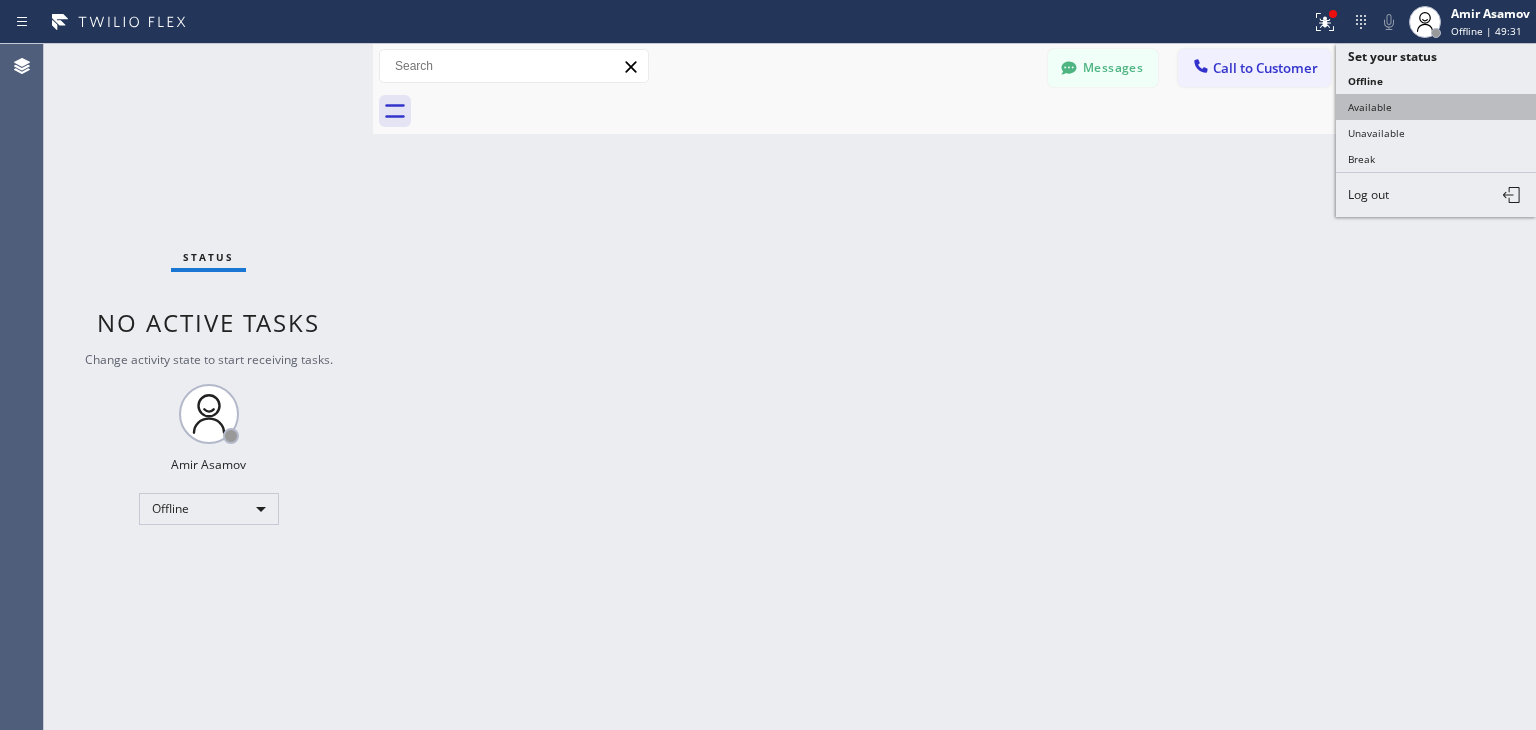 click on "Available" at bounding box center (1436, 107) 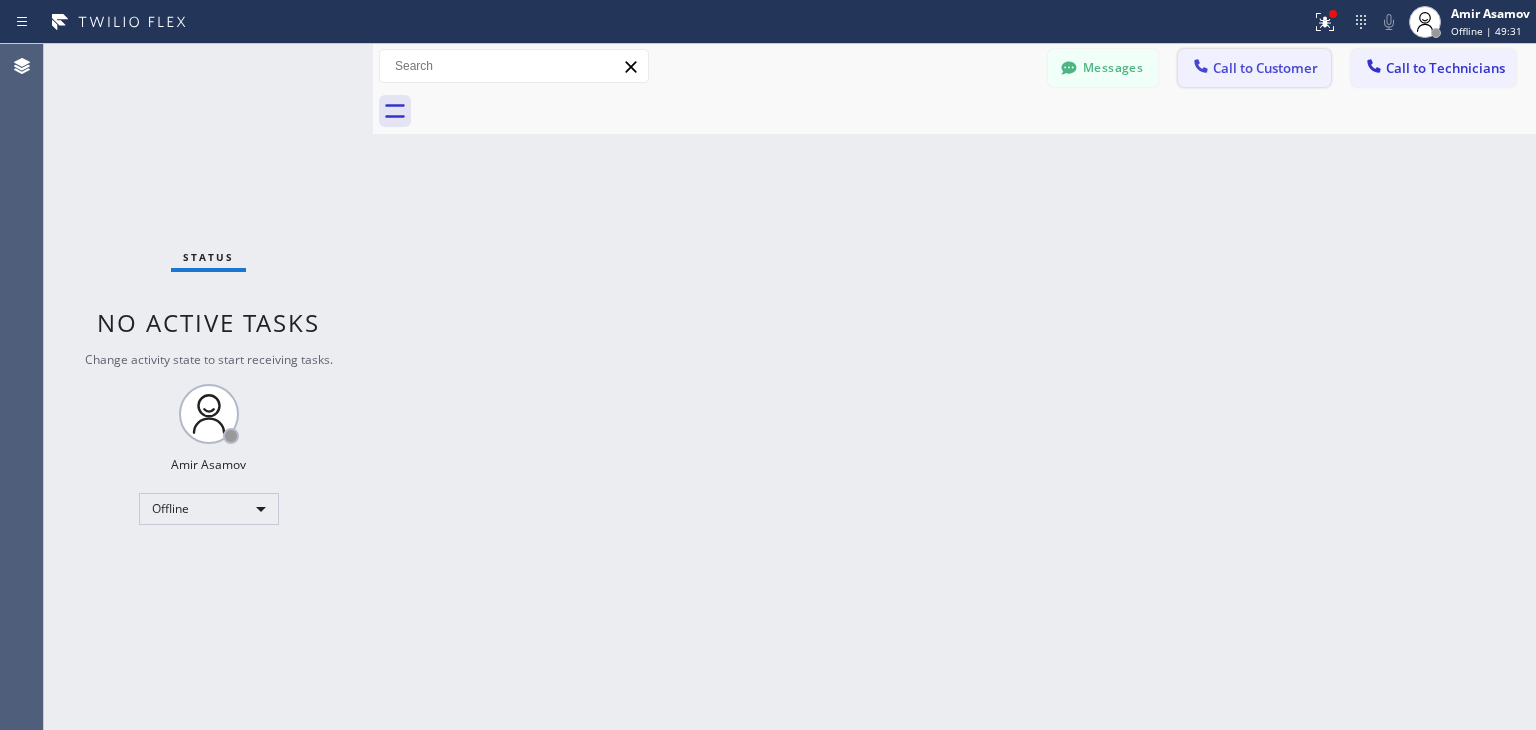 click on "Call to Customer" at bounding box center (1265, 68) 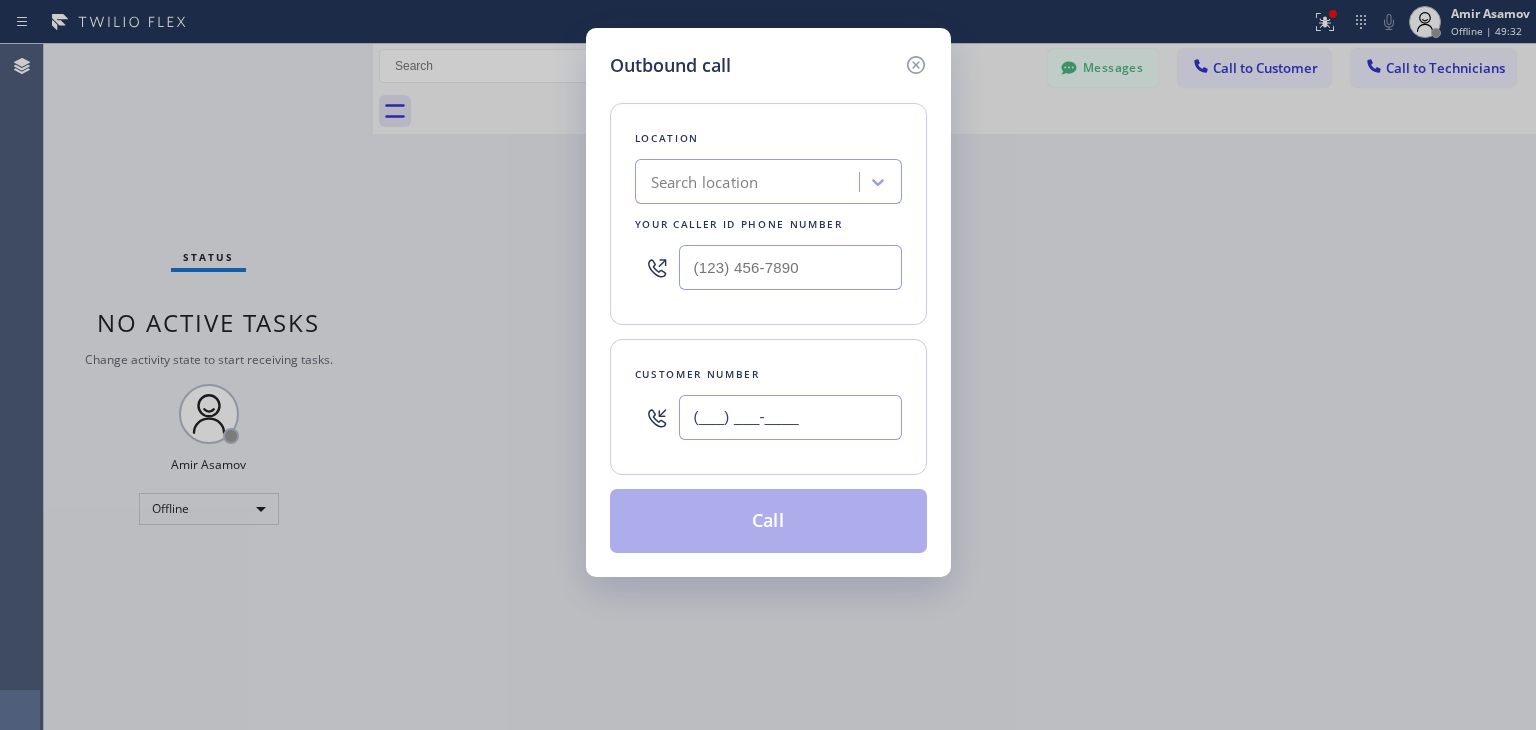 paste on "([PHONE])" 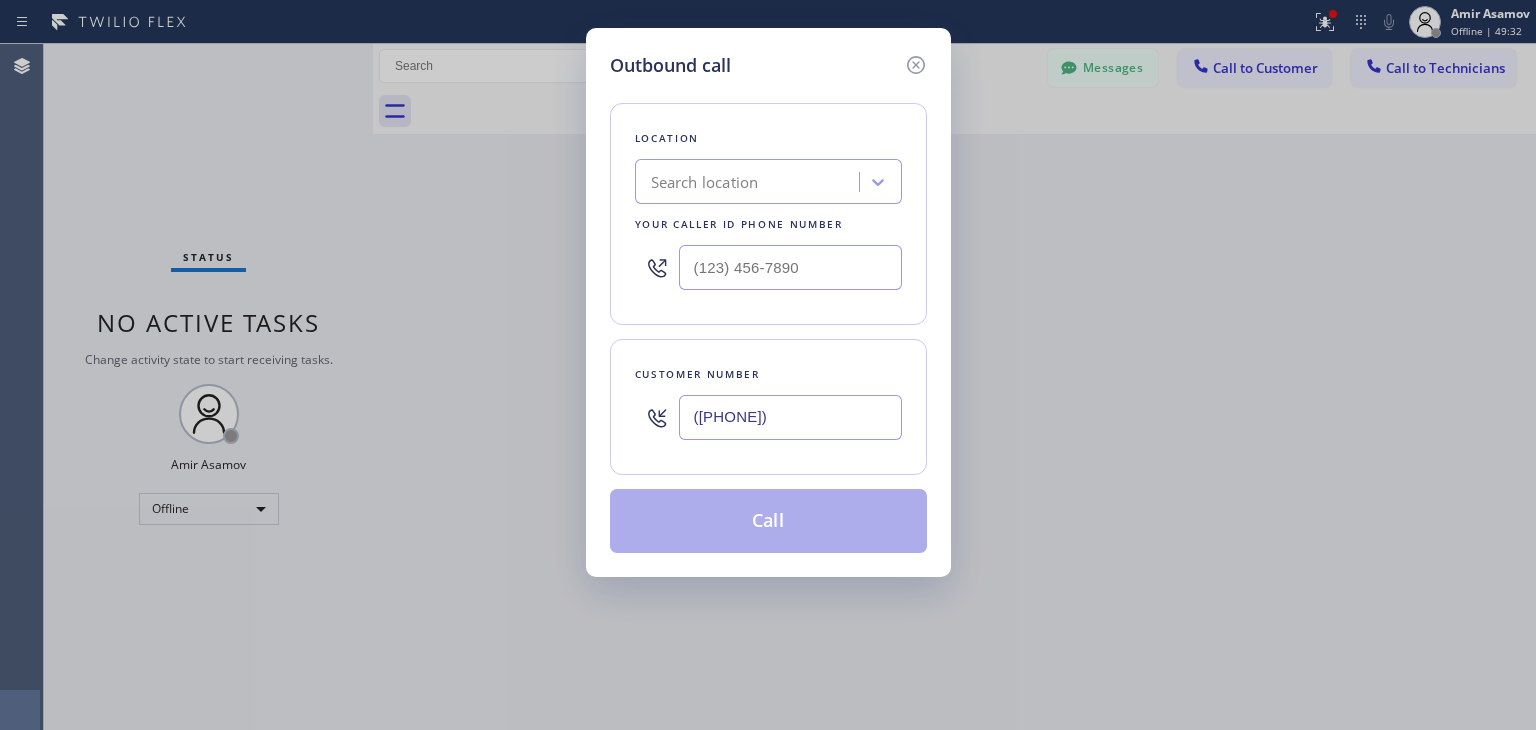 click on "([PHONE])" at bounding box center (790, 417) 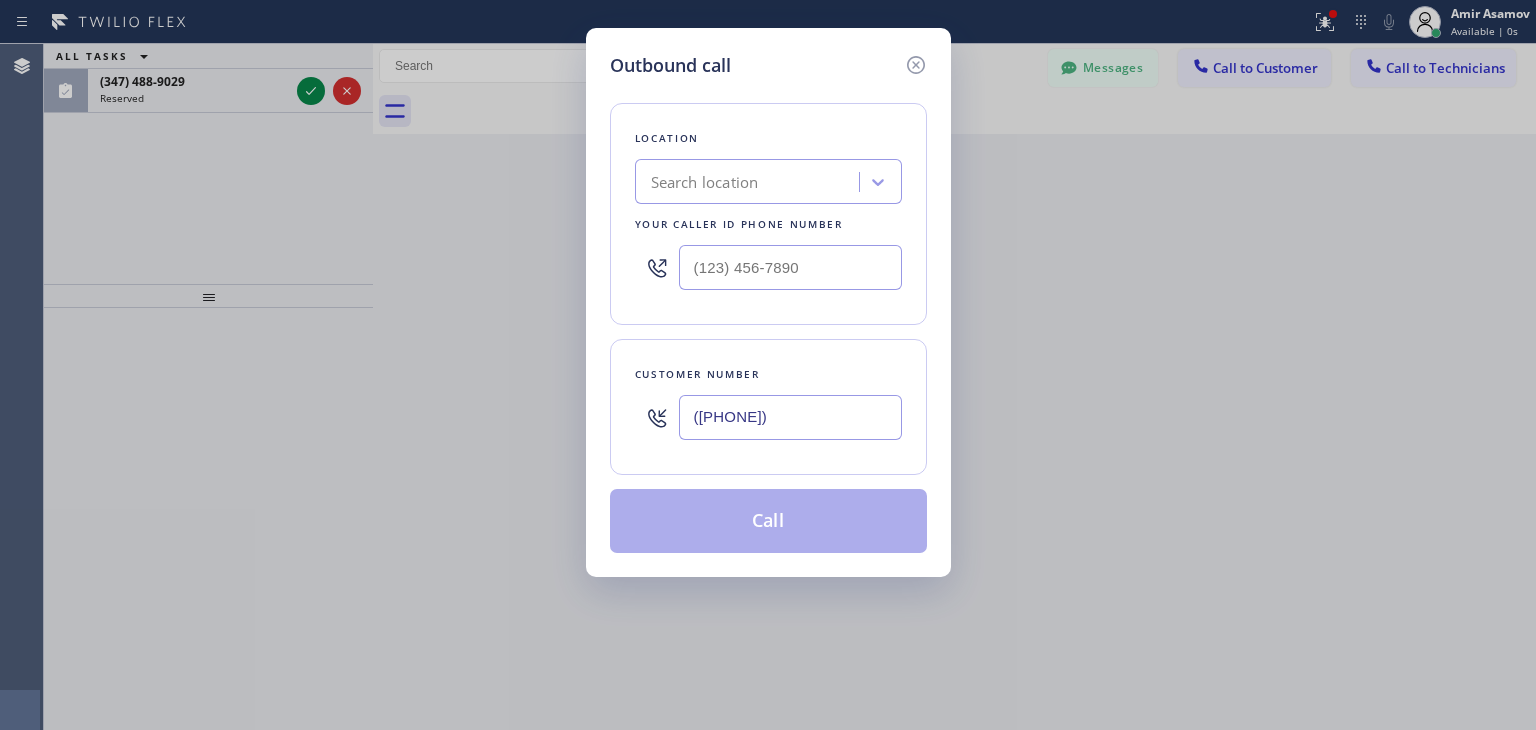 type on "([PHONE])" 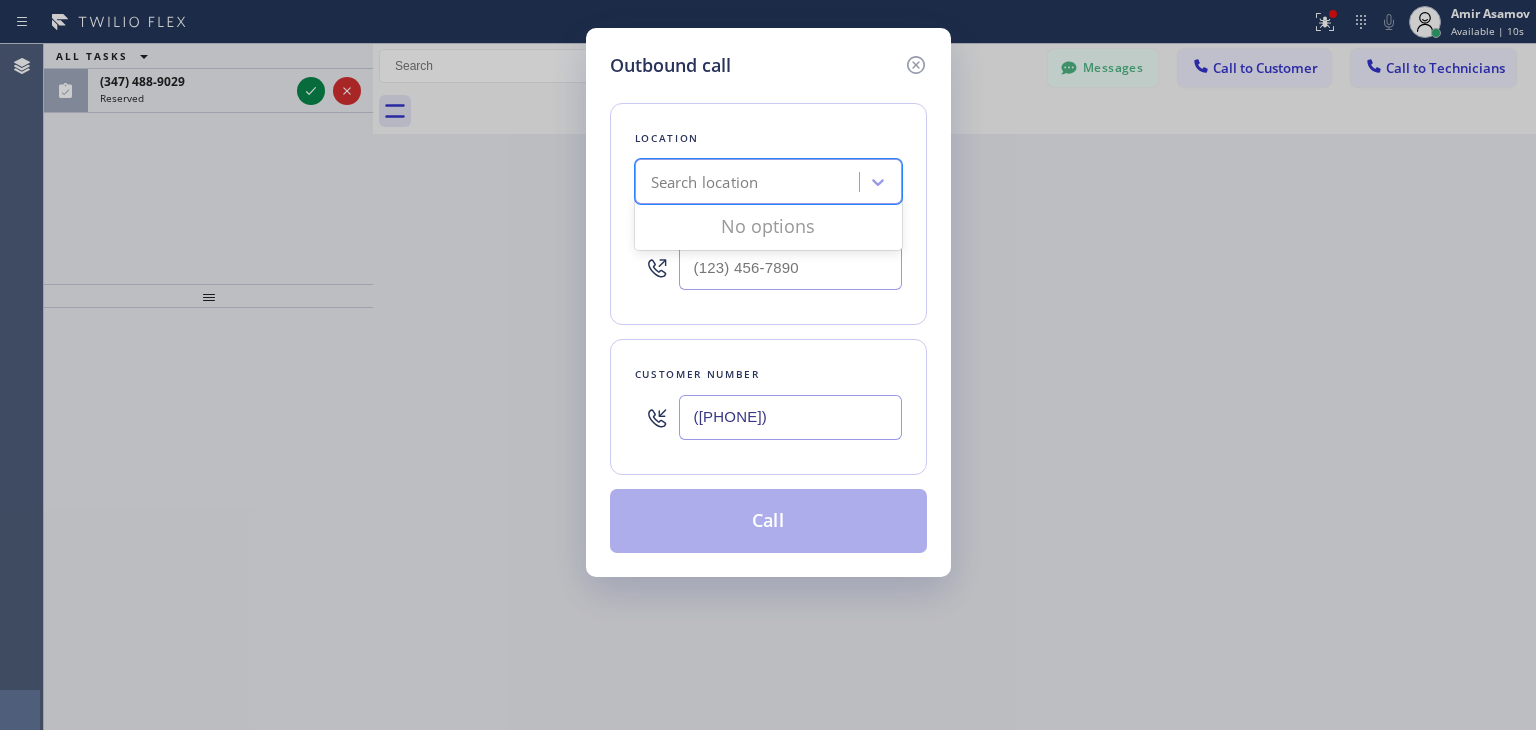 paste on "GE Monogram" 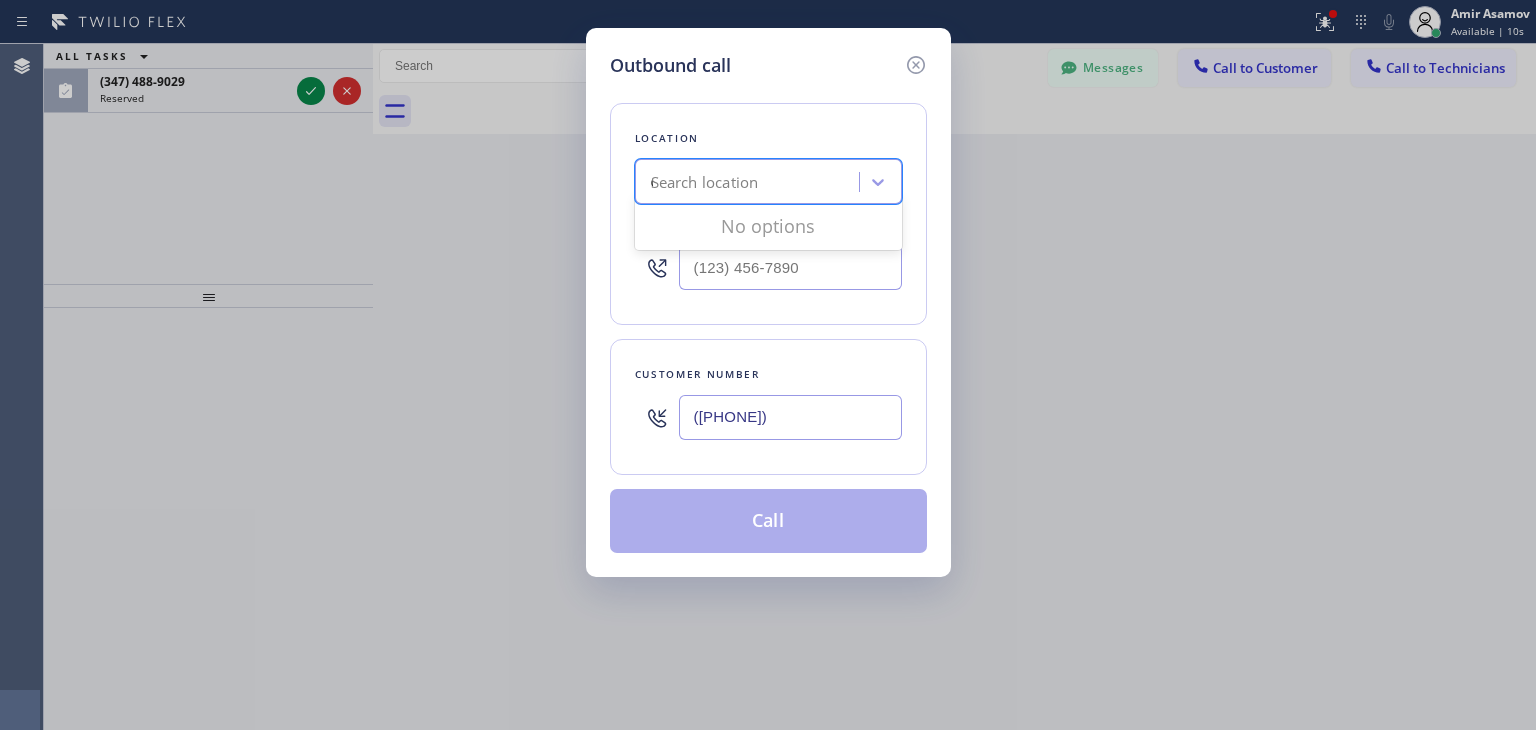 click on "Search location GE Monogram" at bounding box center [750, 182] 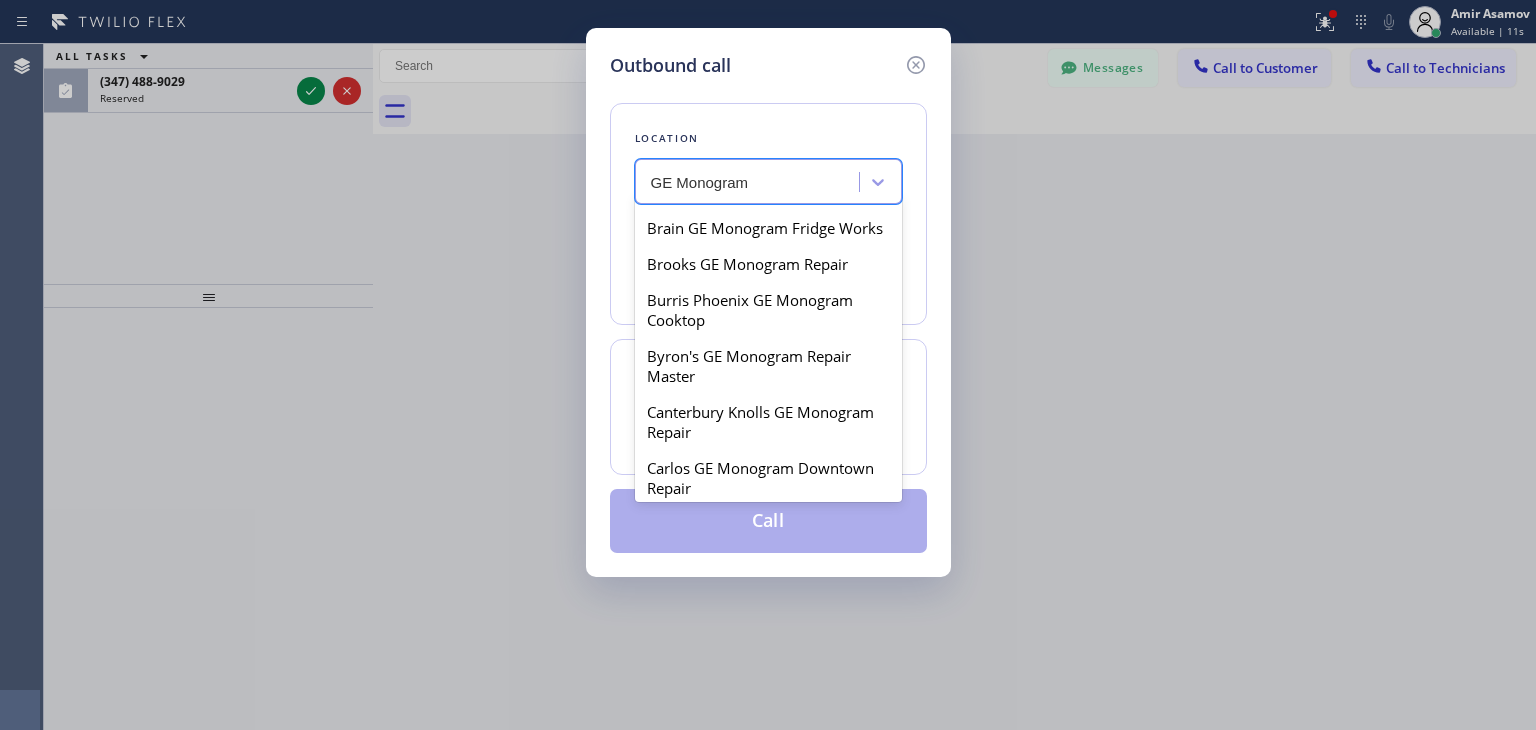 scroll, scrollTop: 268, scrollLeft: 0, axis: vertical 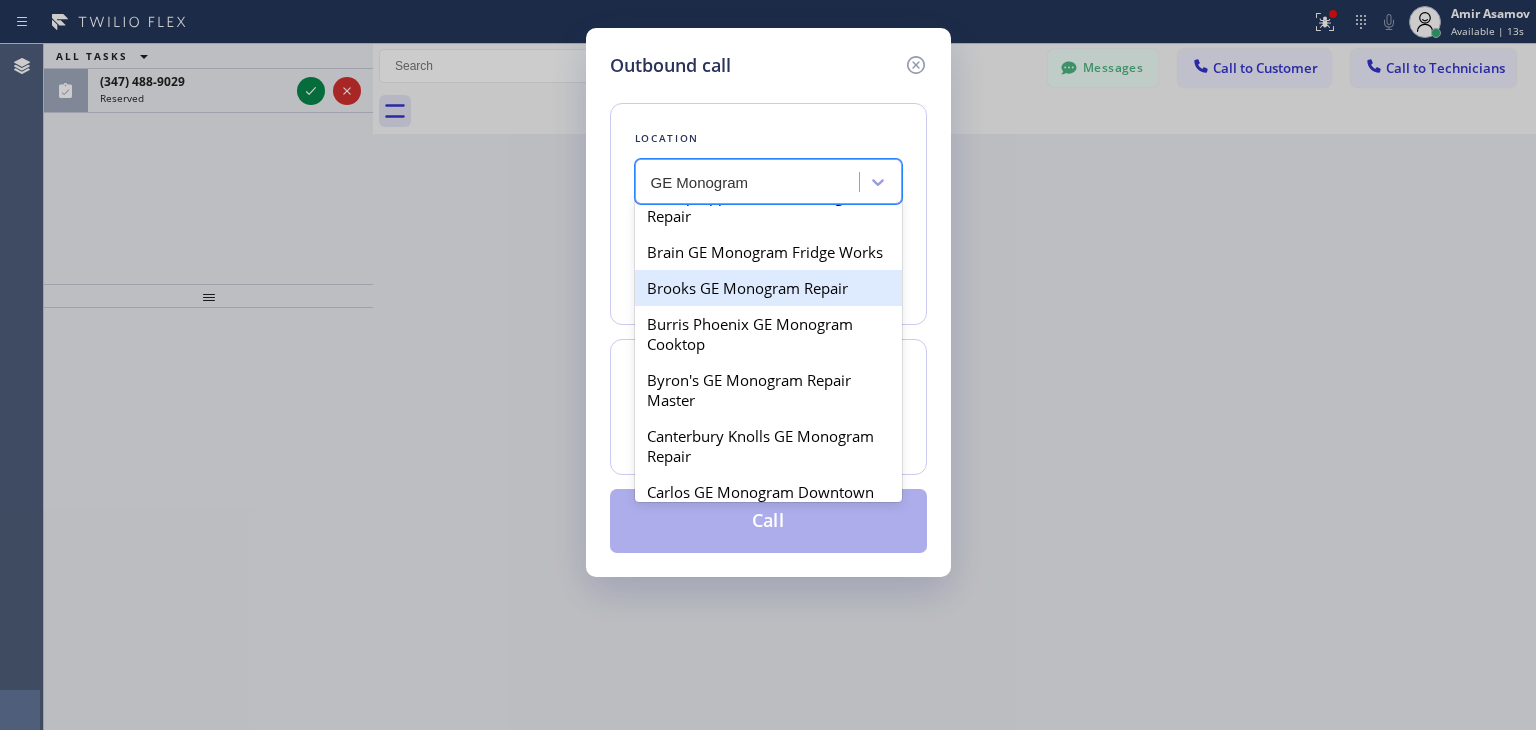click on "Brooks GE Monogram Repair" at bounding box center [768, 288] 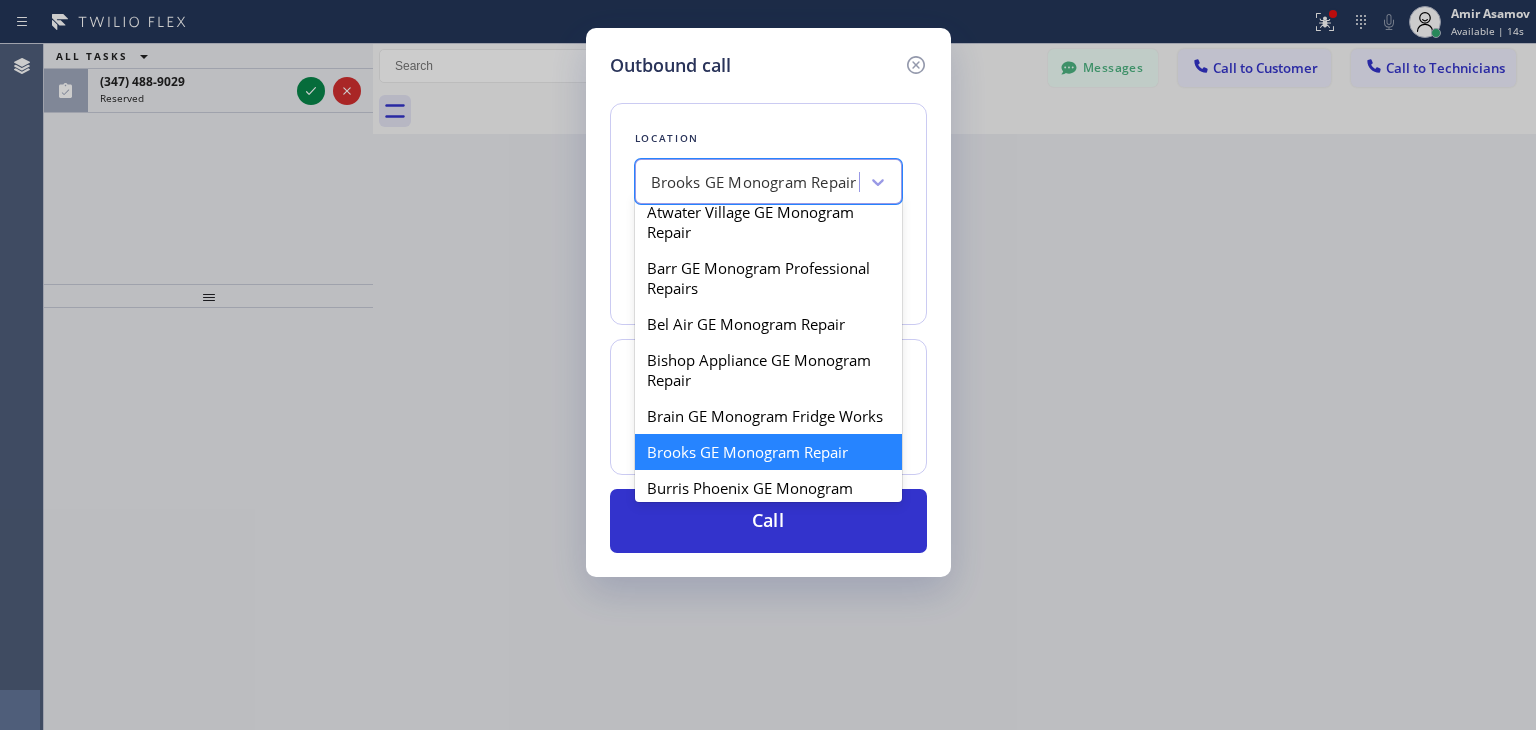 click on "Brooks GE Monogram Repair" at bounding box center [754, 182] 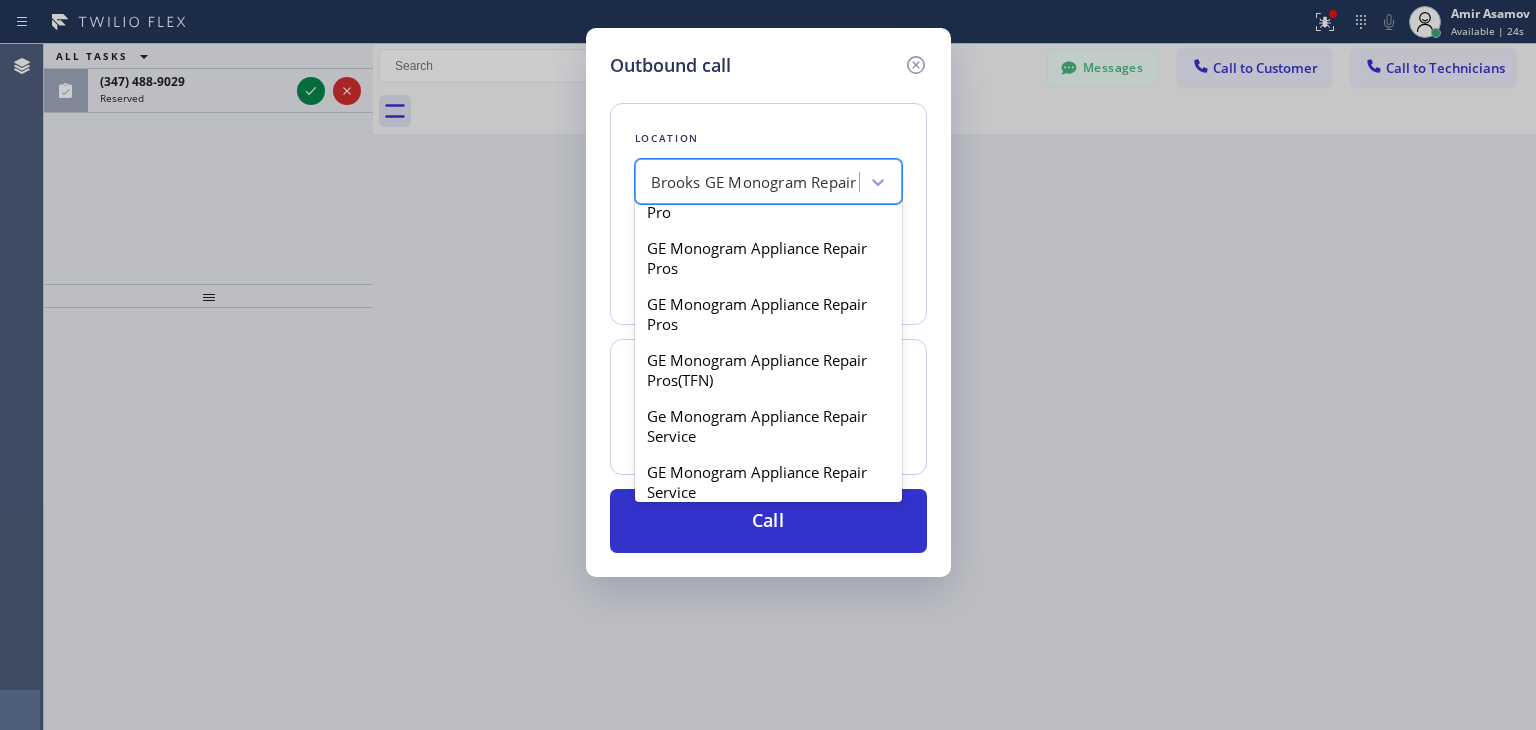 scroll, scrollTop: 2092, scrollLeft: 0, axis: vertical 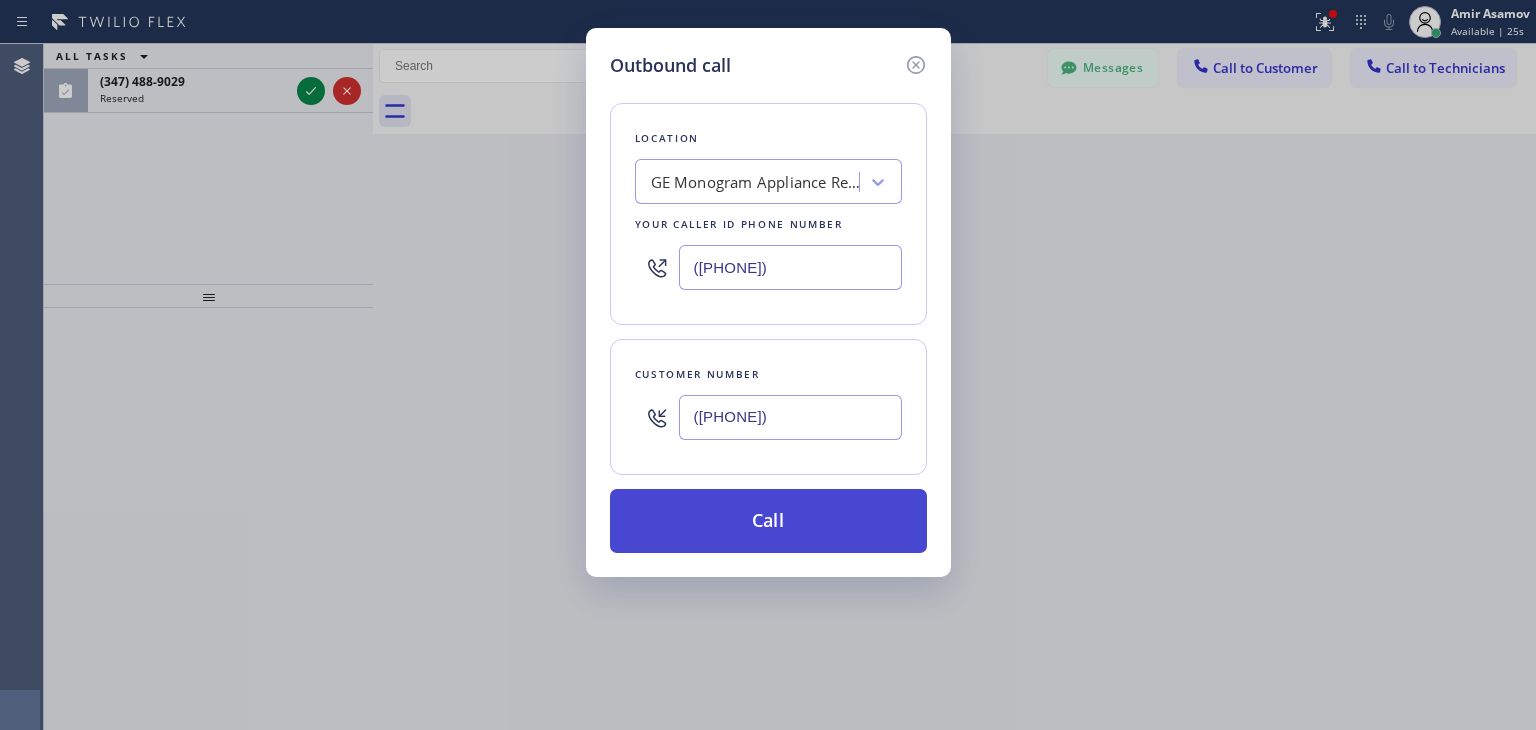 click on "Call" at bounding box center (768, 521) 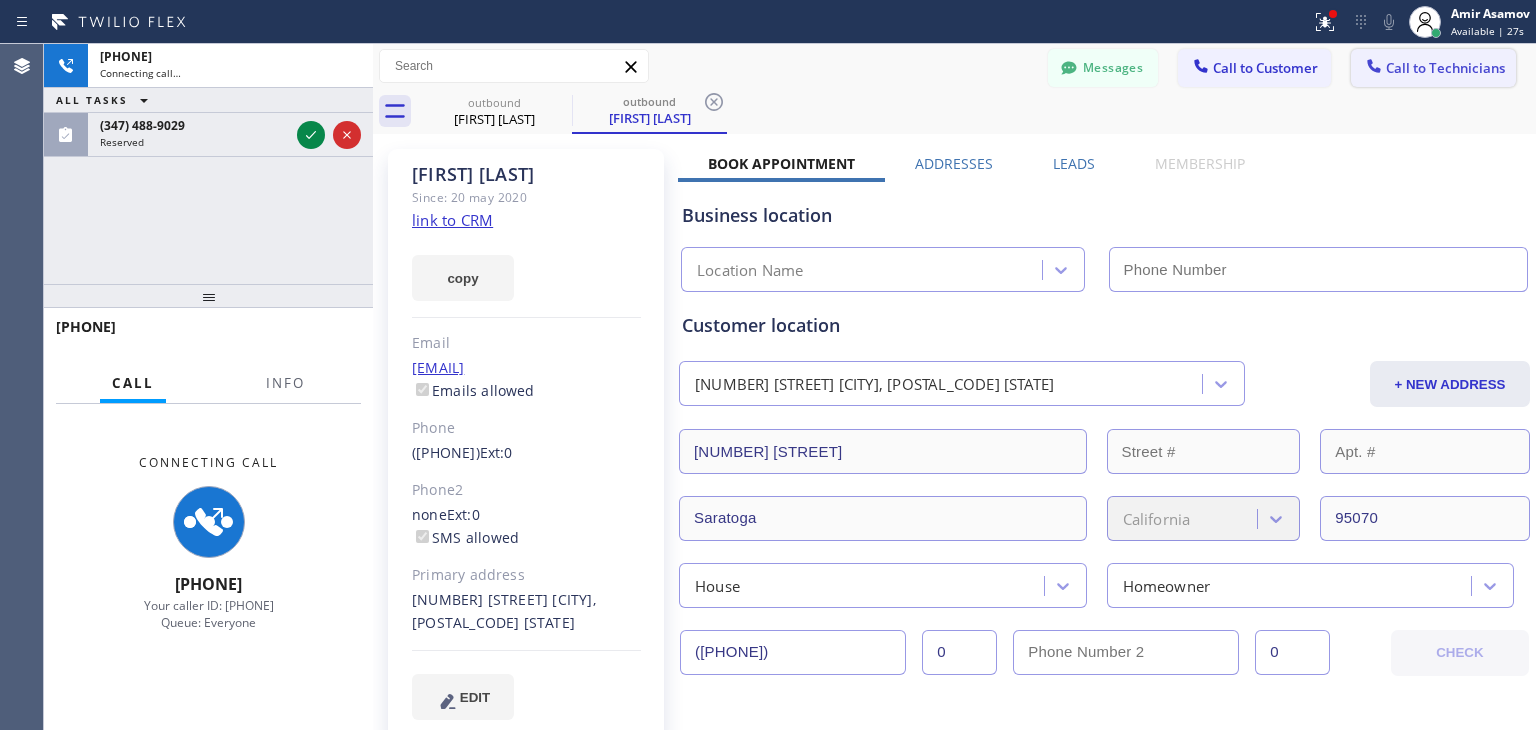 click on "Call to Technicians" at bounding box center (1433, 68) 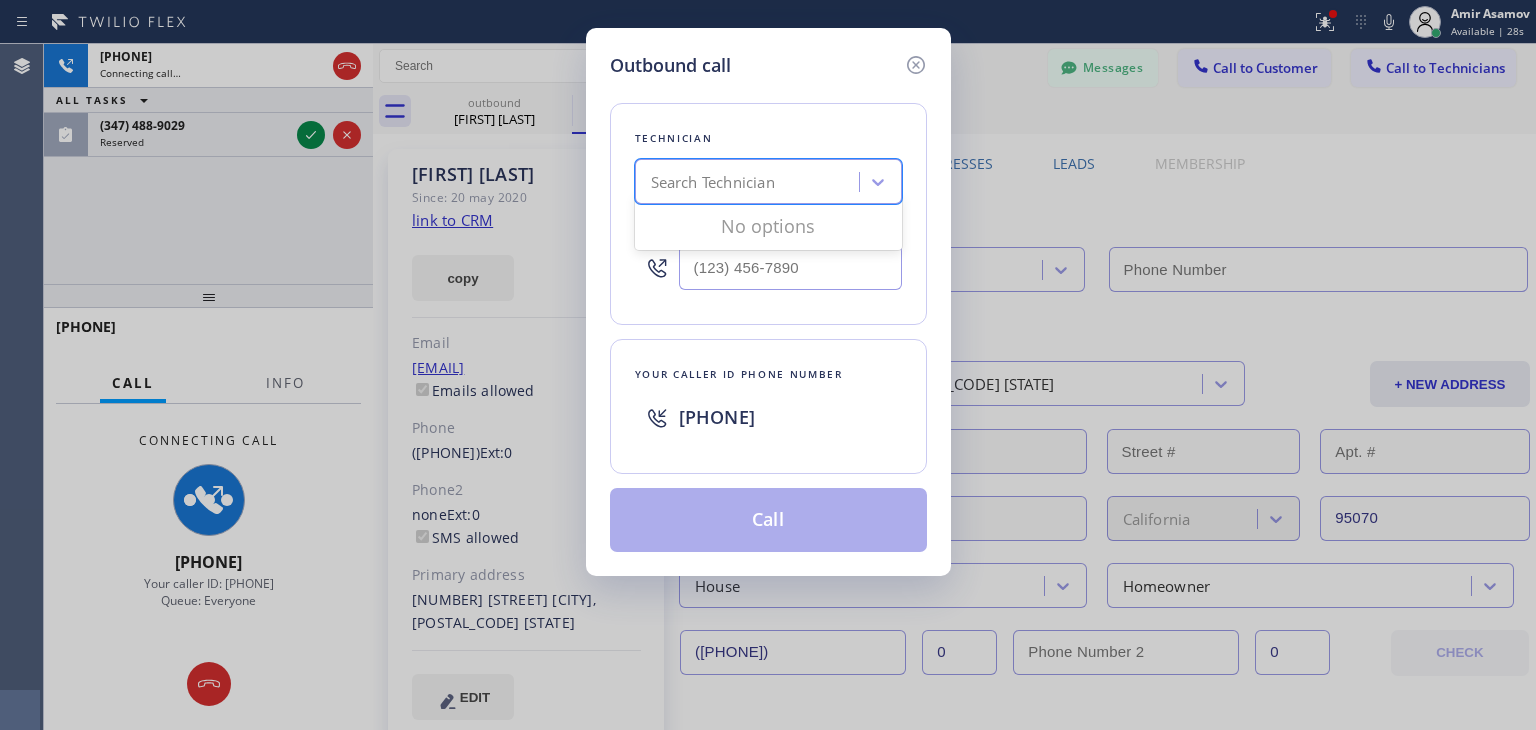 click on "Search Technician" at bounding box center [750, 182] 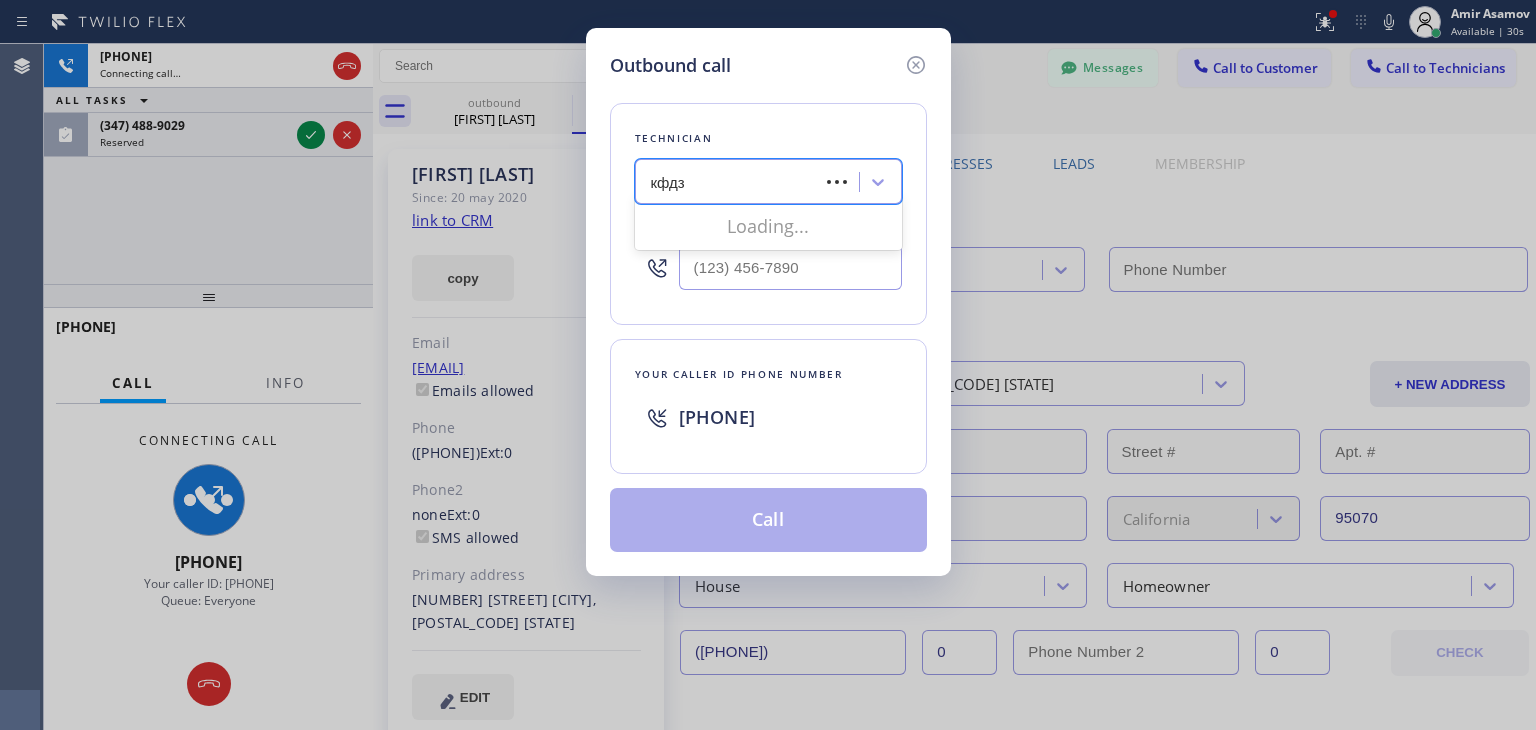 type on "кфдзп" 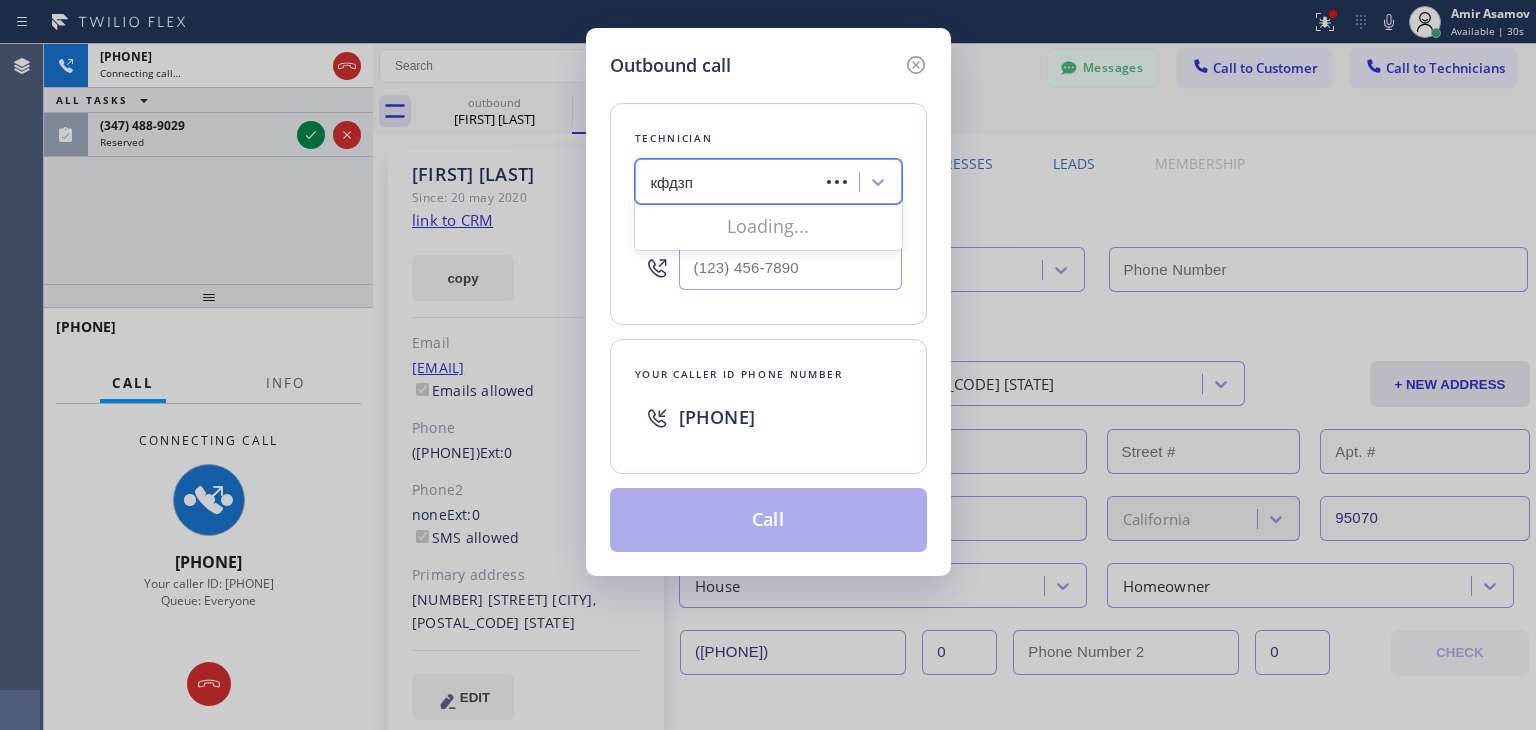 type on "([PHONE])" 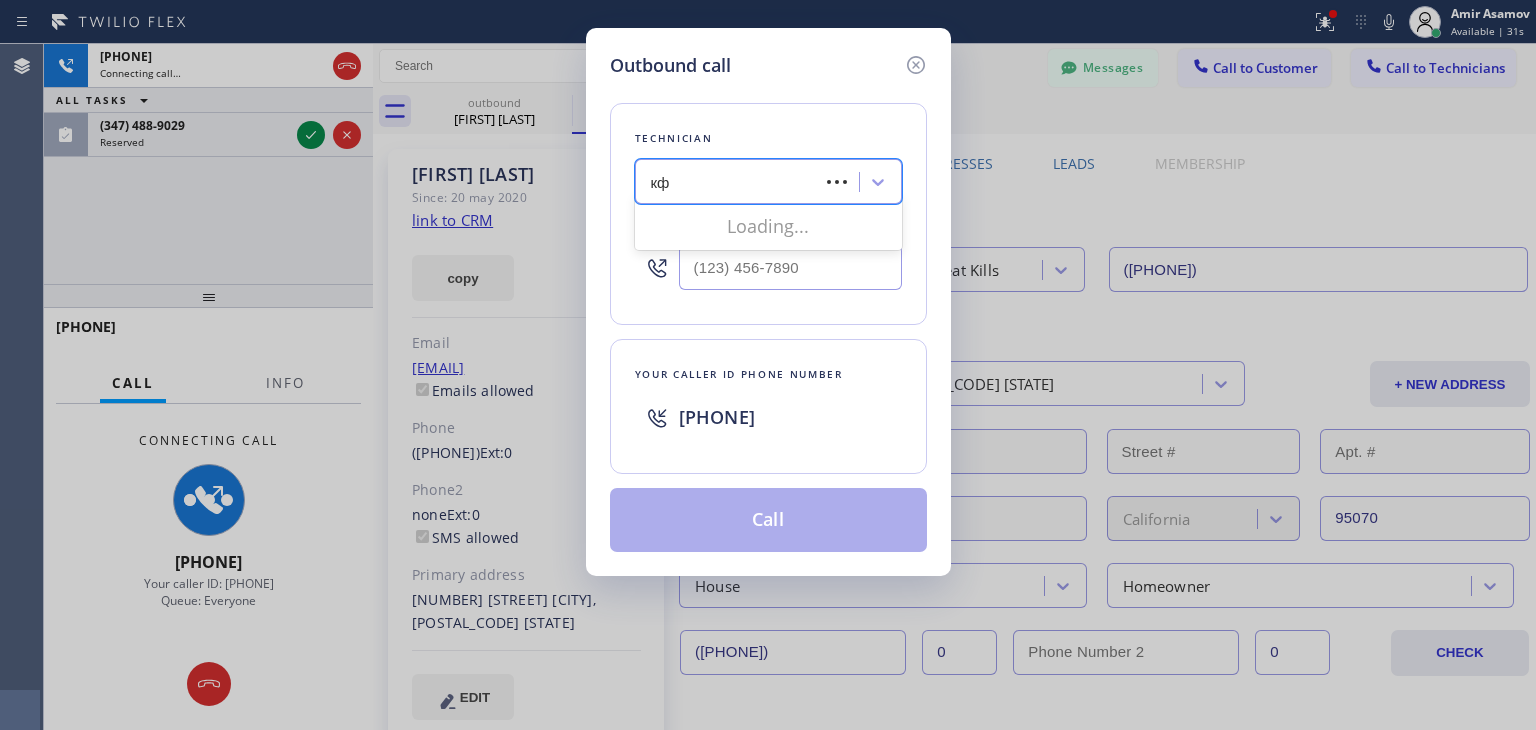 type on "к" 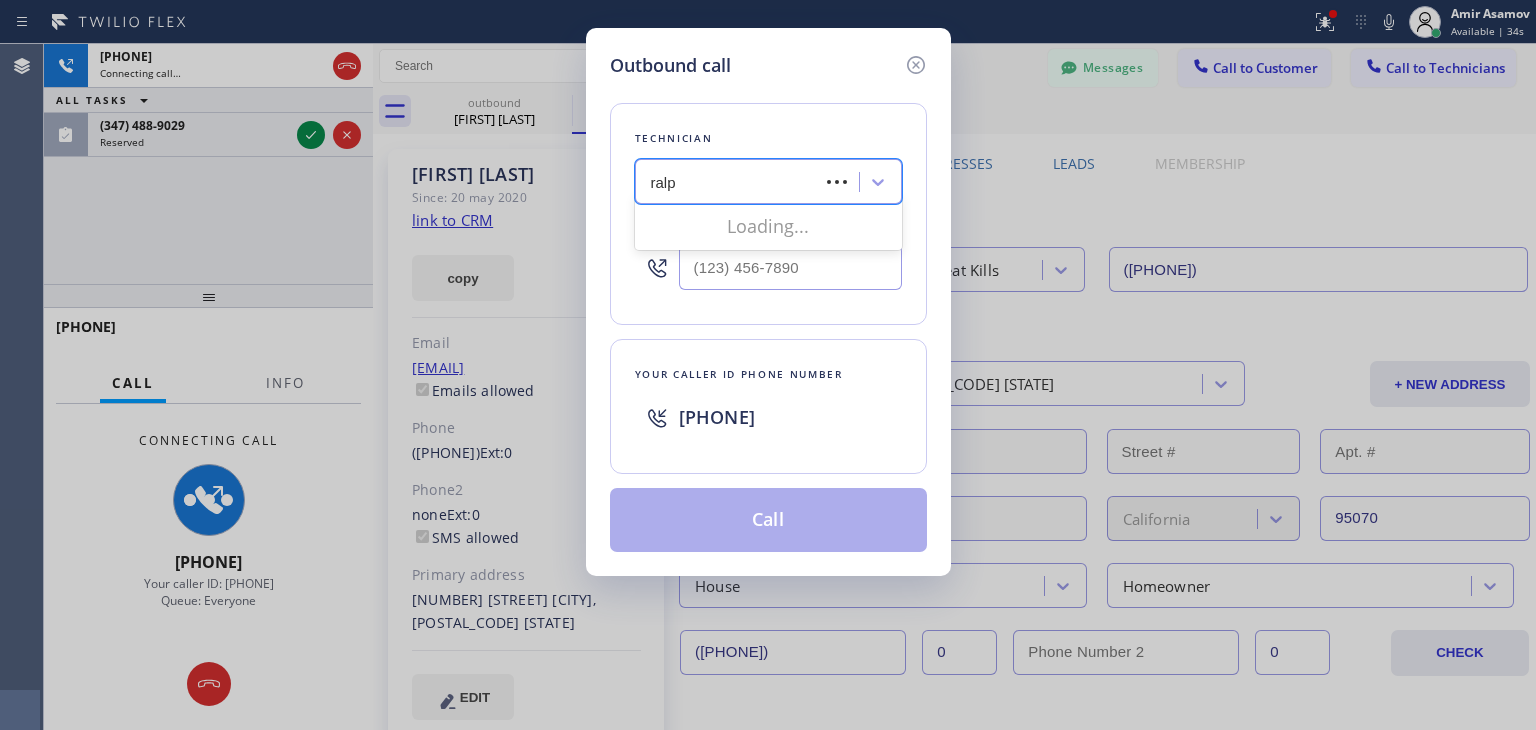 type on "ralph" 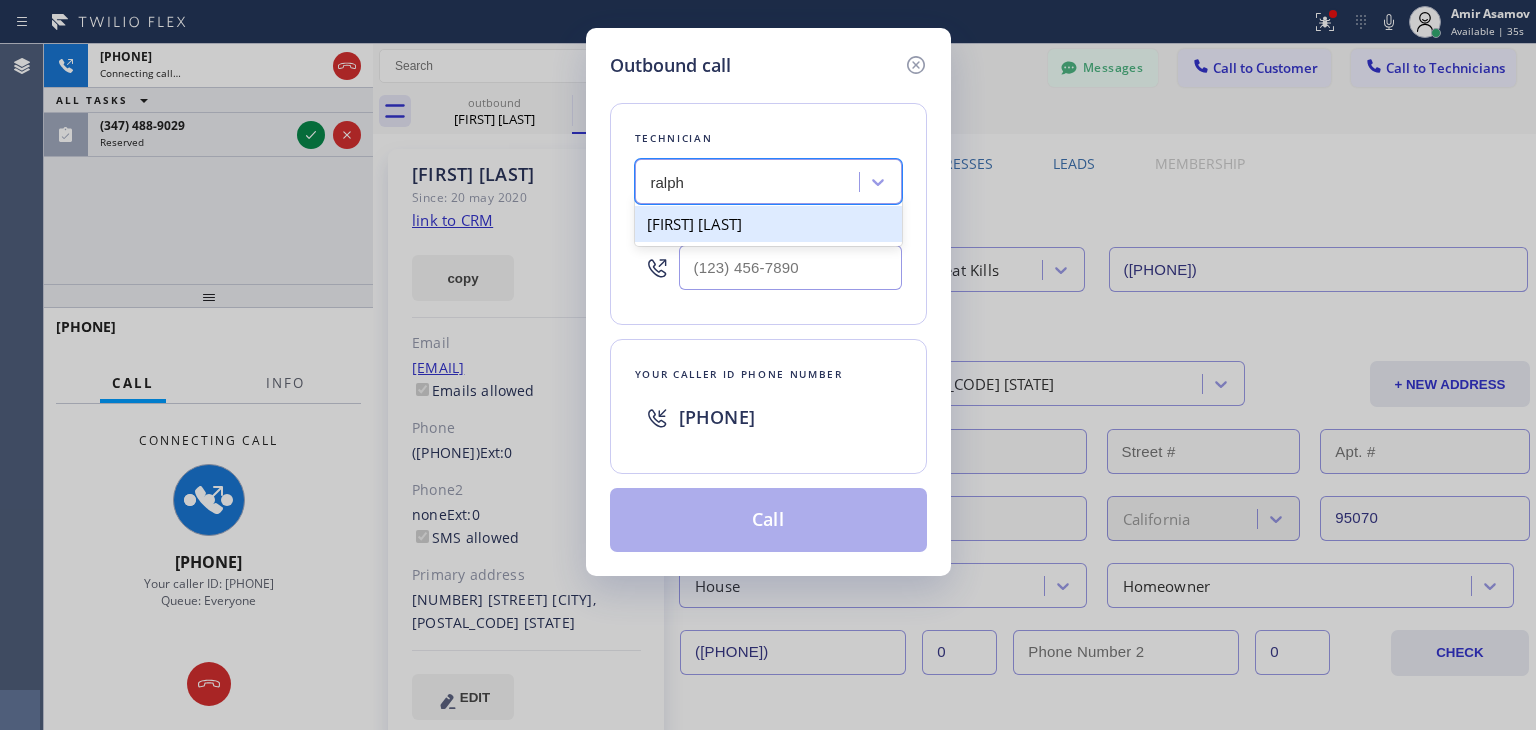click on "[FIRST] [LAST]" at bounding box center [768, 224] 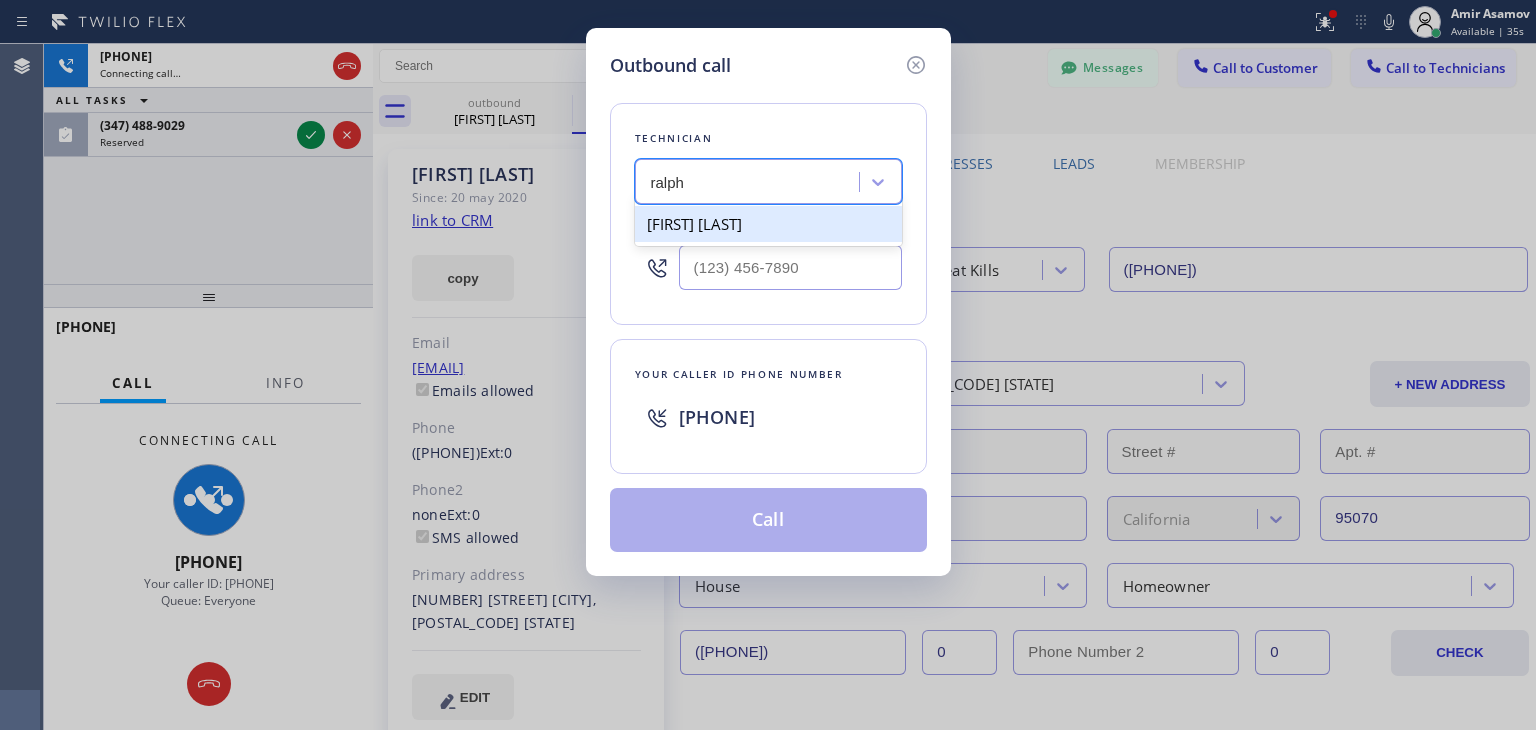 type 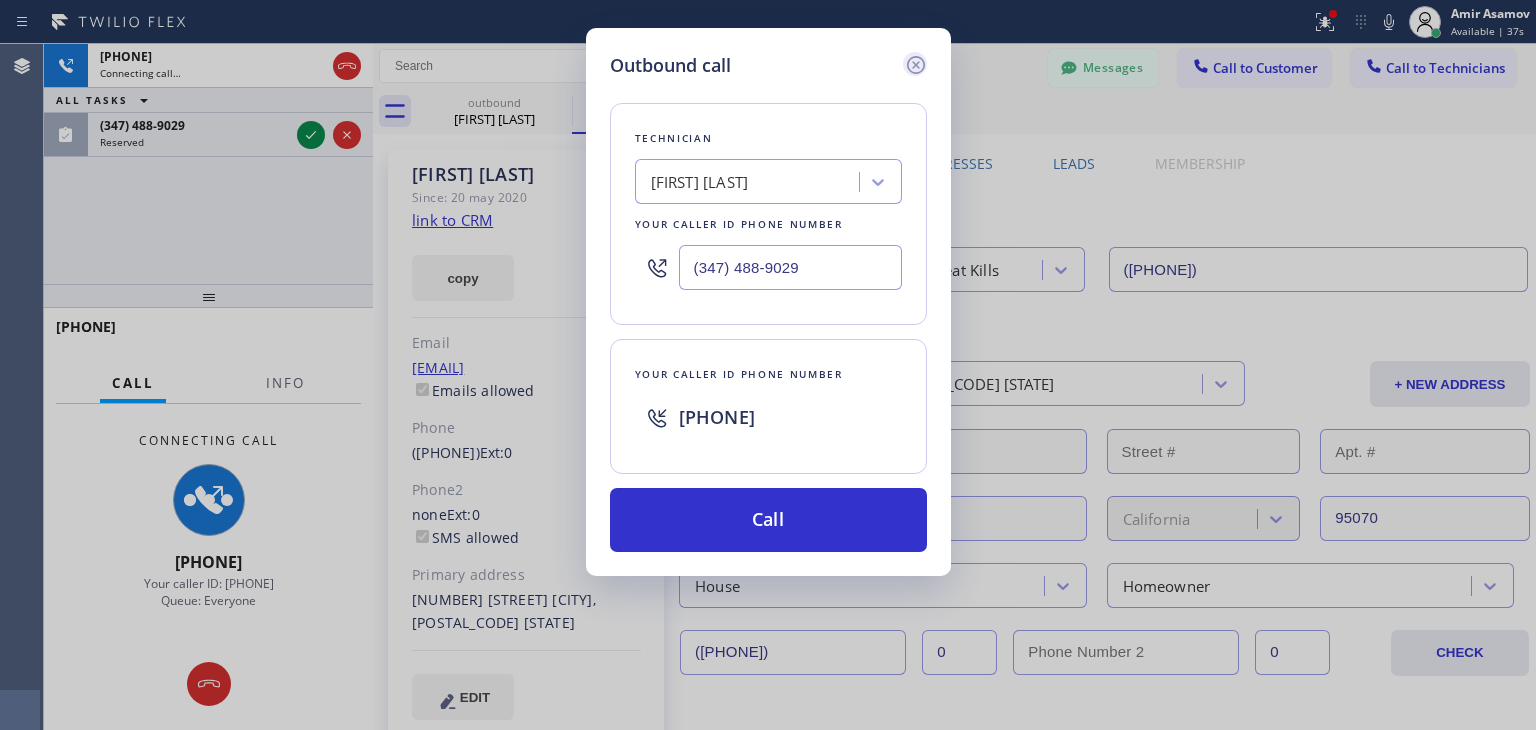 click 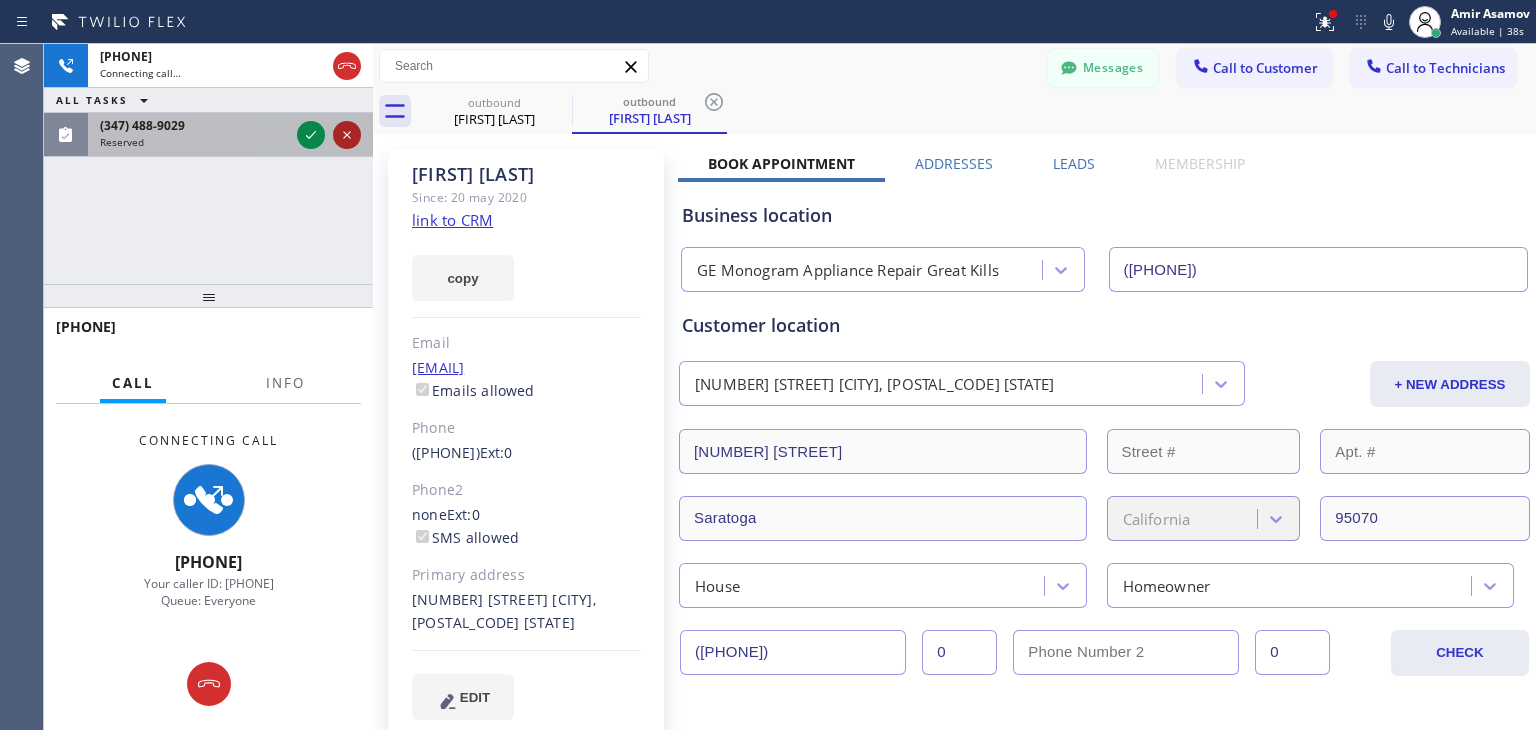 click at bounding box center [347, 135] 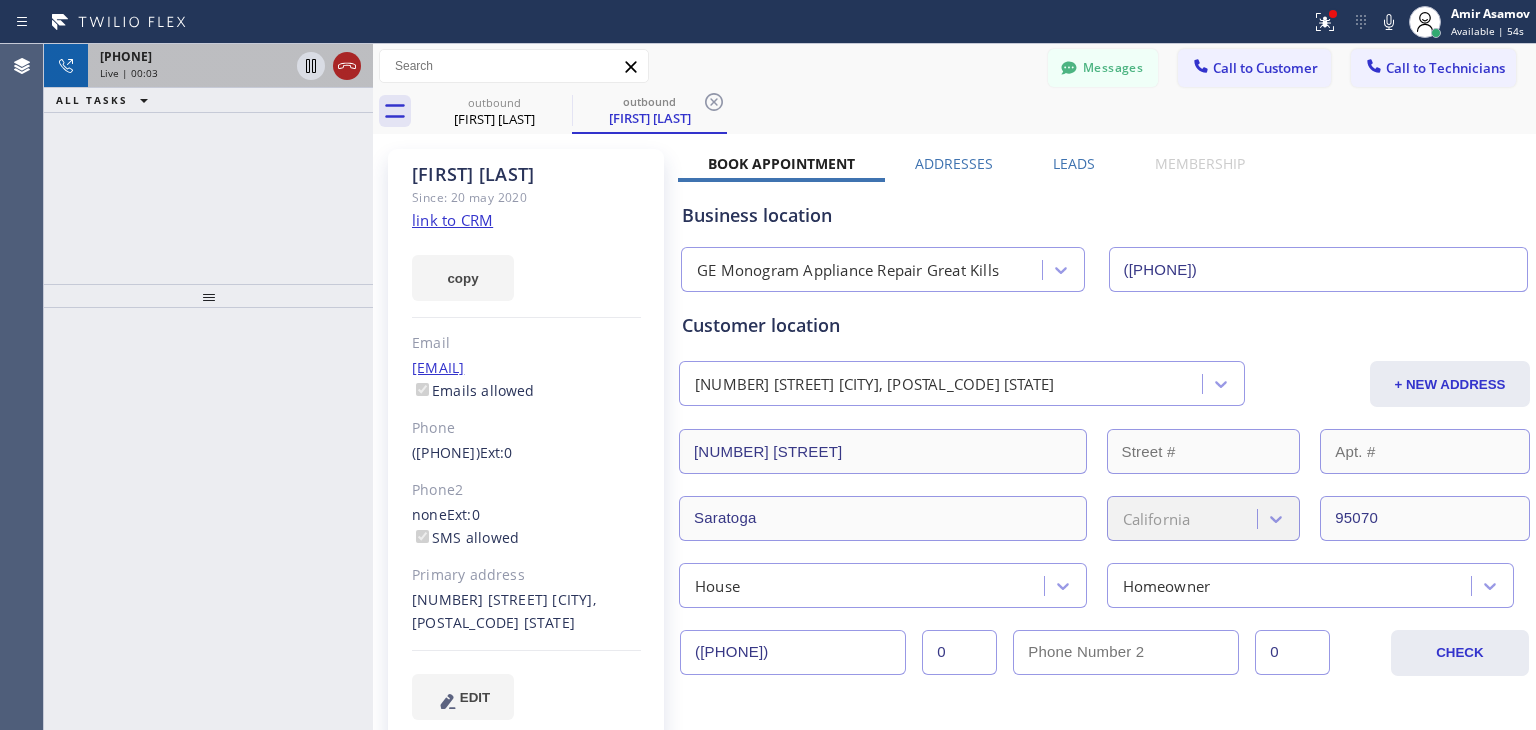 click 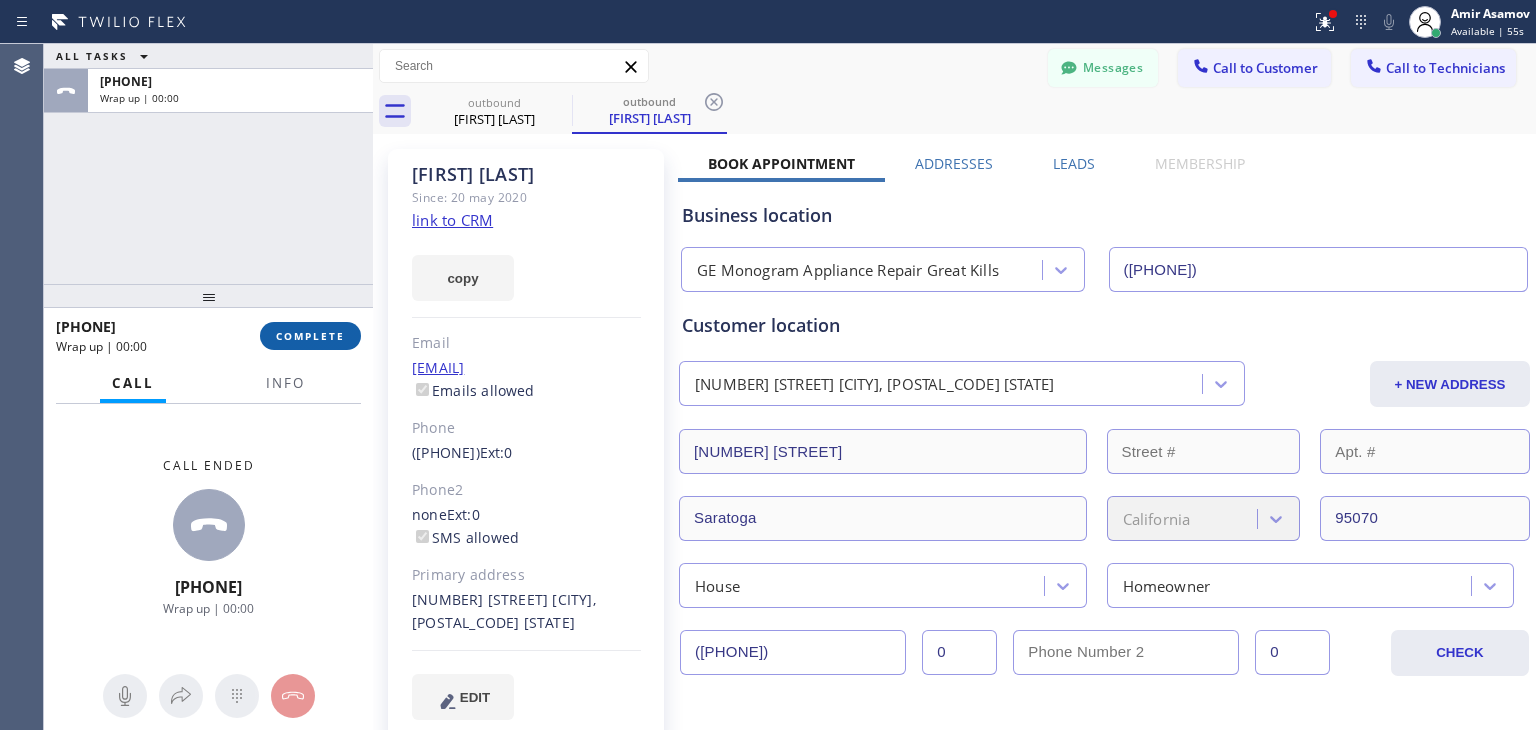 drag, startPoint x: 348, startPoint y: 65, endPoint x: 333, endPoint y: 329, distance: 264.42578 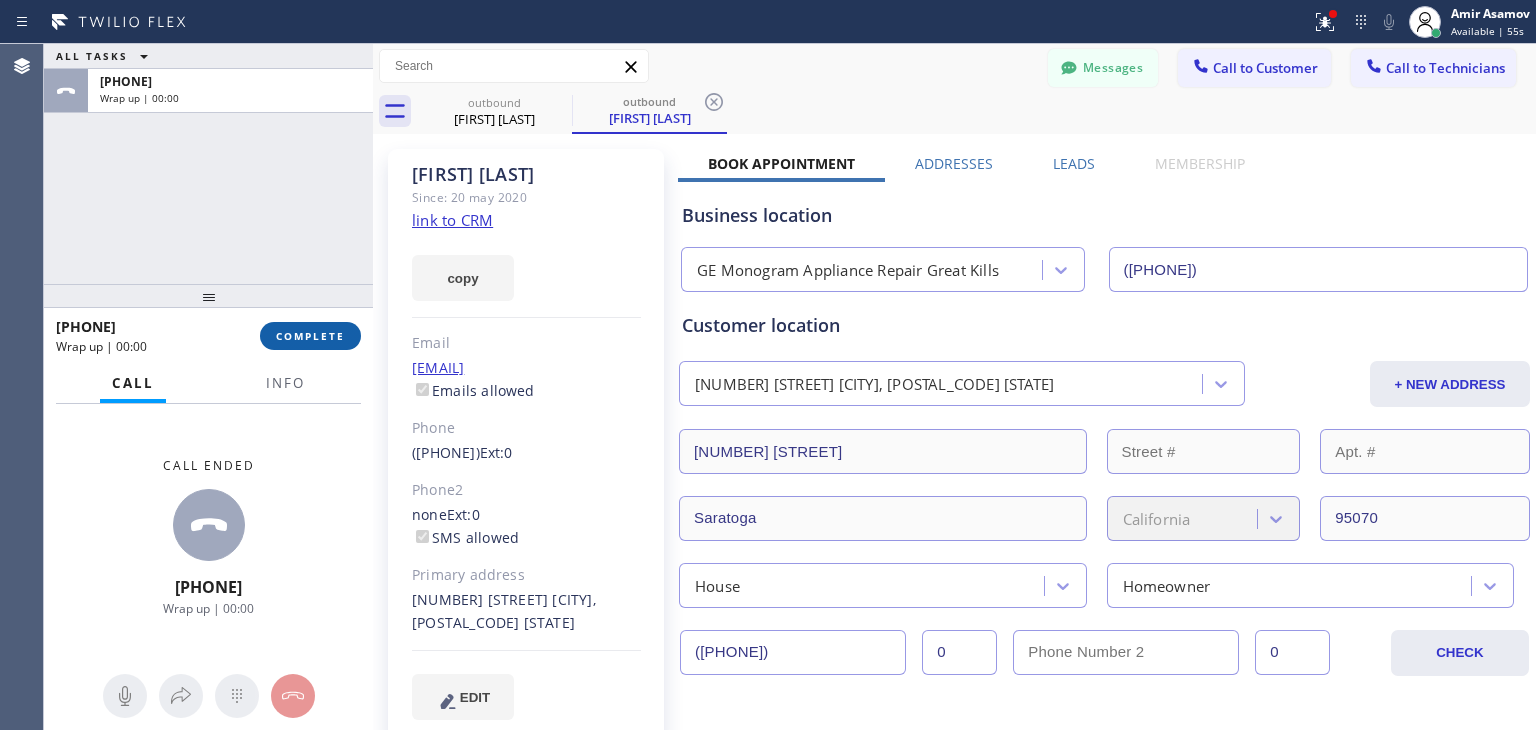 click on "COMPLETE" at bounding box center (310, 336) 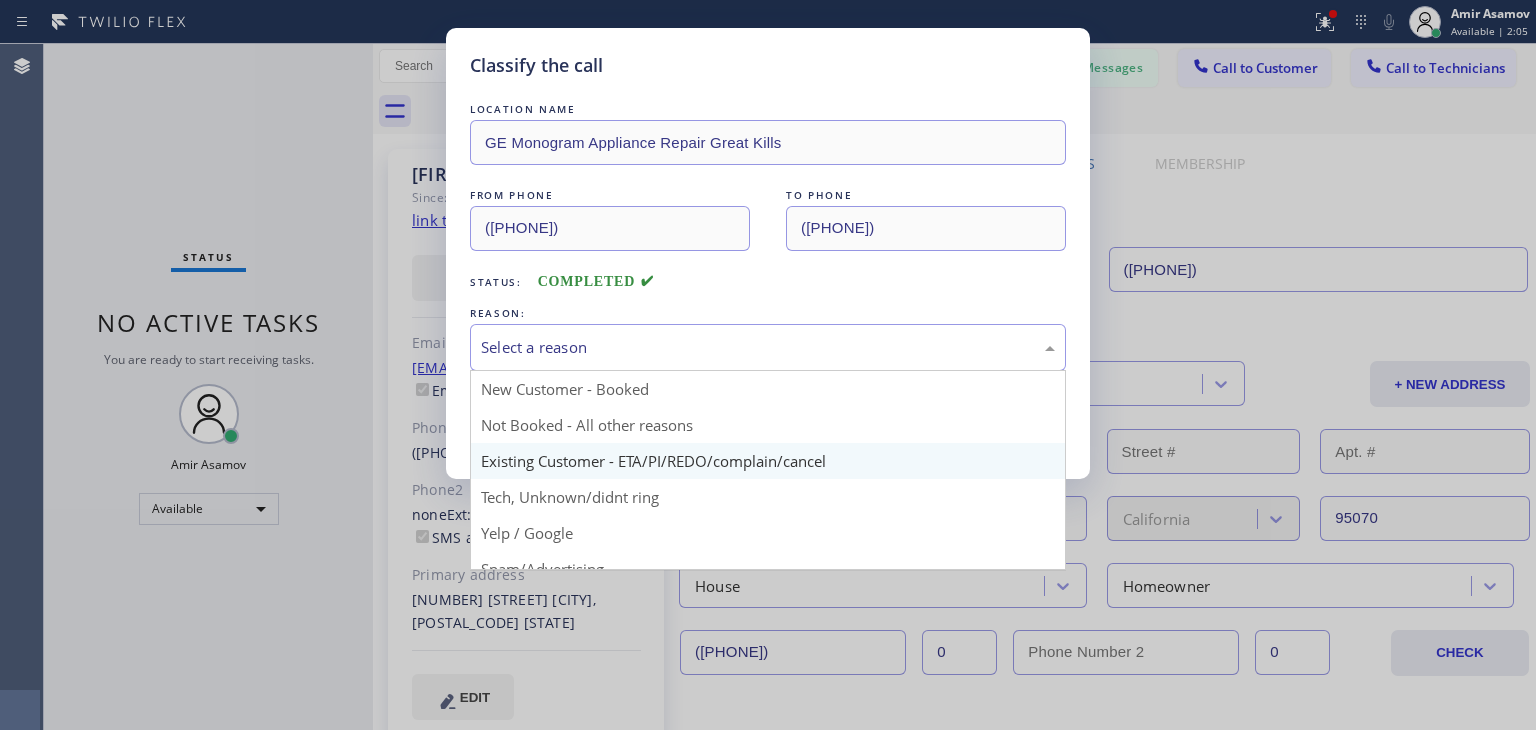 drag, startPoint x: 909, startPoint y: 365, endPoint x: 864, endPoint y: 467, distance: 111.48543 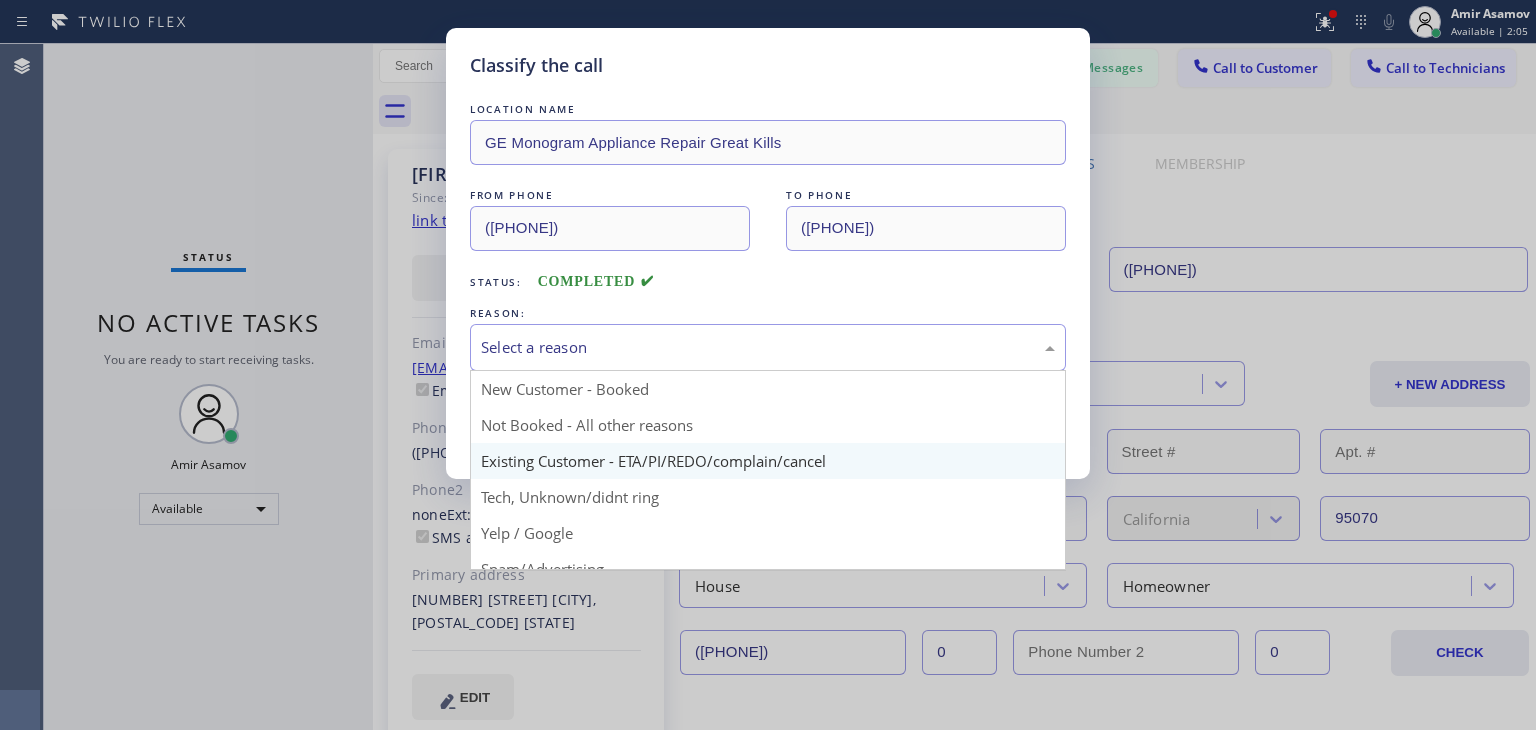 click on "Select a reason New Customer - Booked Not Booked - All other reasons Existing Customer - ETA/PI/REDO/complain/cancel Tech, Unknown/didnt ring Yelp / Google  Spam/Advertising Transferred HouseCallPro / HomeAdvisor / Other platforms  Test call" at bounding box center [768, 347] 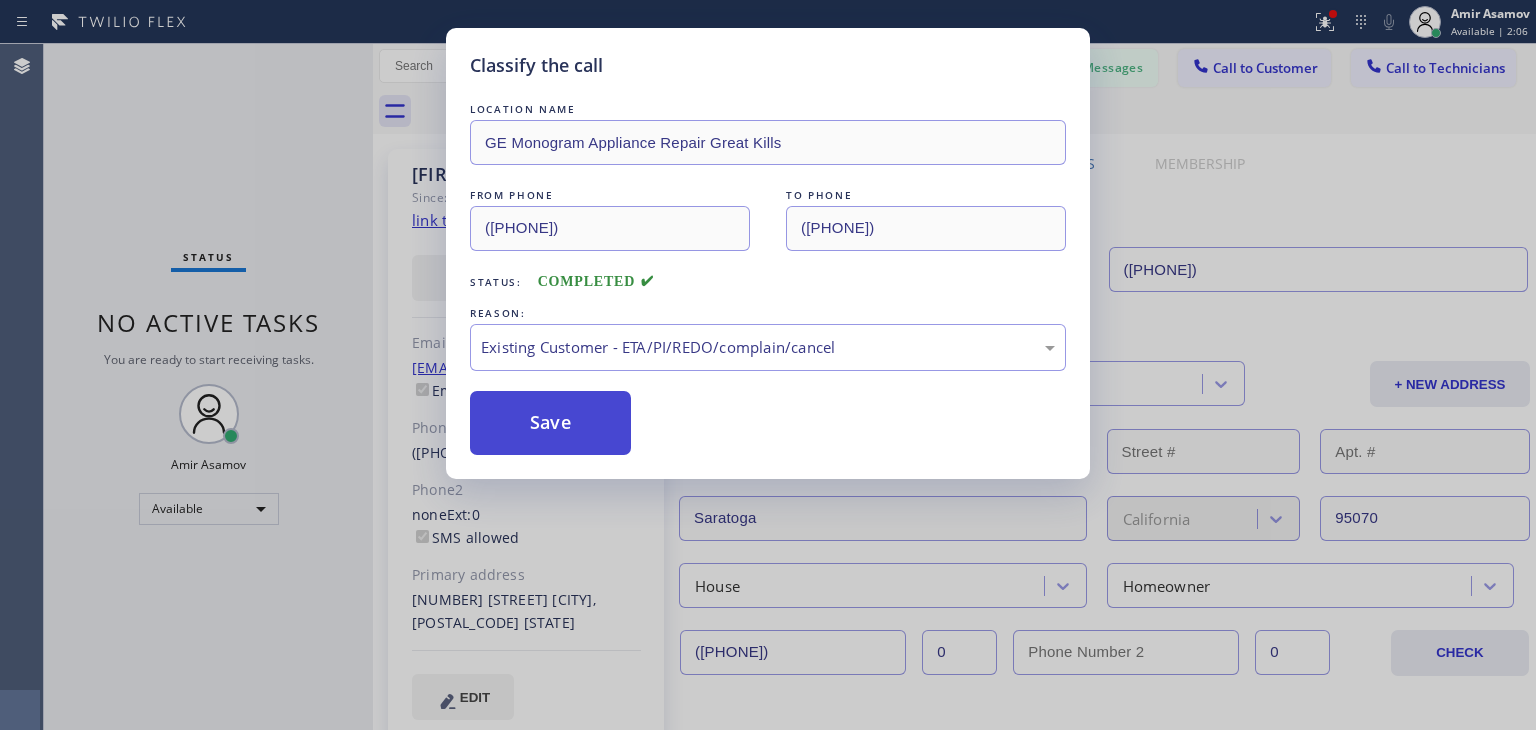 click on "Save" at bounding box center [550, 423] 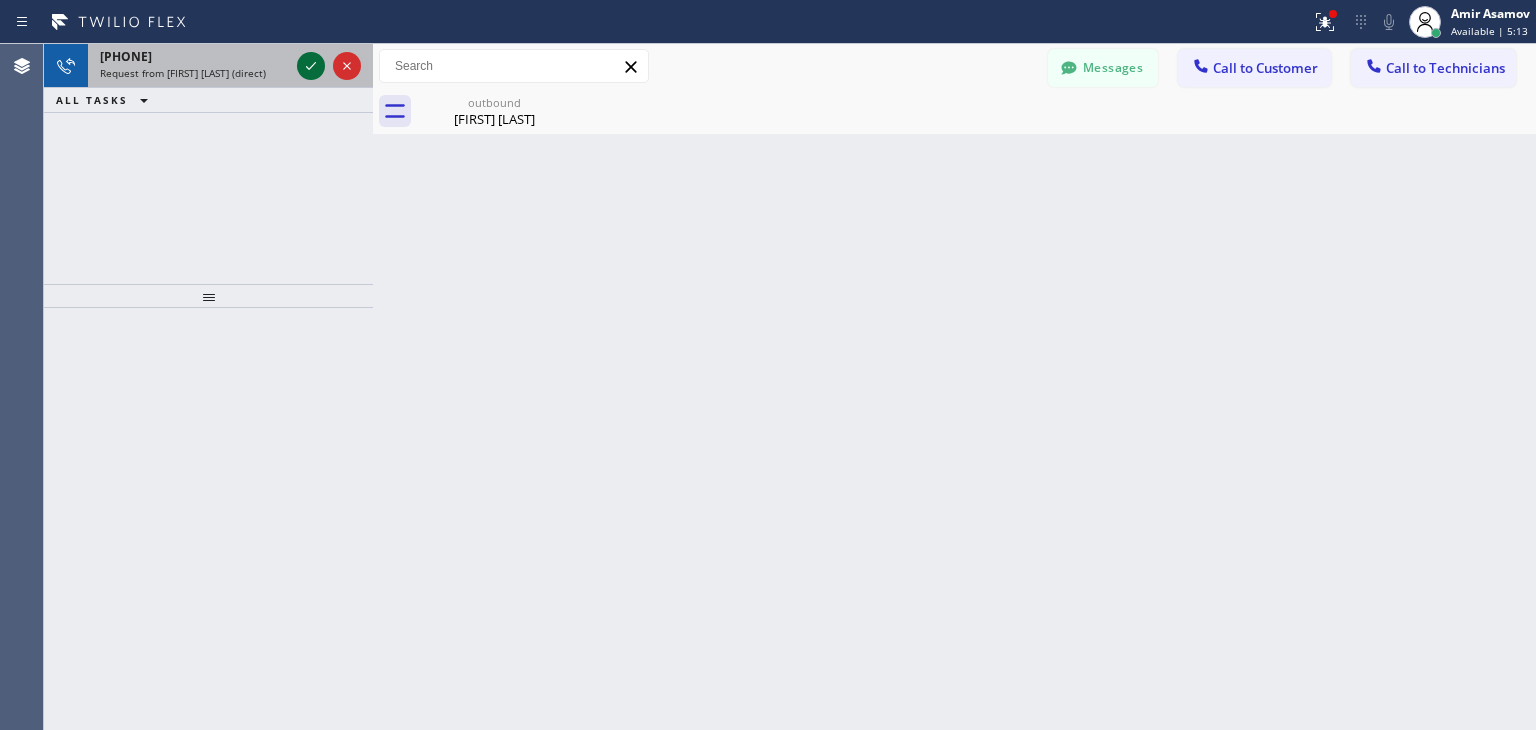 click 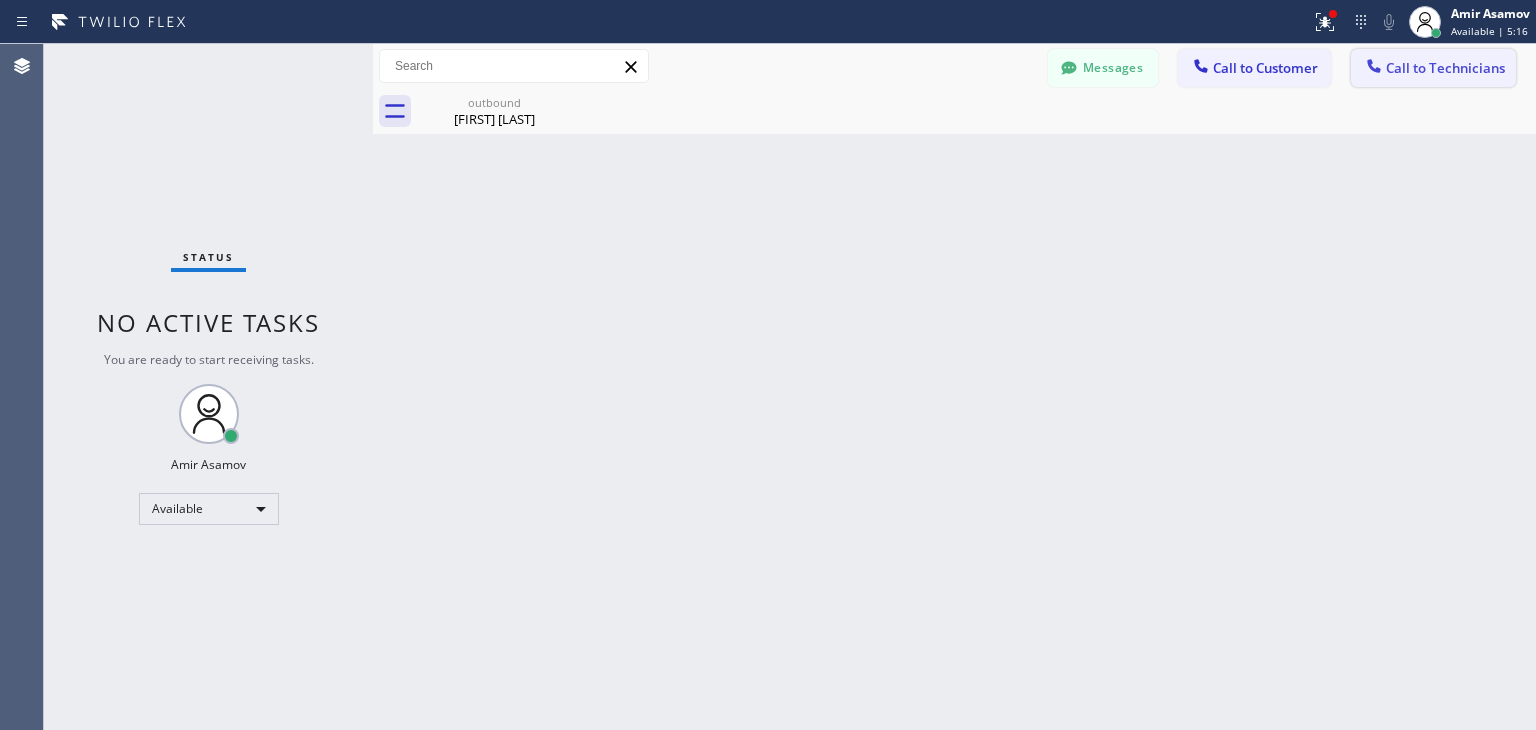 click on "Call to Technicians" at bounding box center (1433, 68) 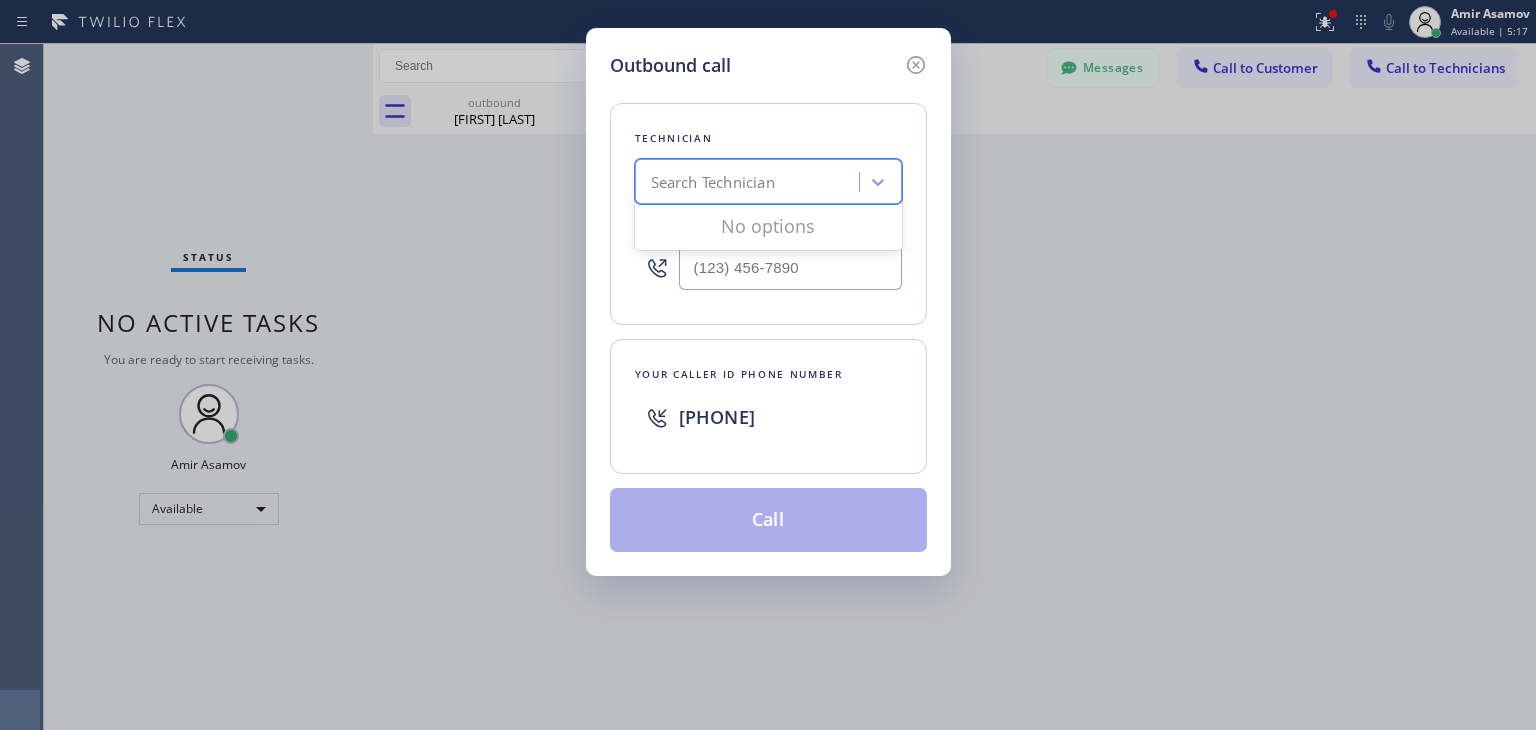 click on "Search Technician" at bounding box center (713, 182) 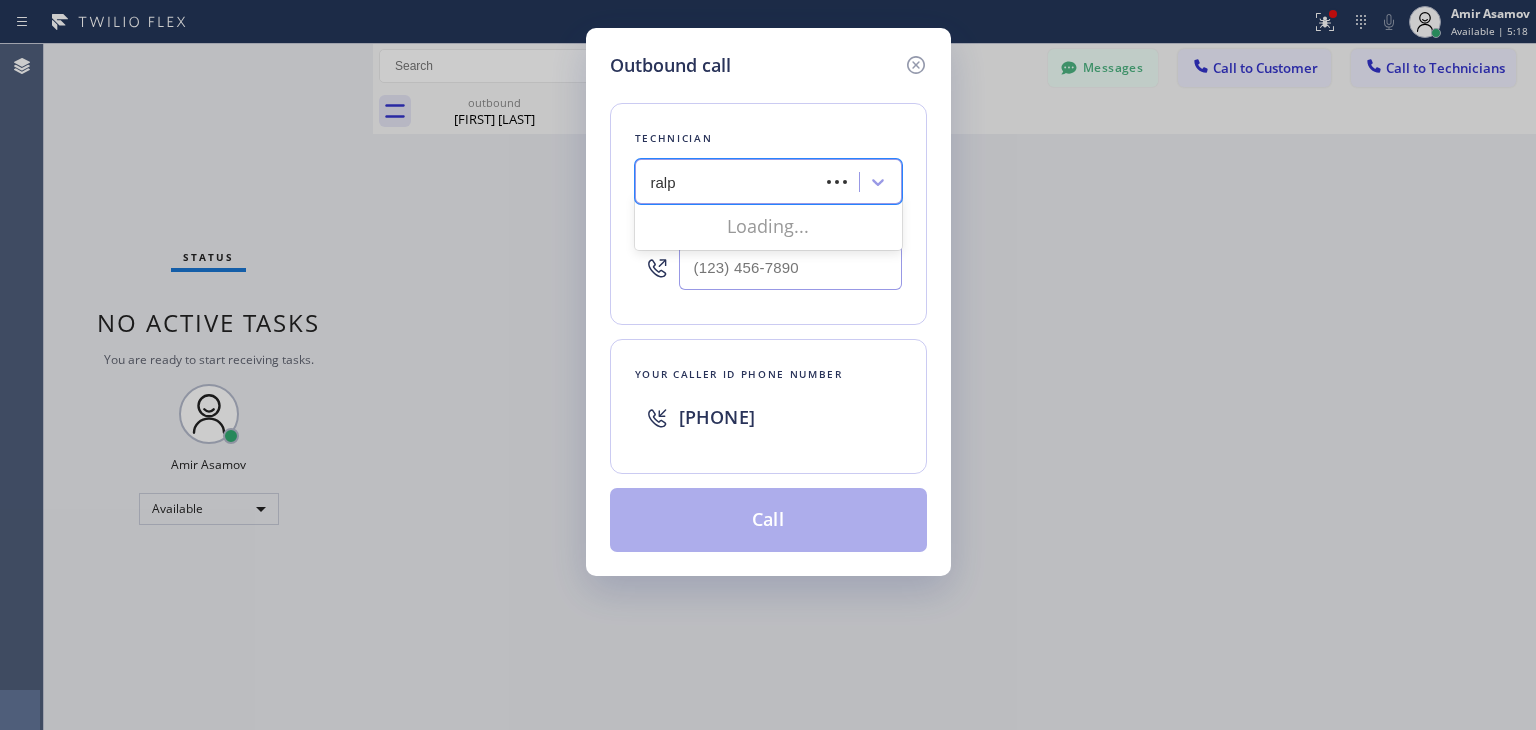 type on "ralph" 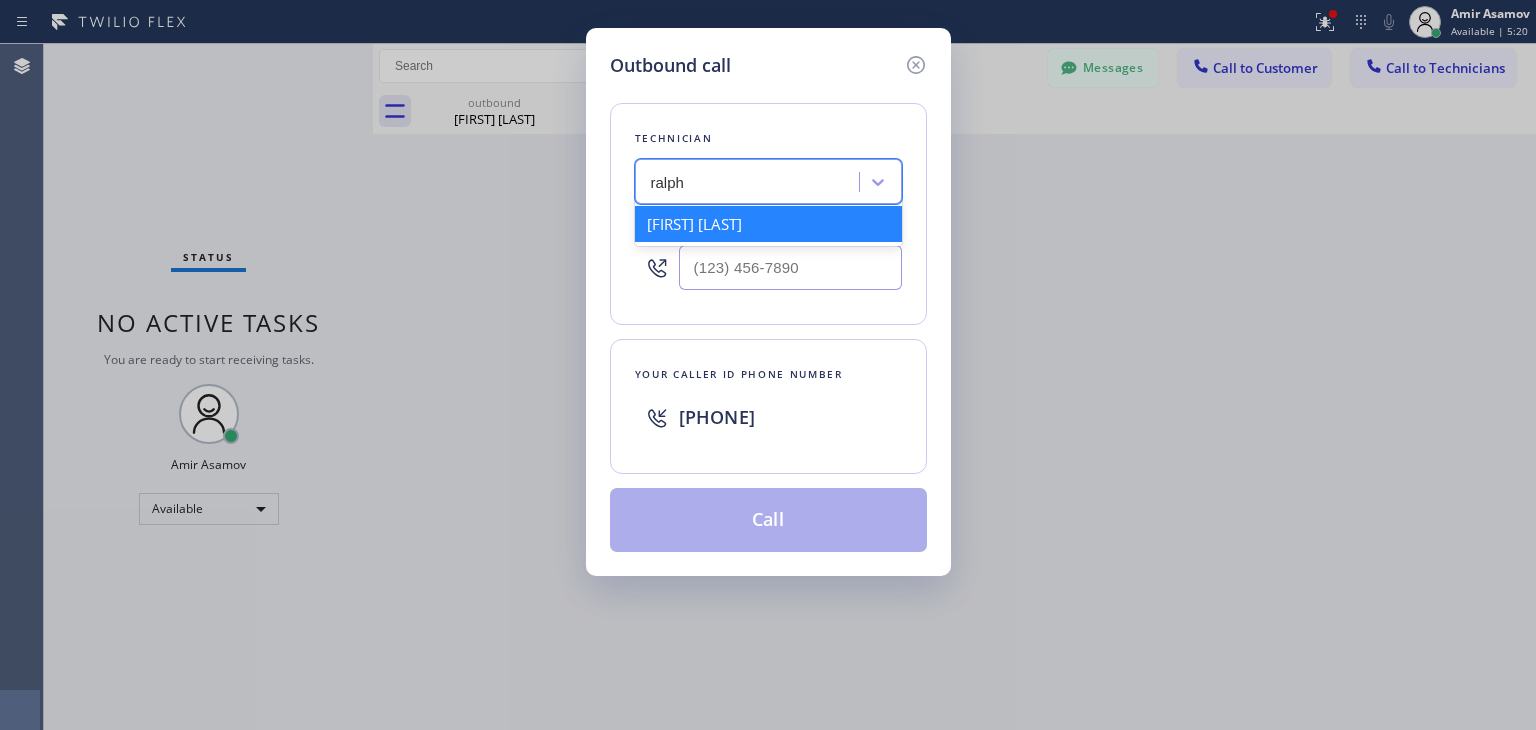 click on "[FIRST] [LAST]" at bounding box center [768, 224] 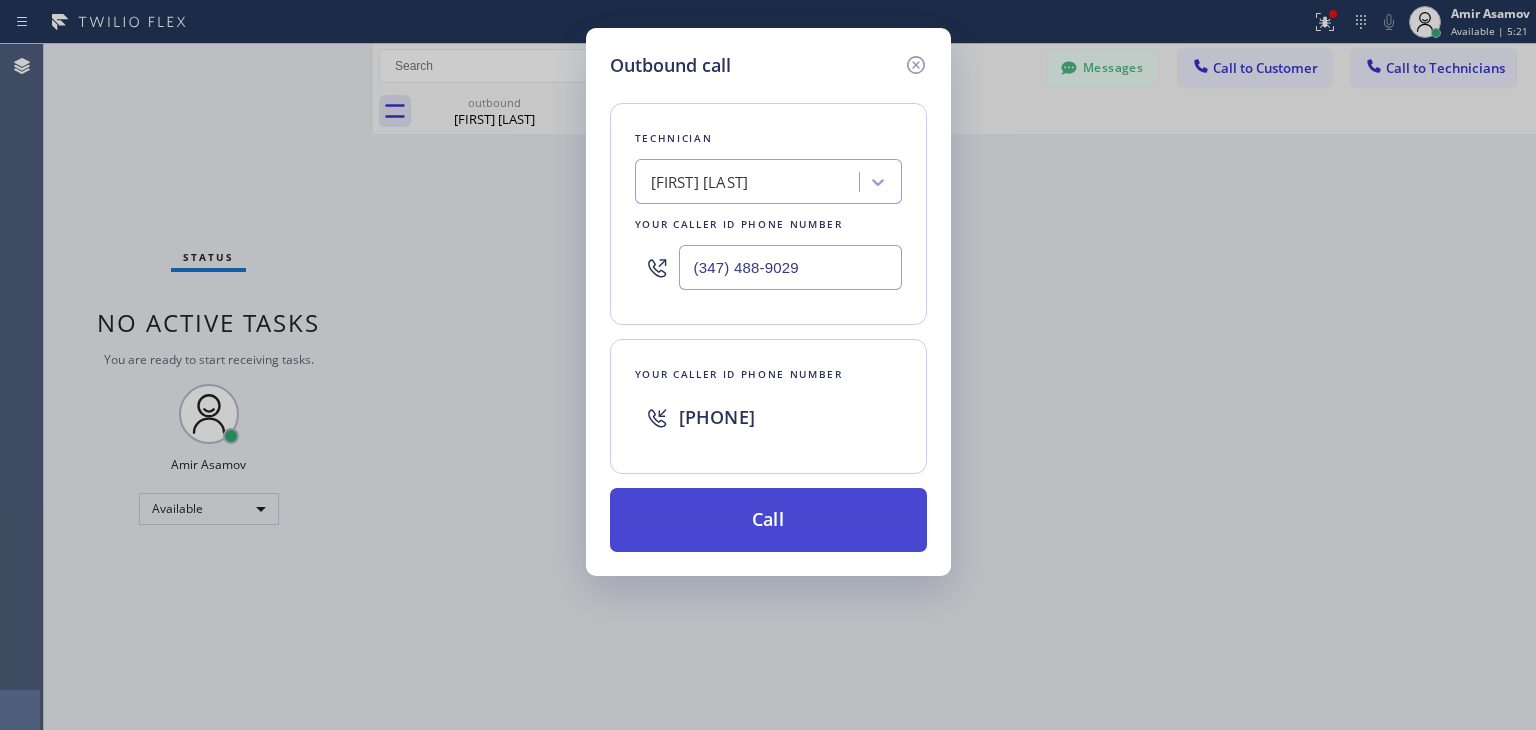 click on "Call" at bounding box center [768, 520] 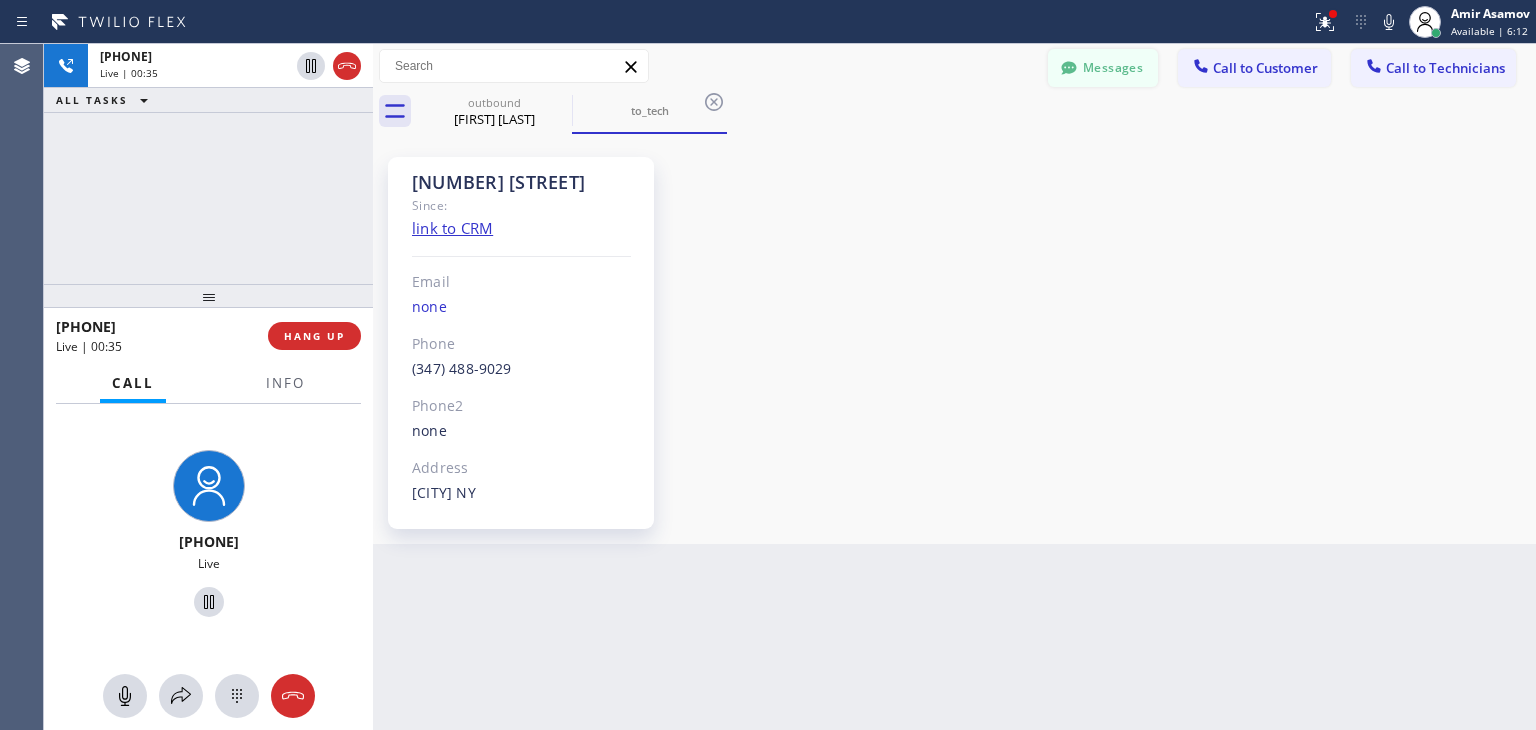 click on "Messages" at bounding box center [1103, 68] 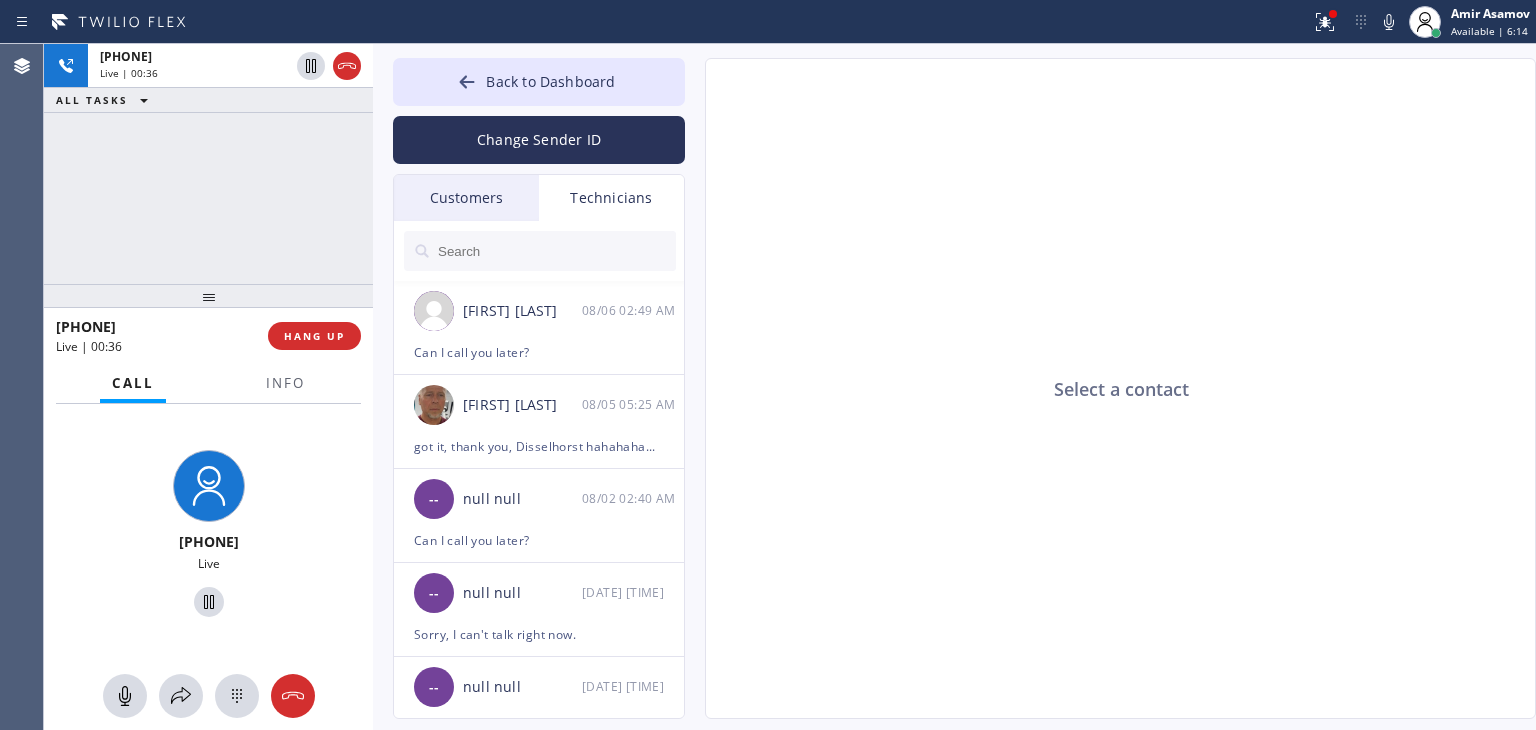 click on "Customers" at bounding box center [466, 198] 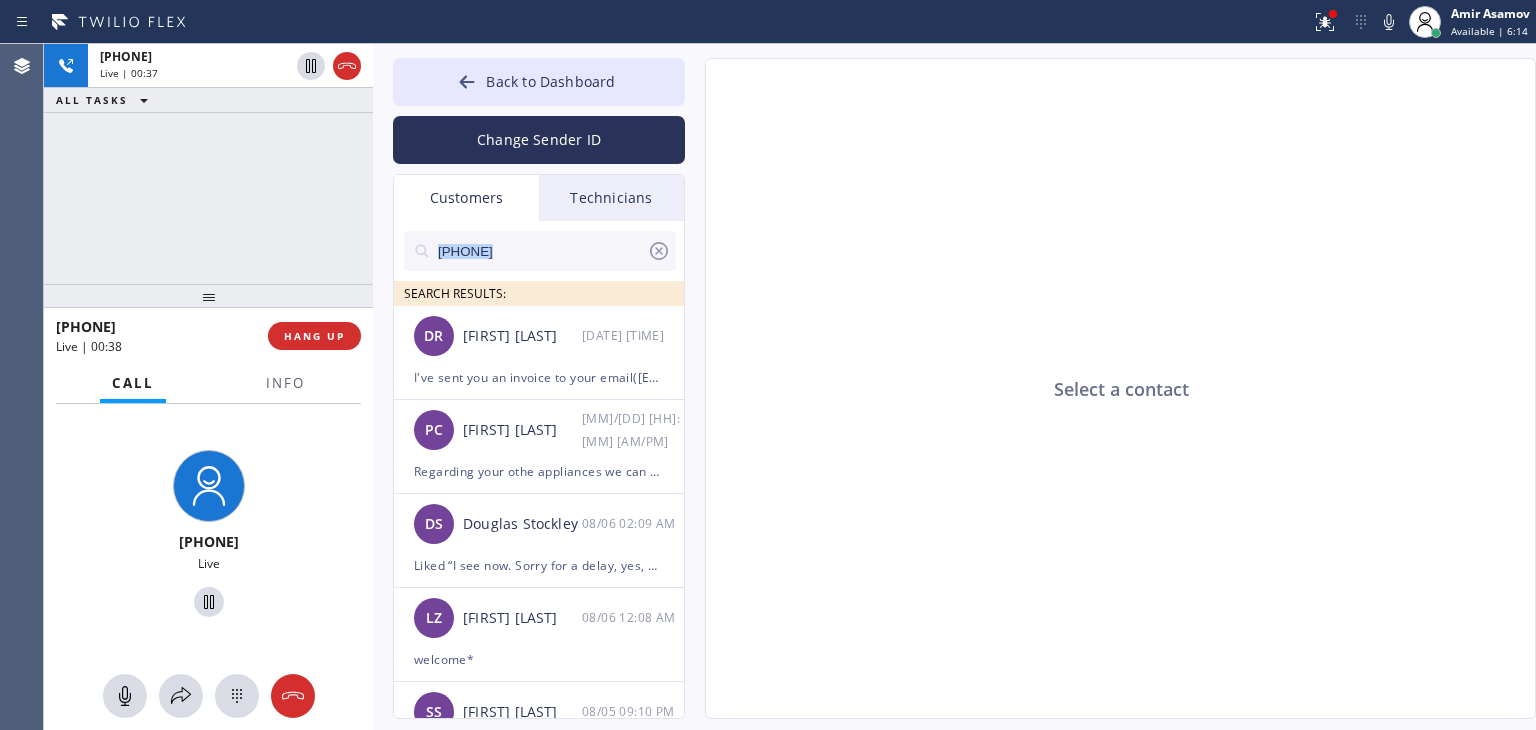 drag, startPoint x: 500, startPoint y: 277, endPoint x: 550, endPoint y: 244, distance: 59.908264 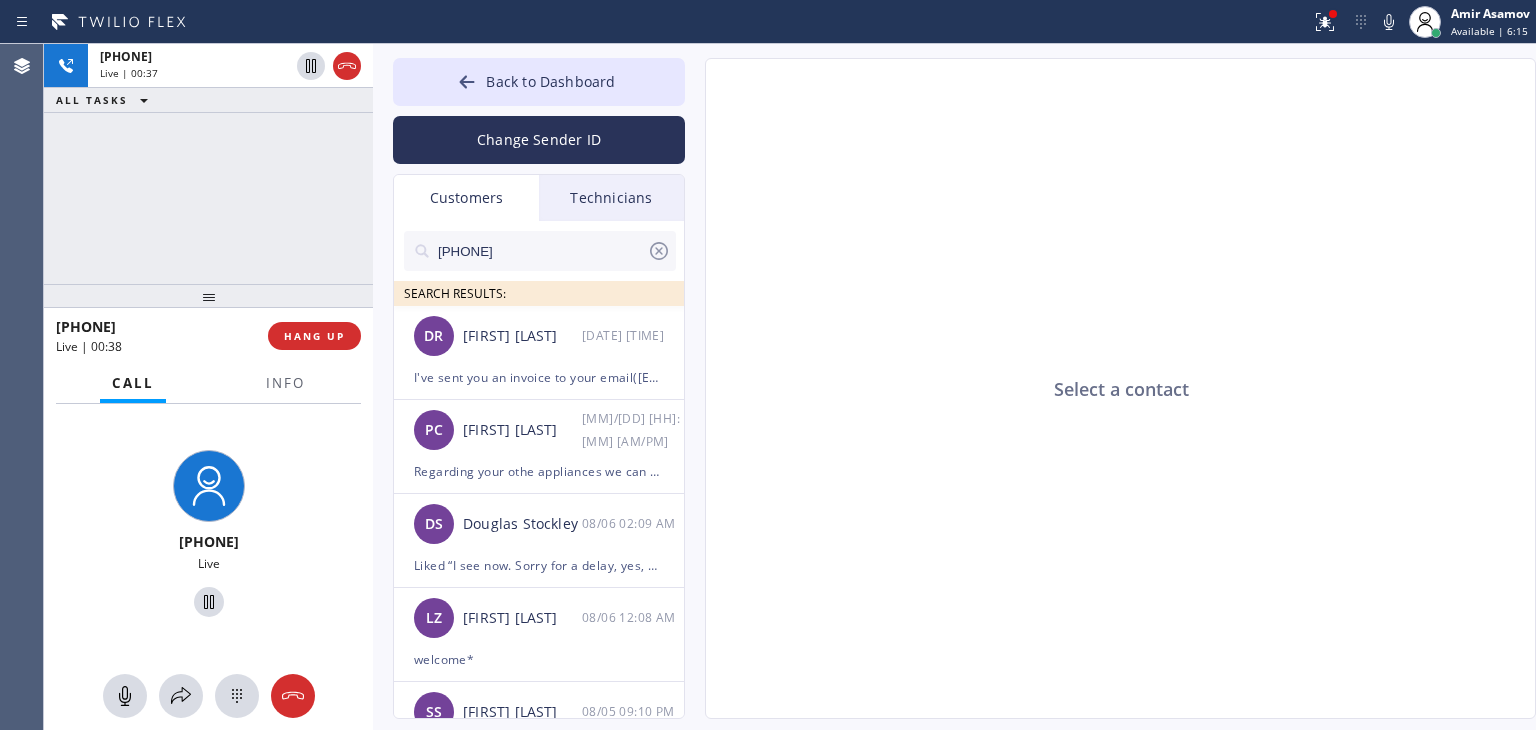 click on "[PHONE]" at bounding box center (541, 251) 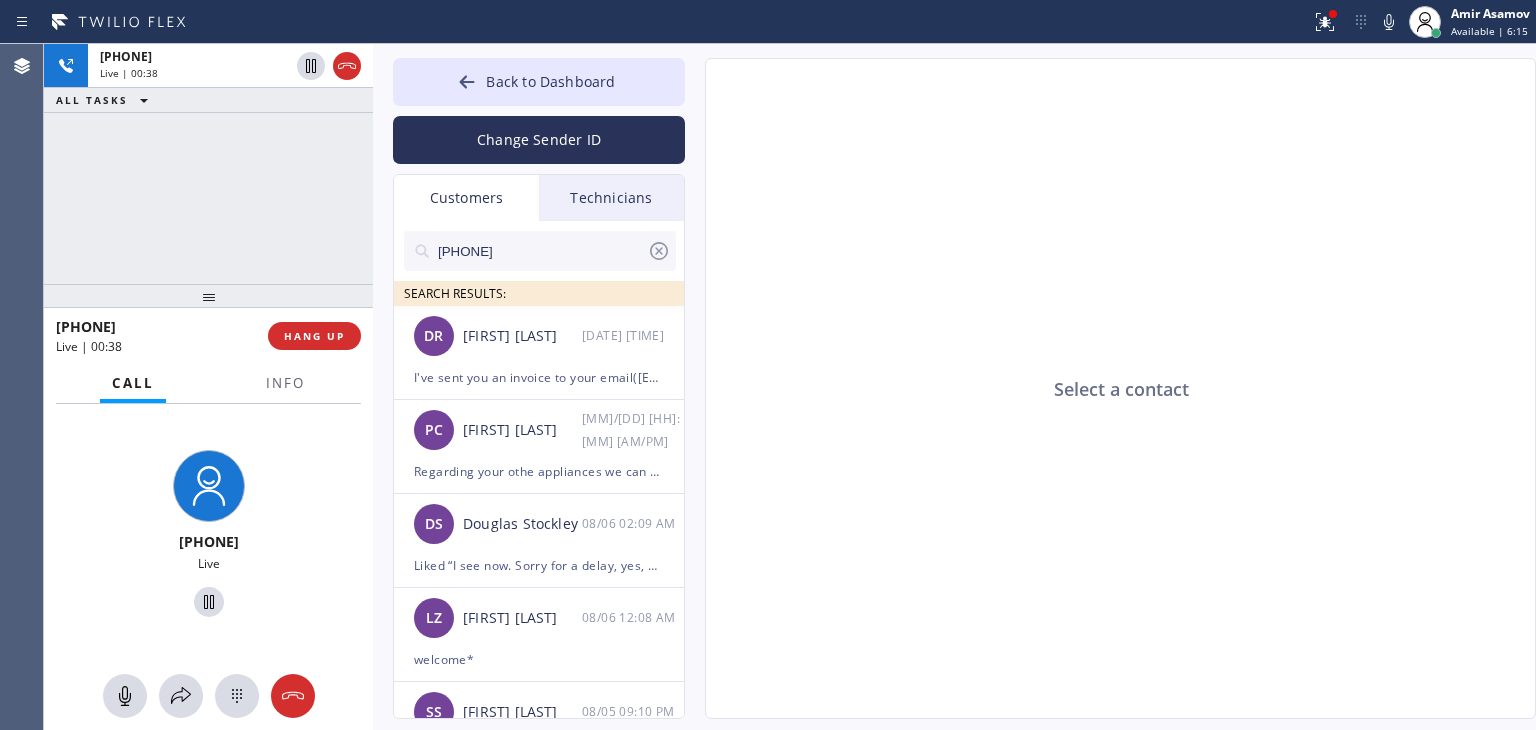 click on "[PHONE]" at bounding box center (541, 251) 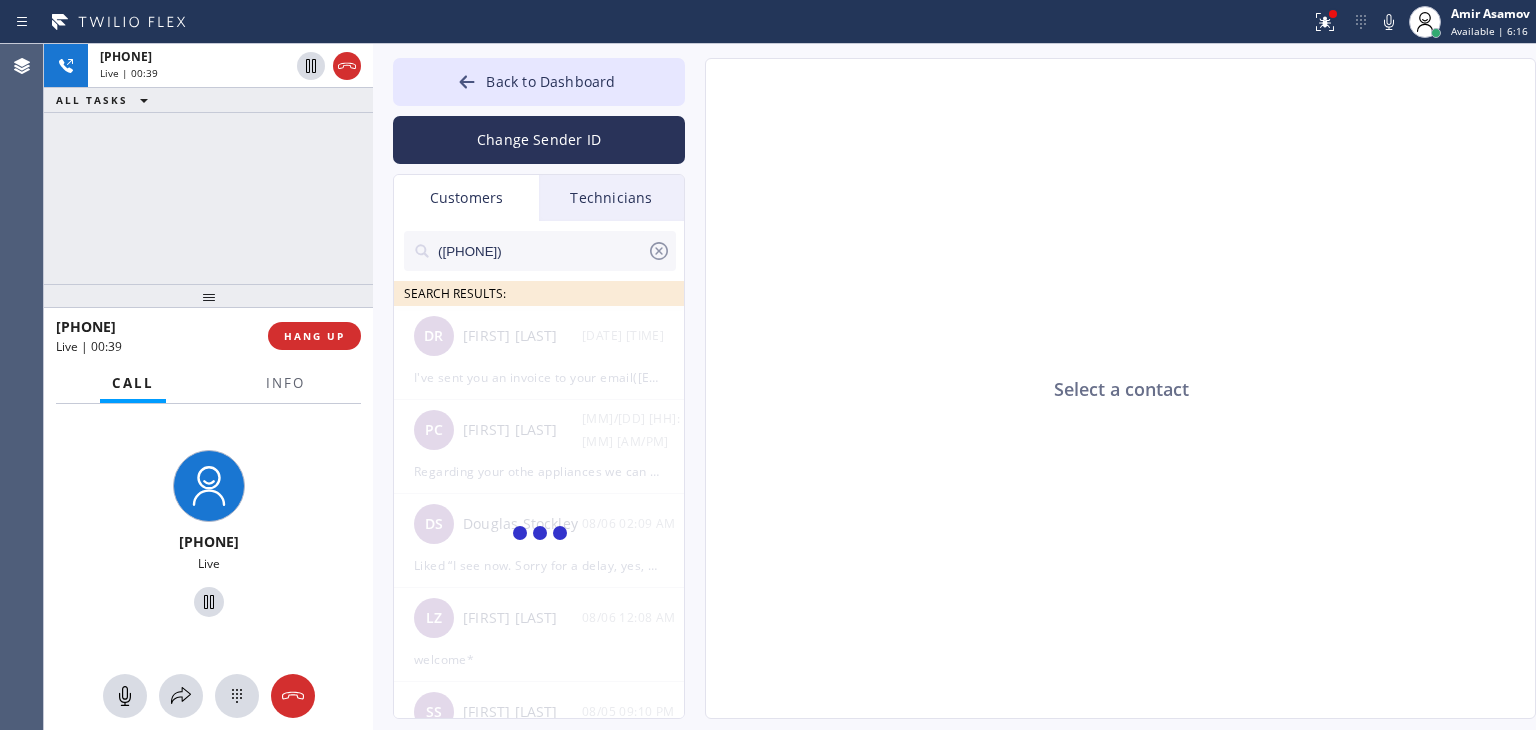 click on "([PHONE])" at bounding box center [541, 251] 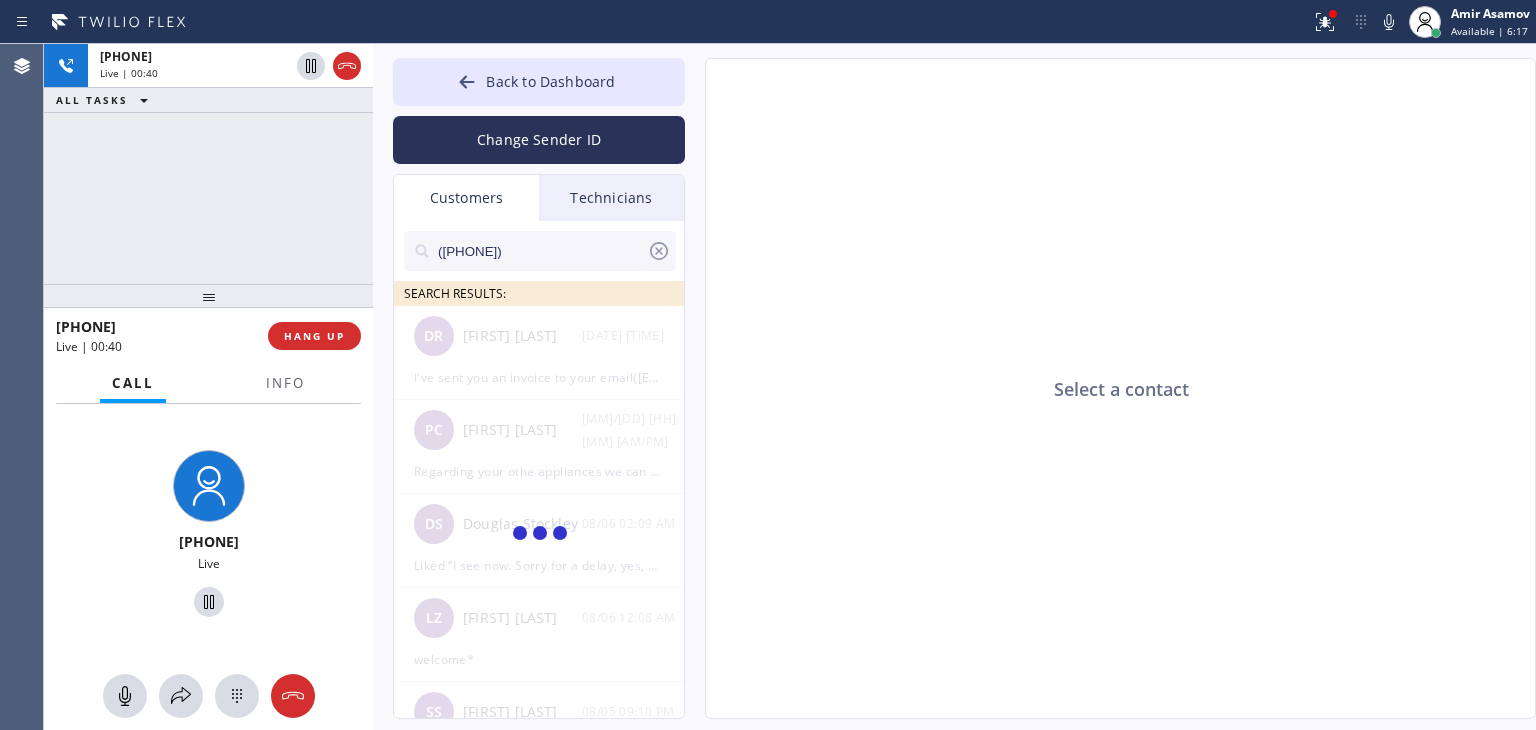click on "([PHONE])" at bounding box center [541, 251] 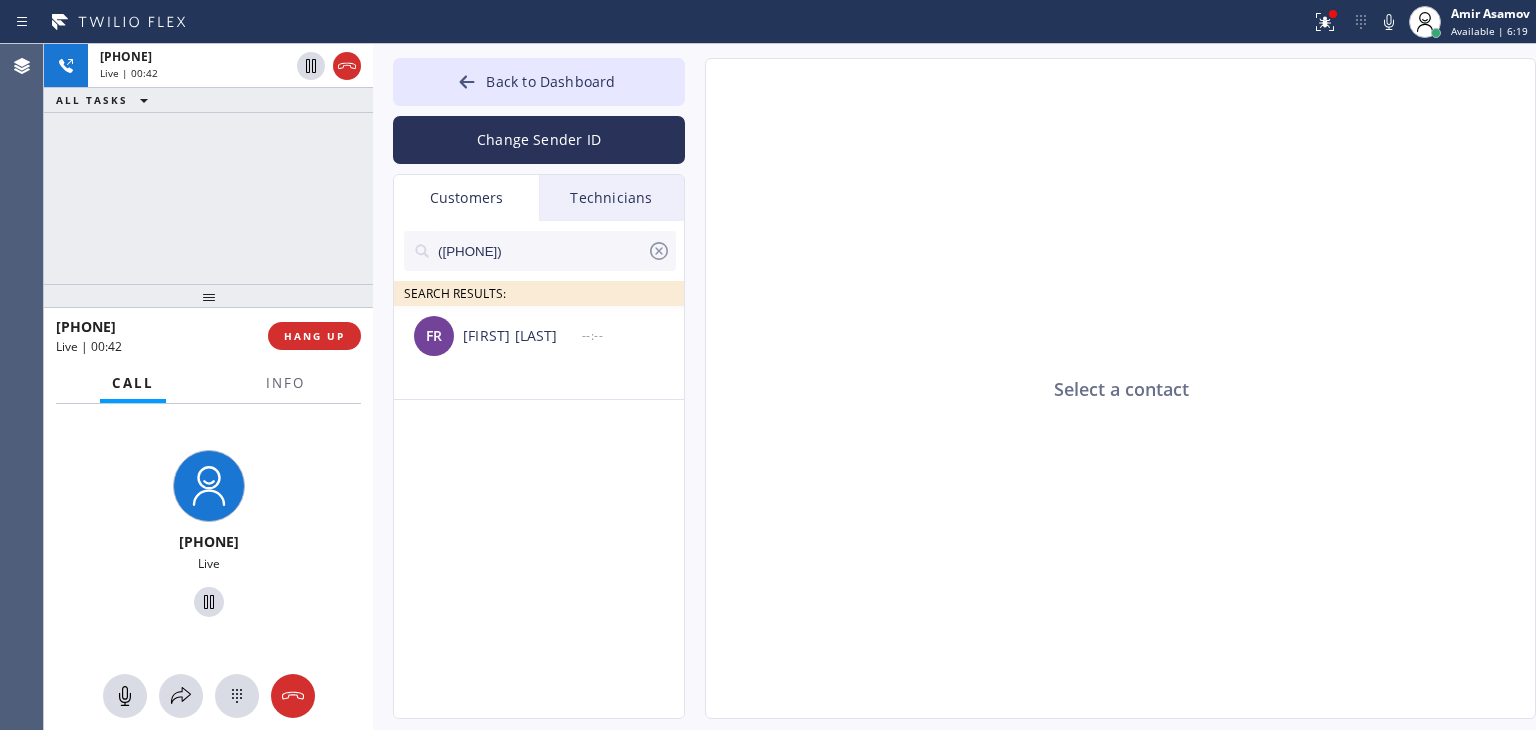 type on "([PHONE])" 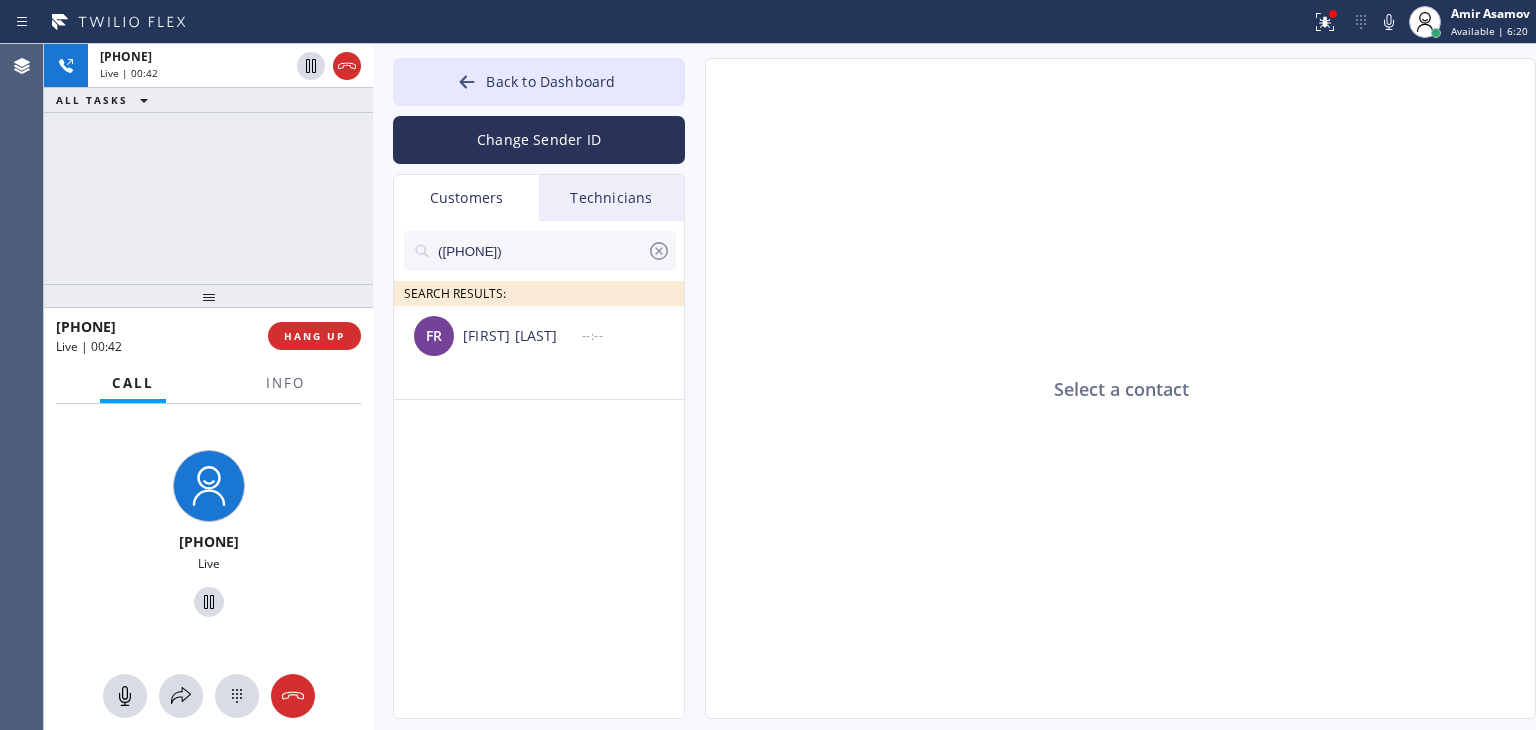 click on "FR [FIRST] [LAST] --:--" at bounding box center [540, 336] 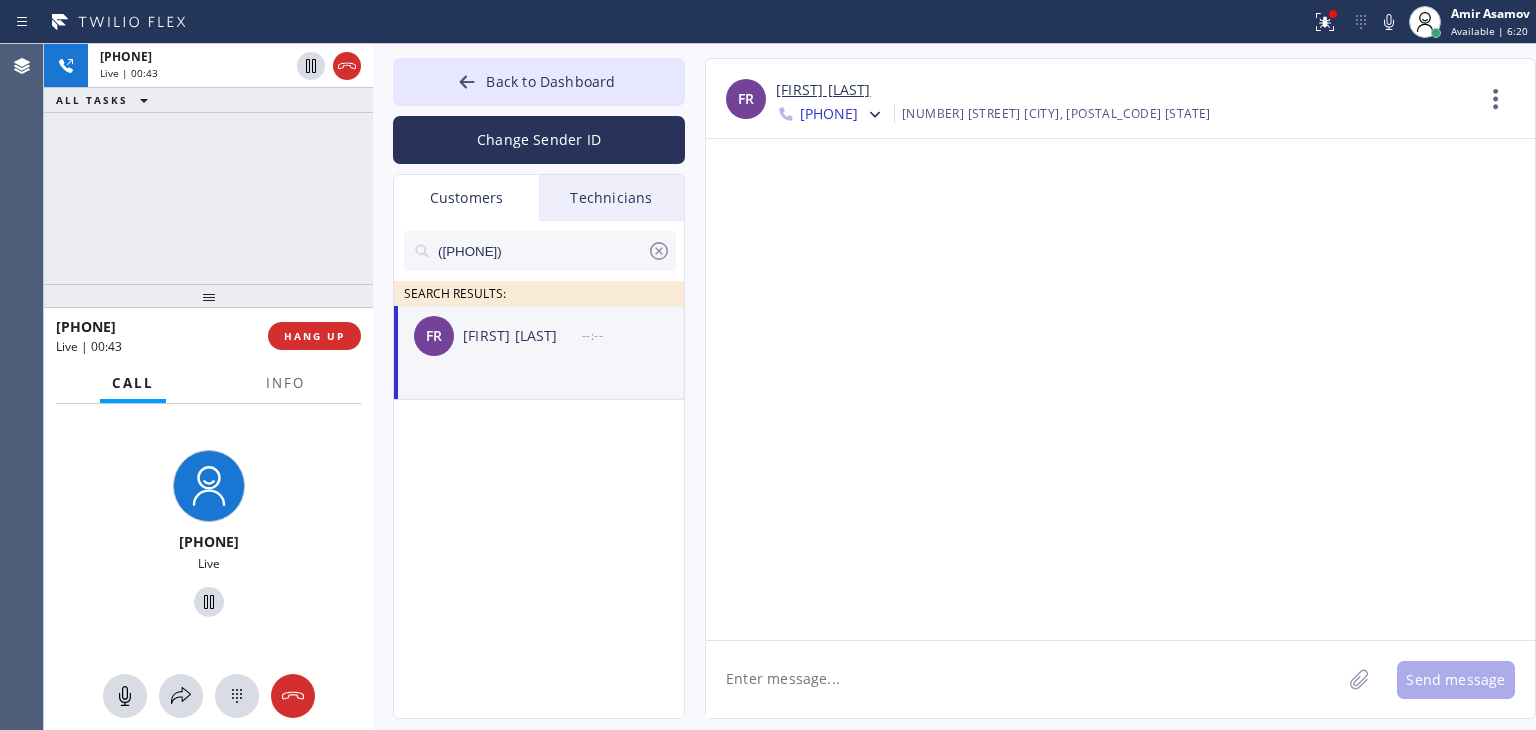 click 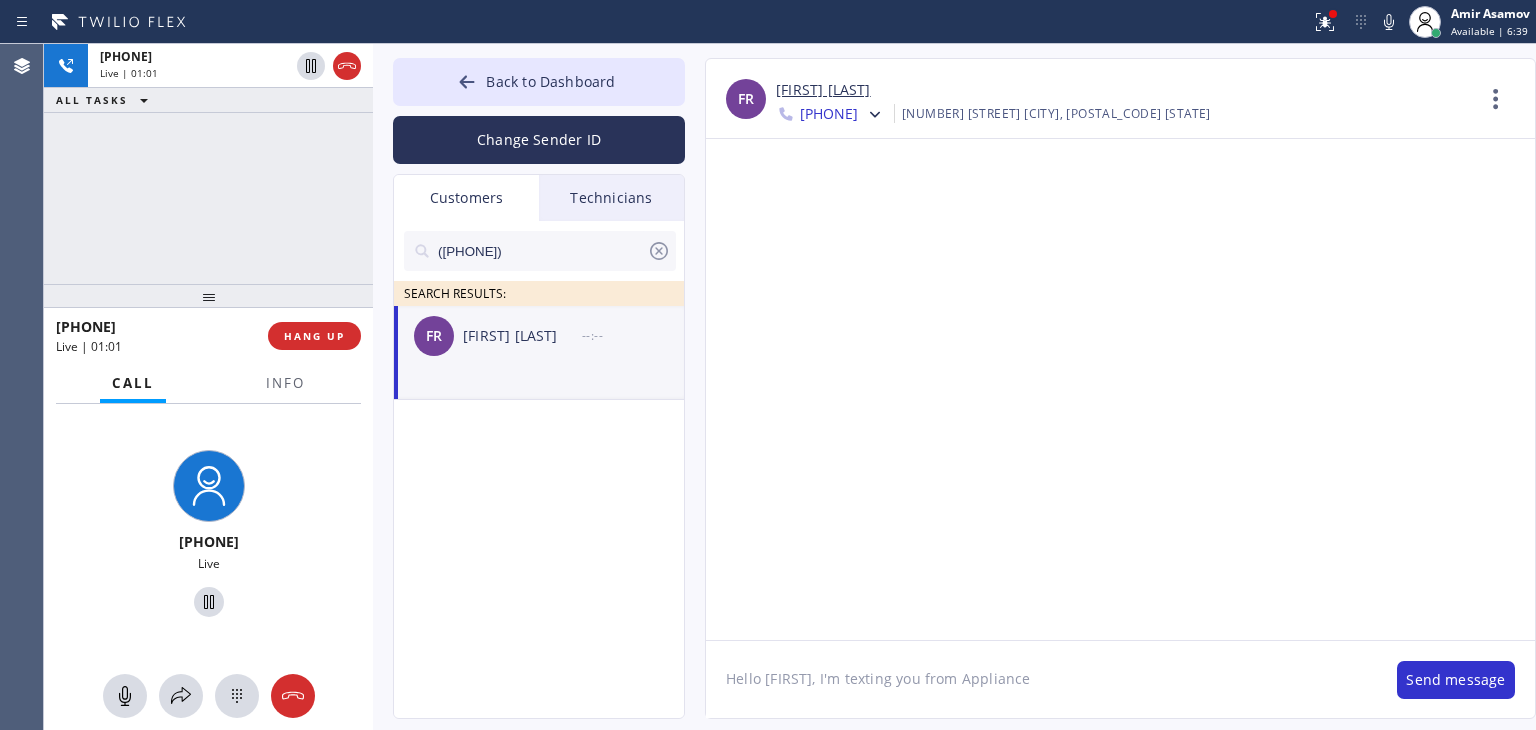 click on "Hello [FIRST], I'm texting you from Appliance" 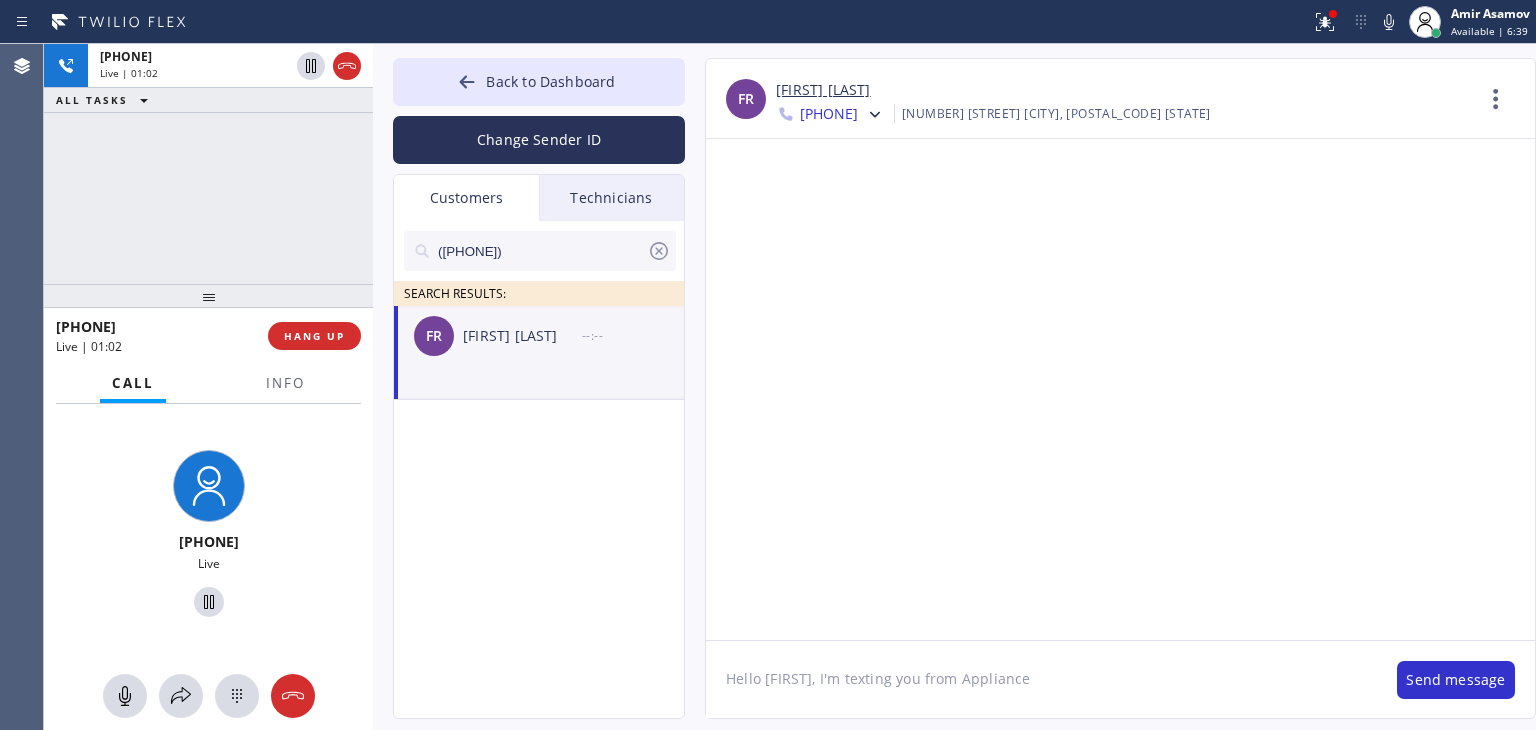 click on "Hello [FIRST], I'm texting you from Appliance" 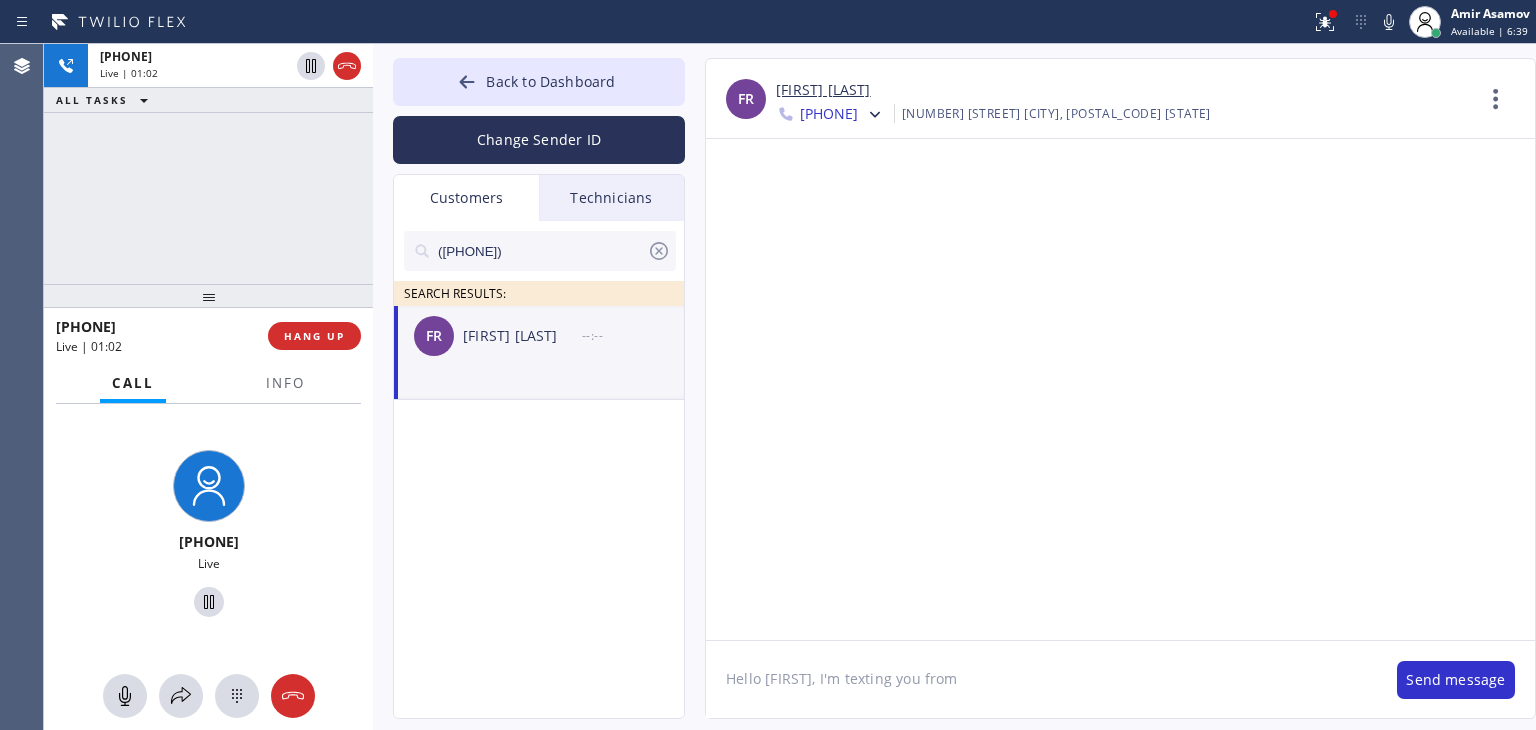 paste on "Repair Twist of New York" 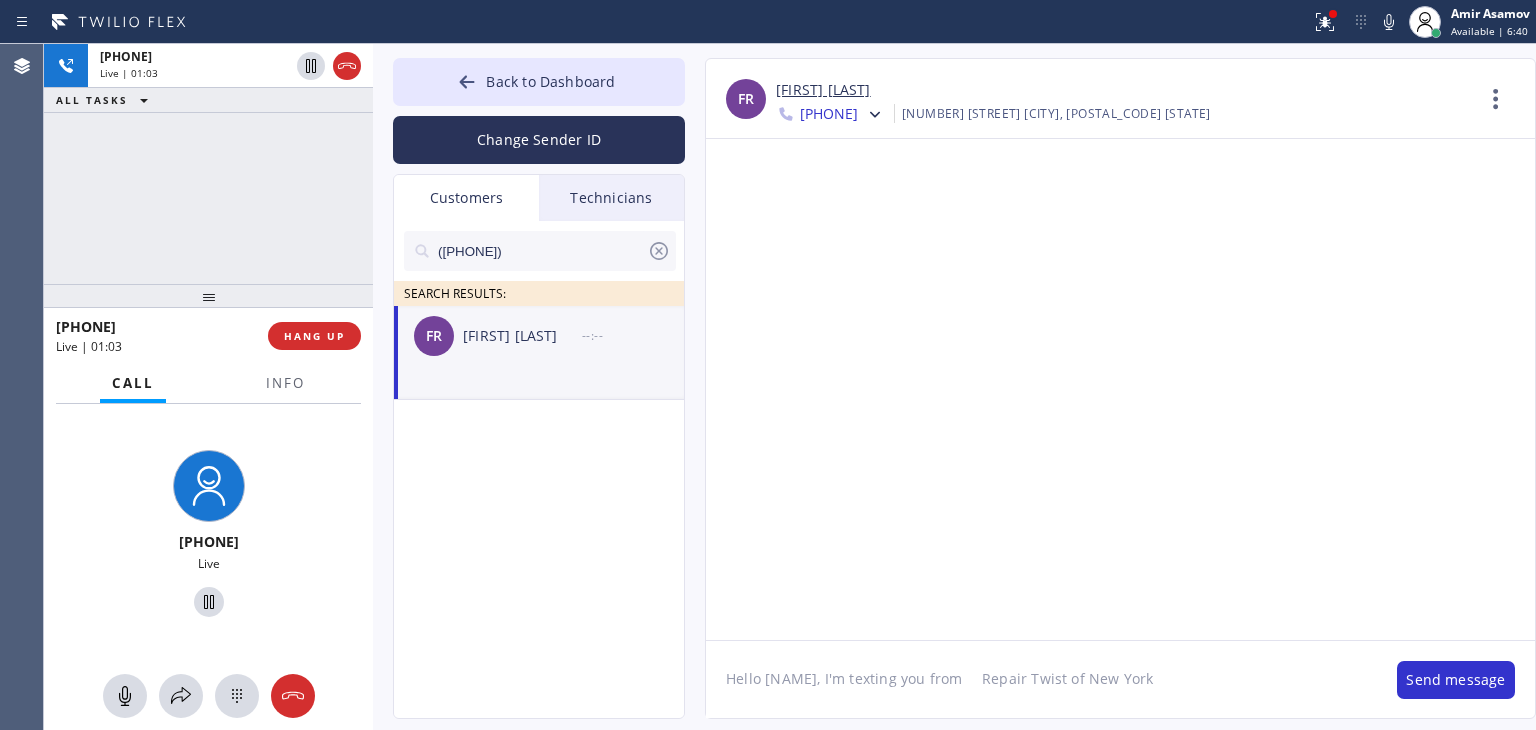 click on "Hello [NAME], I'm texting you from 	Repair Twist of New York" 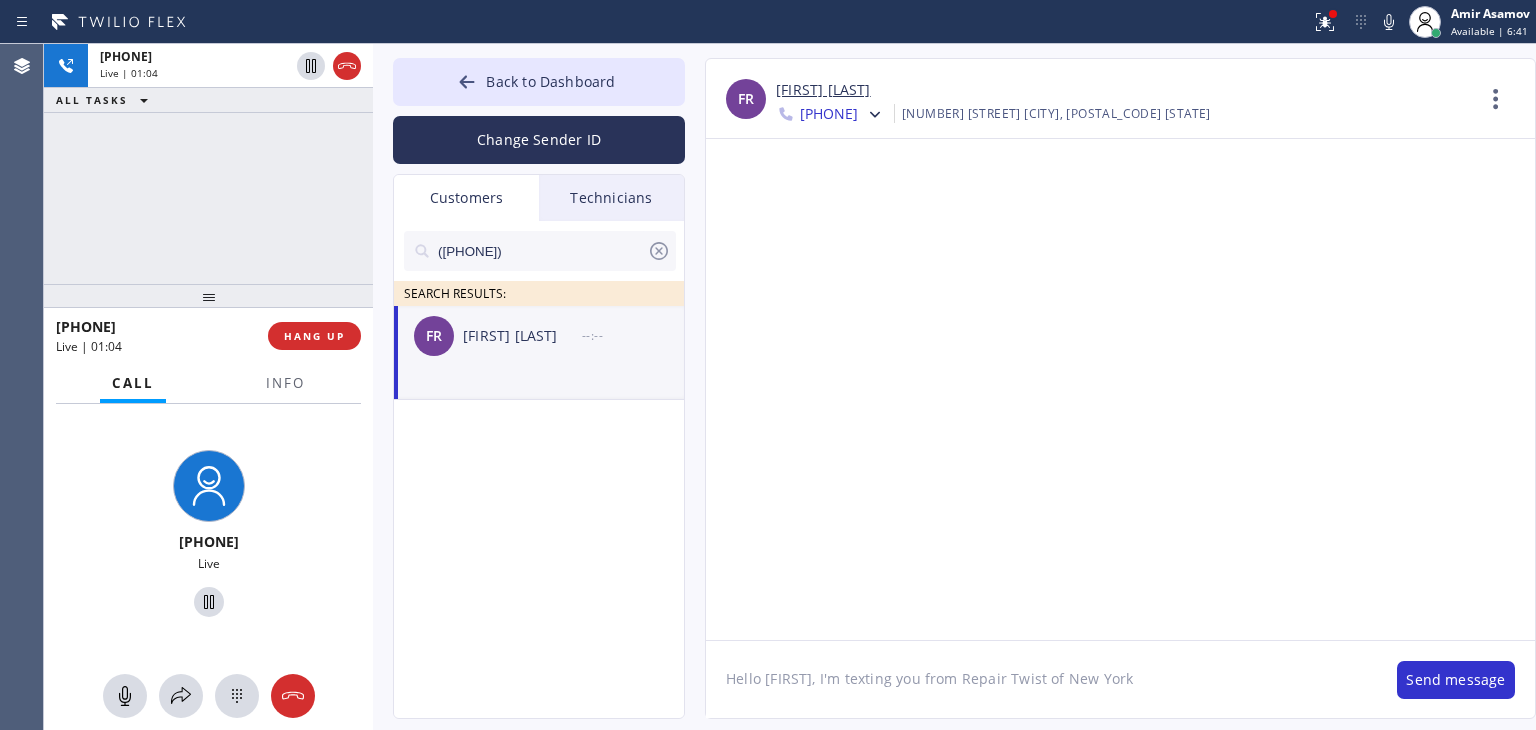 click on "Hello [FIRST], I'm texting you from Repair Twist of New York" 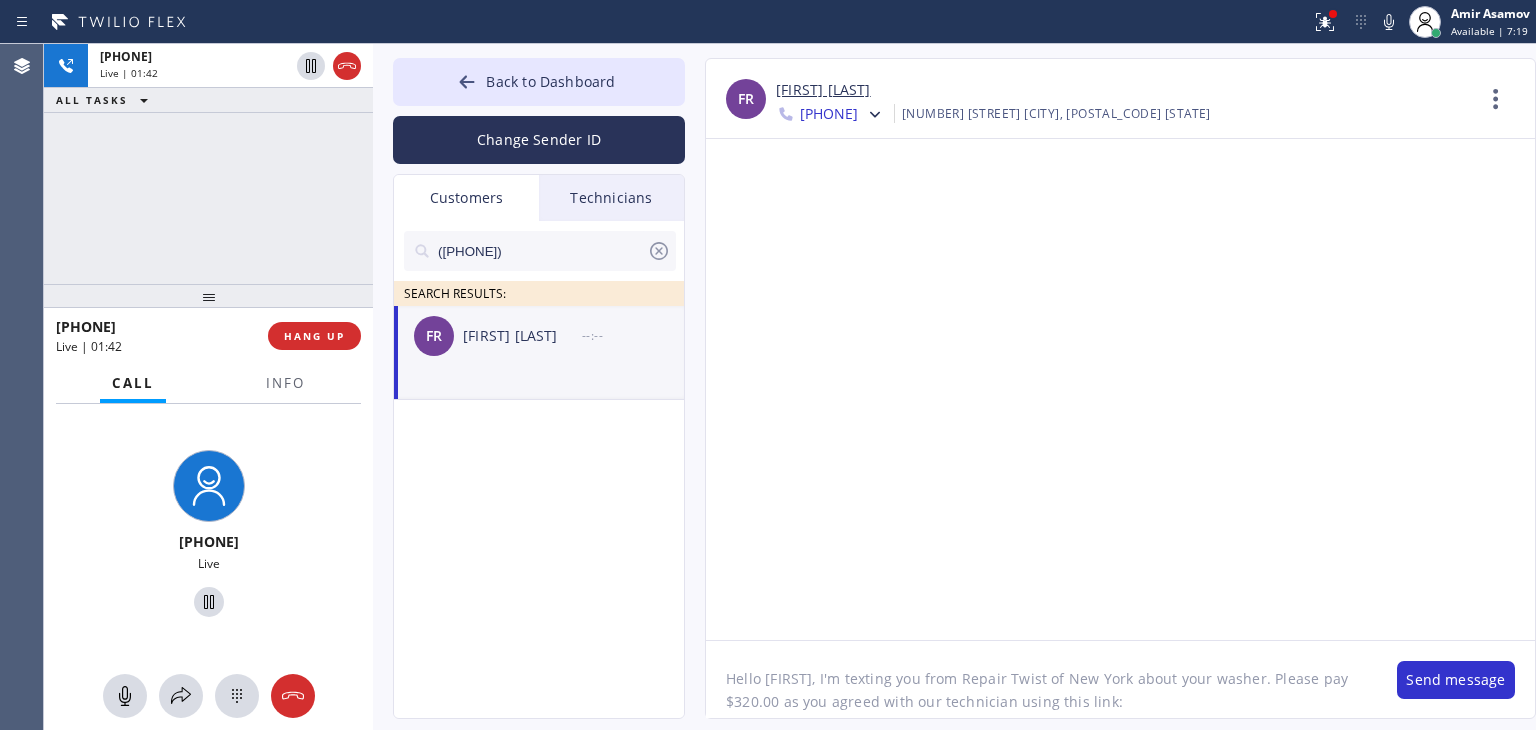 paste on "https://swipesimple.com/links/lnk_29c605ce0d11e915db88bf6161bf58c5" 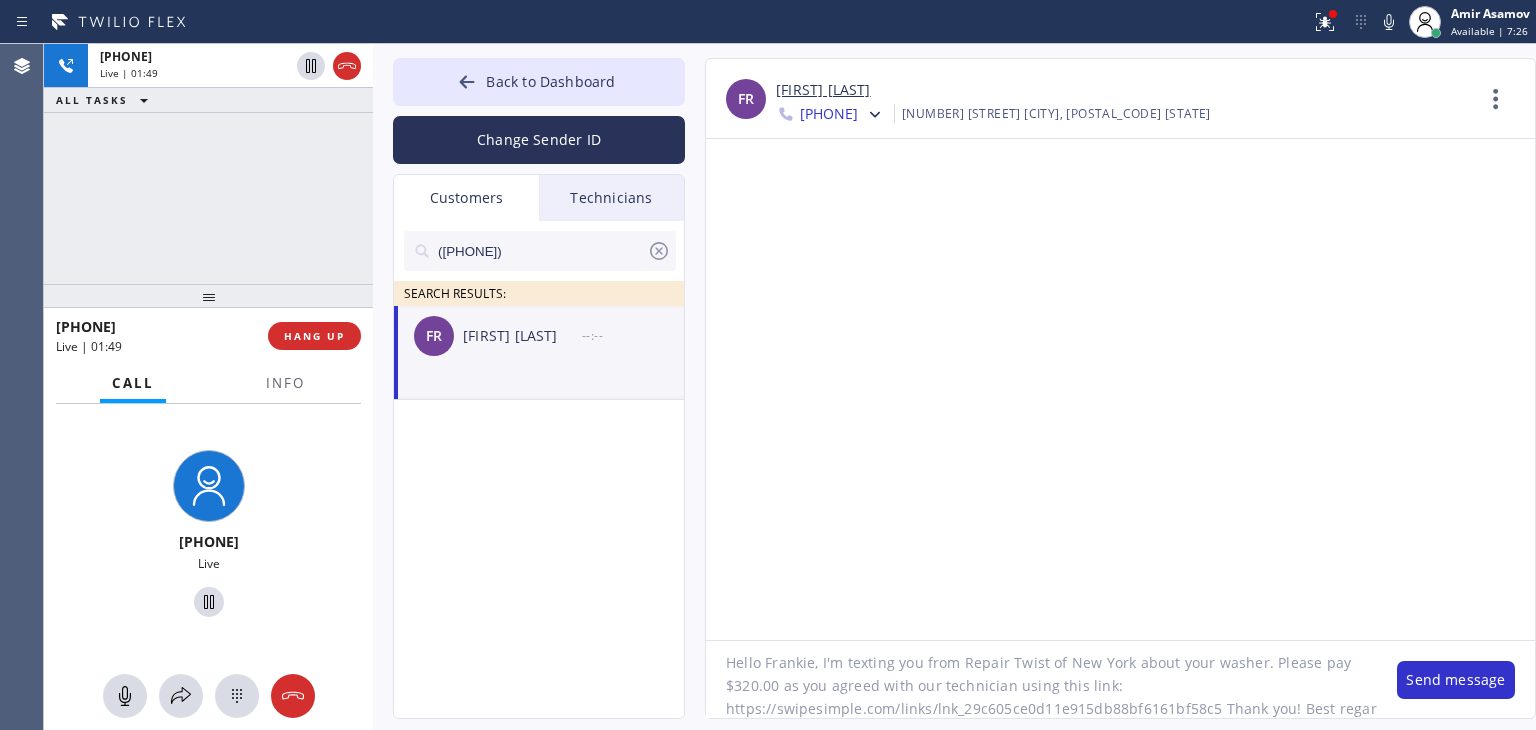 scroll, scrollTop: 40, scrollLeft: 0, axis: vertical 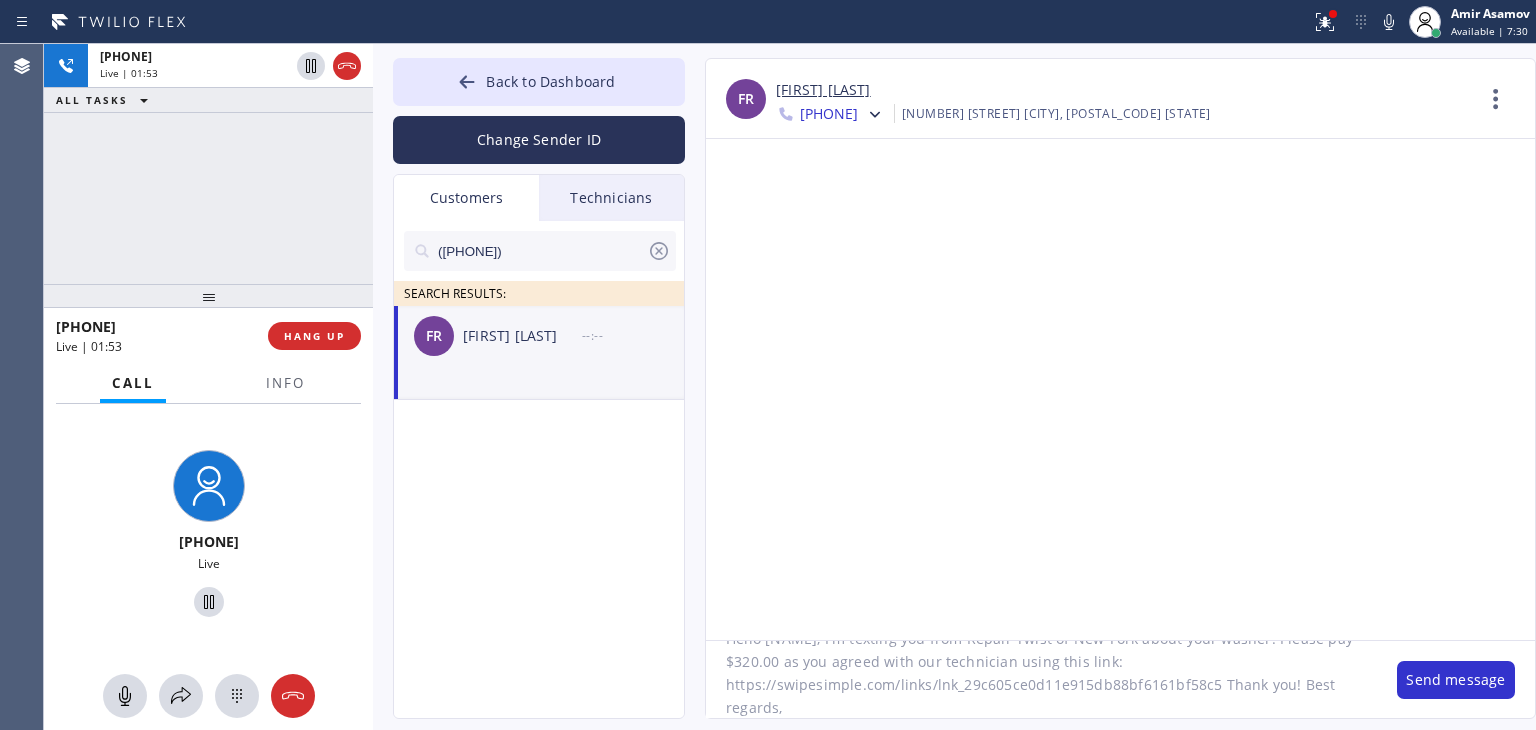 type on "Hello [NAME], I'm texting you from Repair Twist of New York about your washer. Please pay $320.00 as you agreed with our technician using this link: https://swipesimple.com/links/lnk_29c605ce0d11e915db88bf6161bf58c5 Thank you! Best regards," 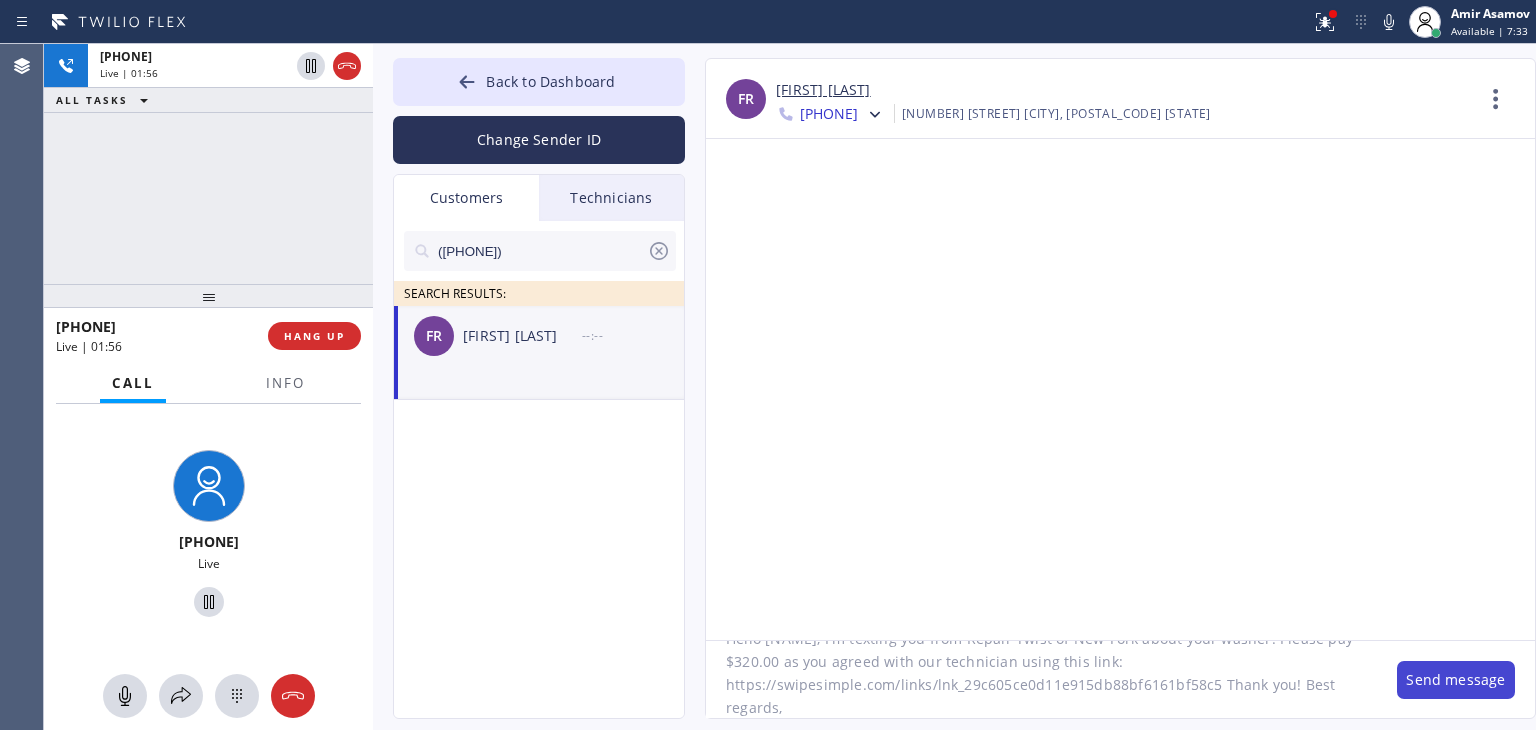 click on "Send message" at bounding box center (1456, 680) 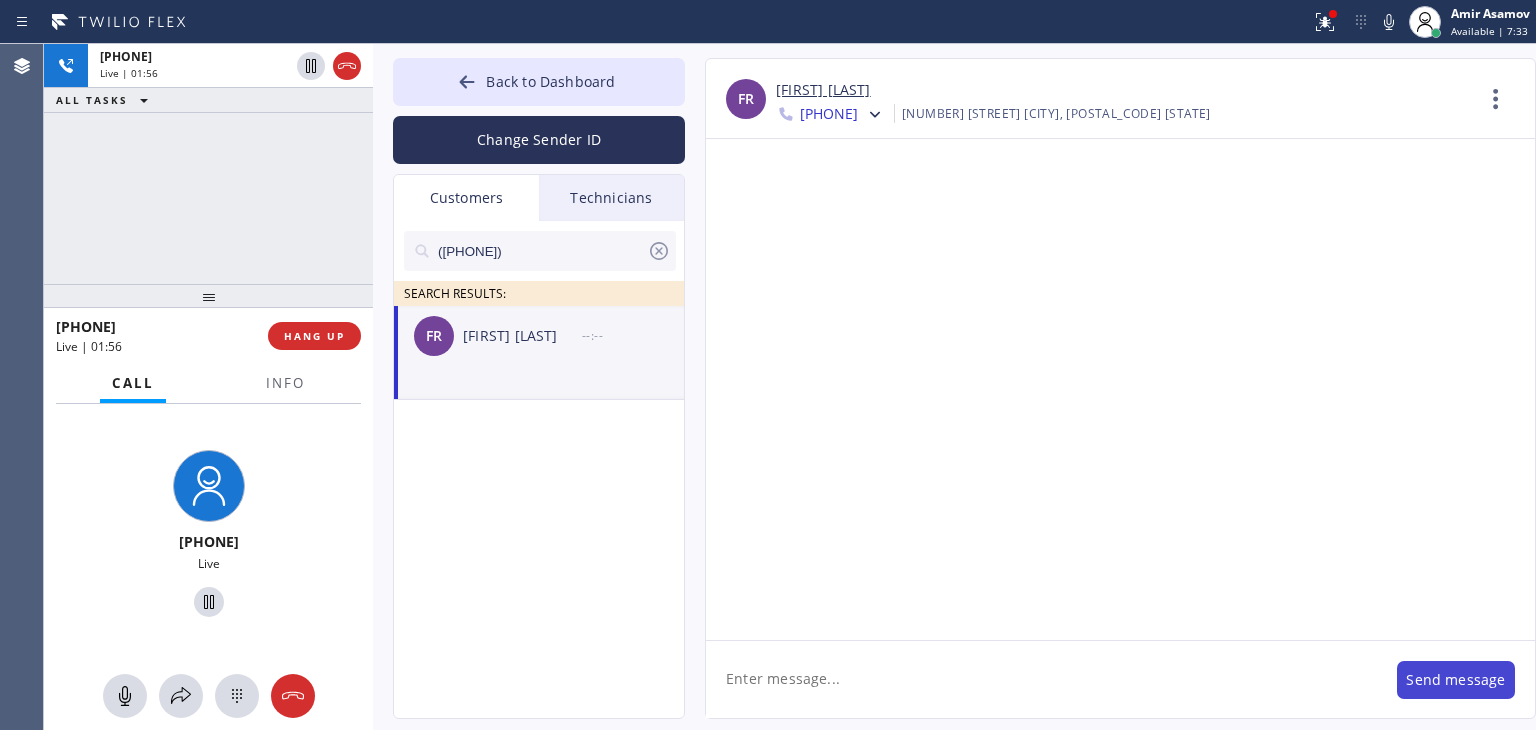 scroll, scrollTop: 0, scrollLeft: 0, axis: both 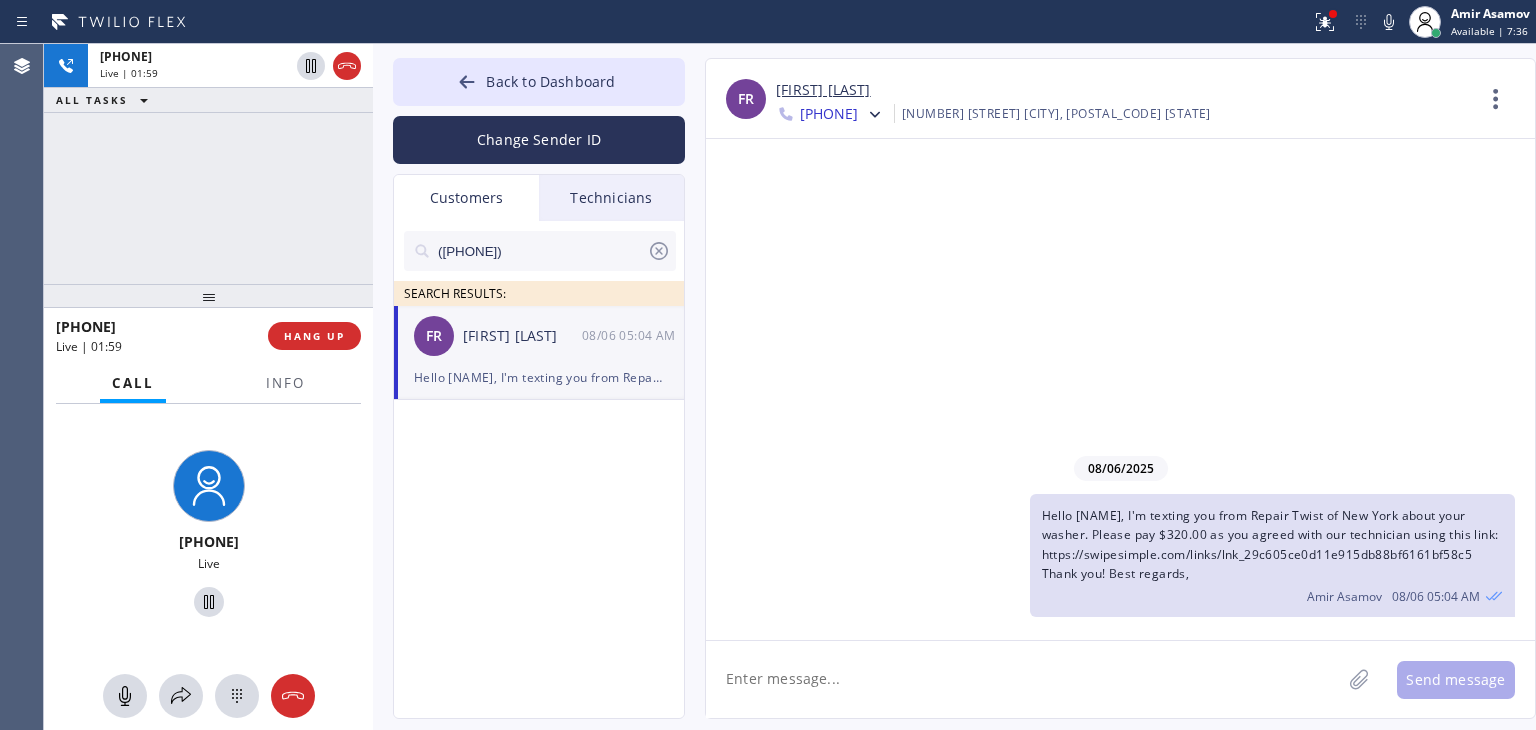 click 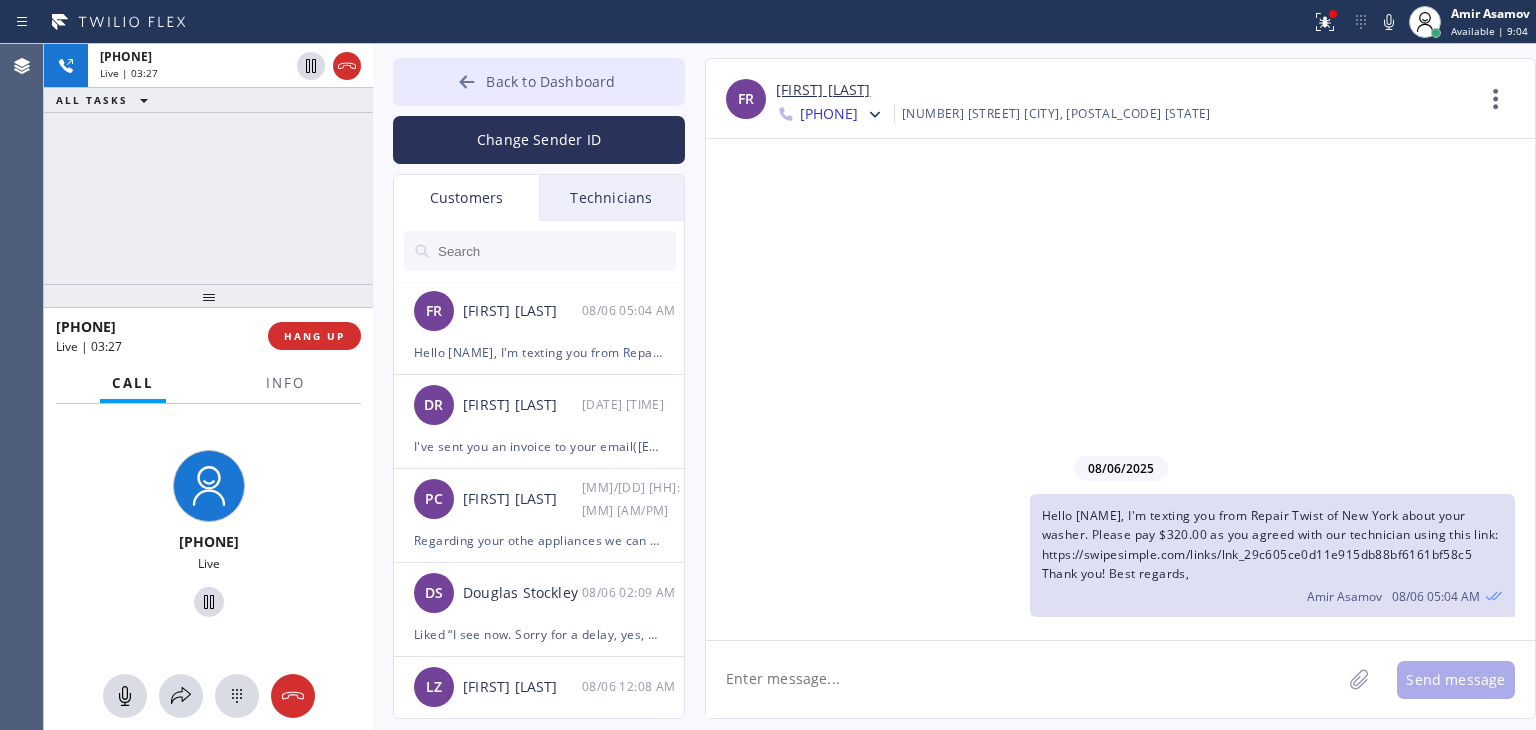 click on "Back to Dashboard" at bounding box center (539, 82) 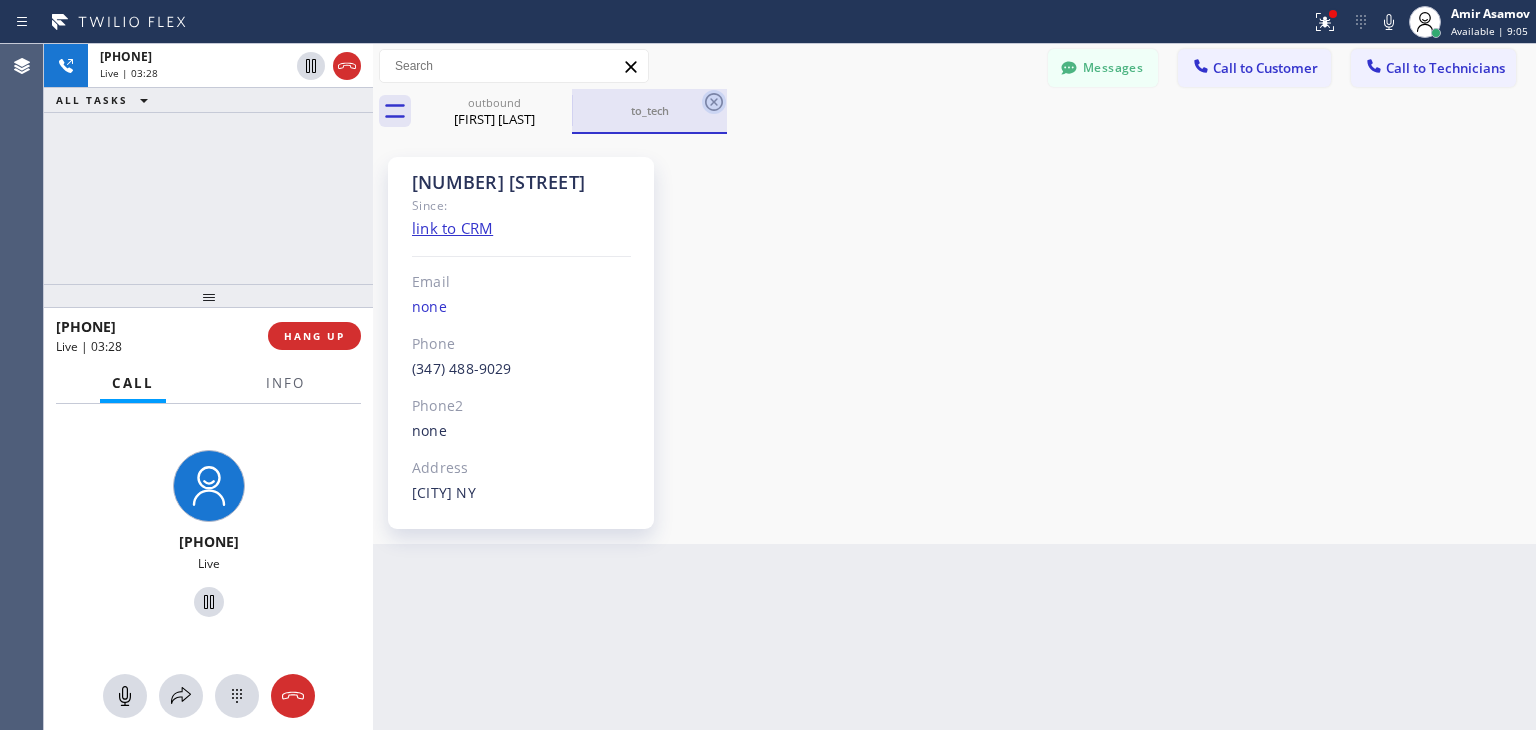 click 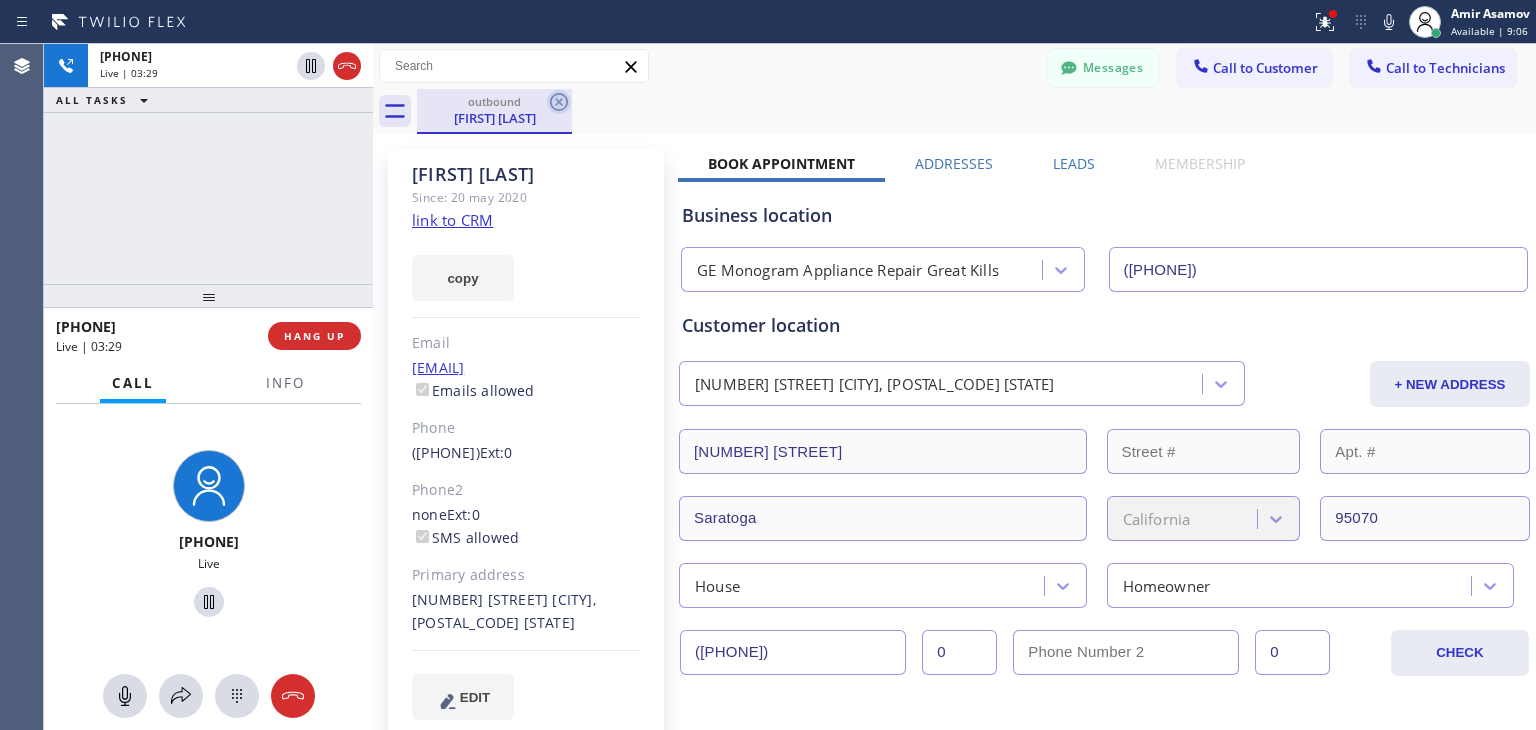 click on "Messages Call to Customer Call to Technicians Outbound call Location GE Monogram Appliance Repair Great Kills Your caller id phone number [PHONE] Customer number Call Outbound call Technician Search Technician Your caller id phone number Your caller id phone number [PHONE] Call outbound [FIRST] [LAST]" at bounding box center [954, 89] 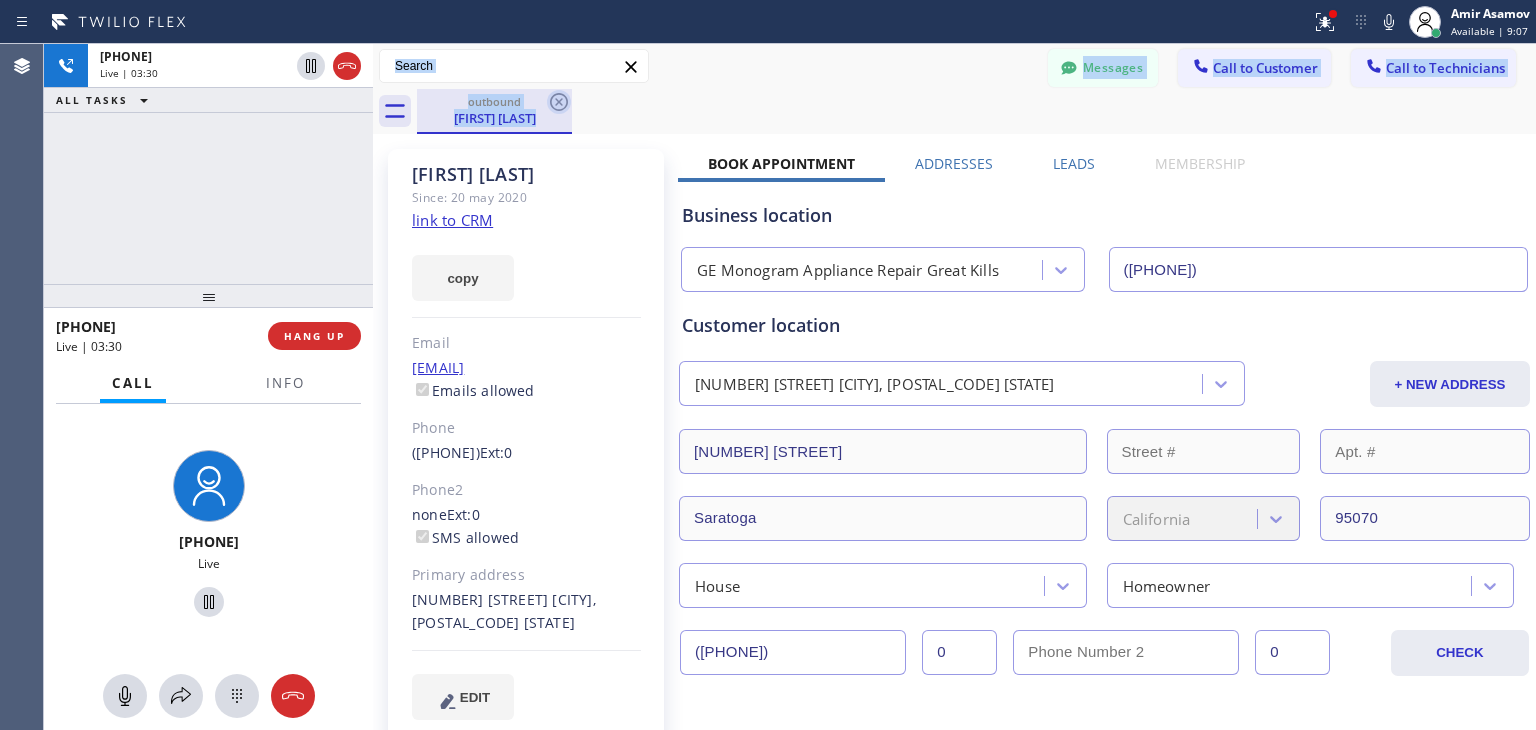 click 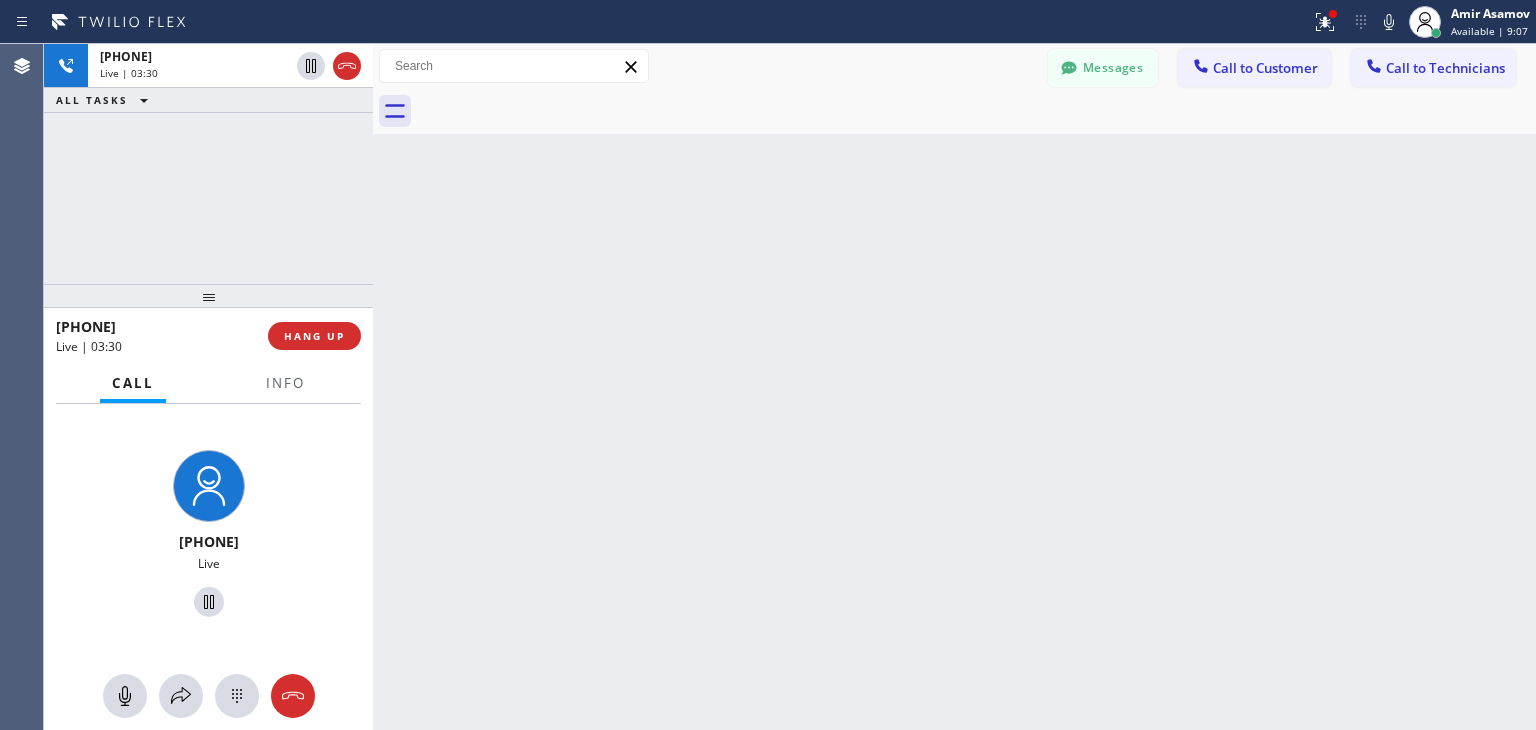 click at bounding box center [976, 111] 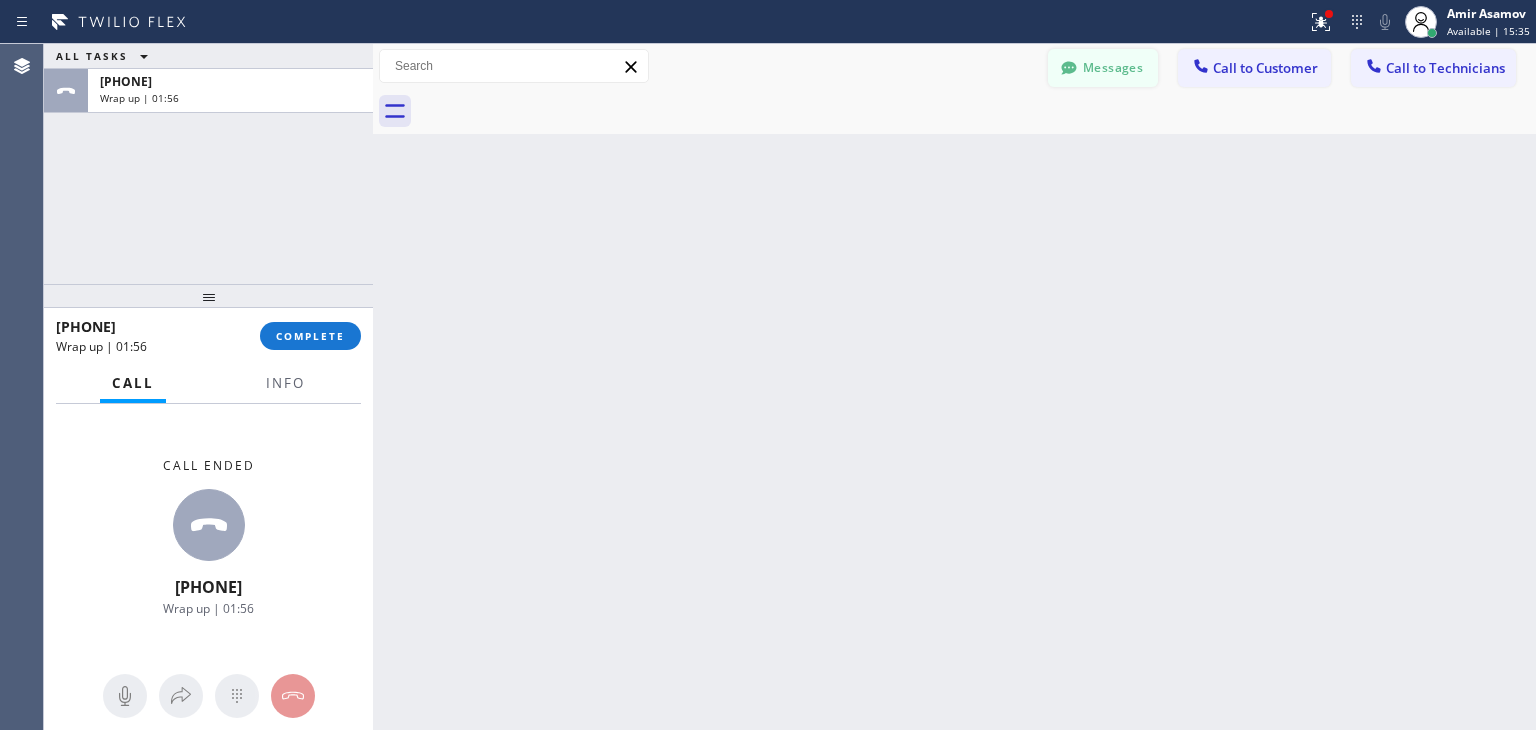 click on "Messages" at bounding box center [1103, 68] 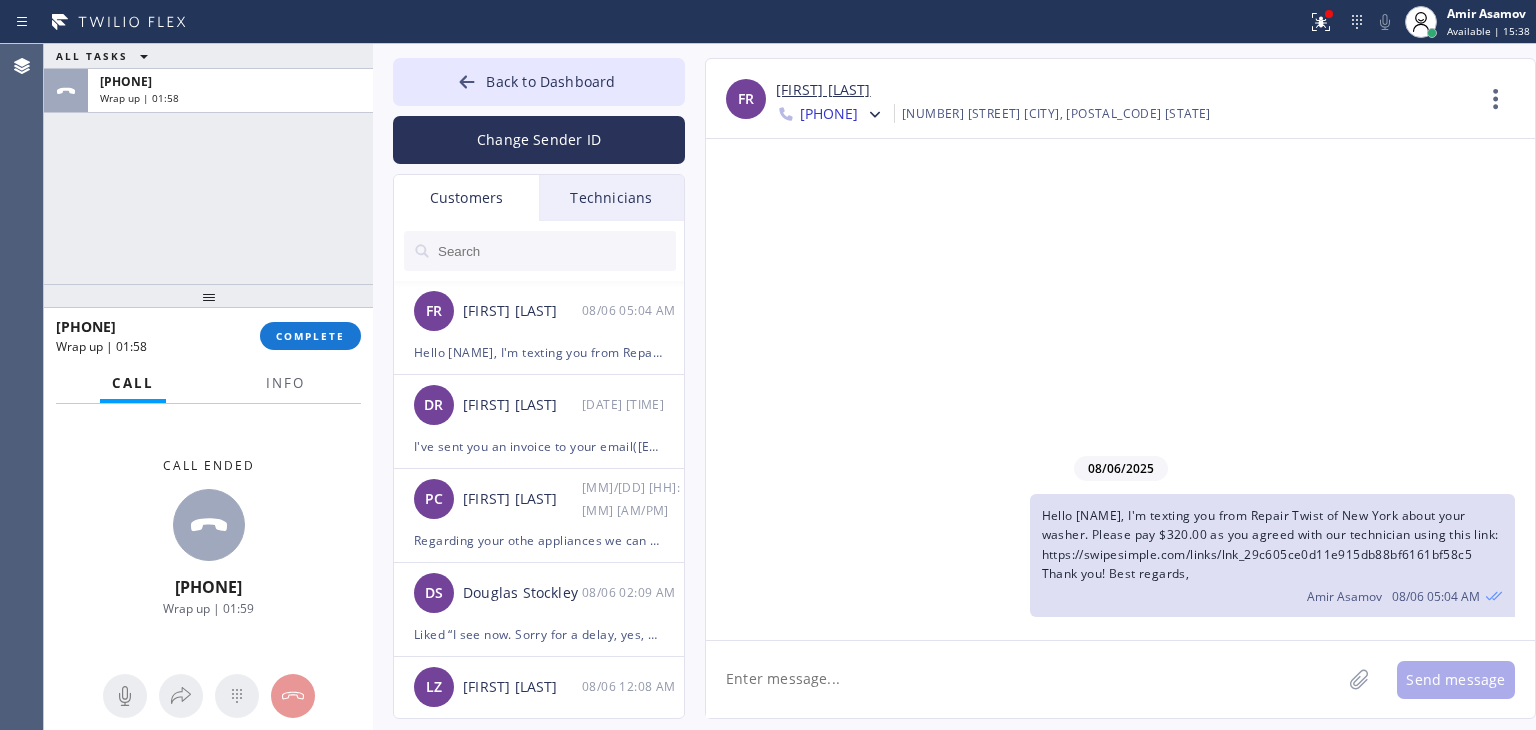 click 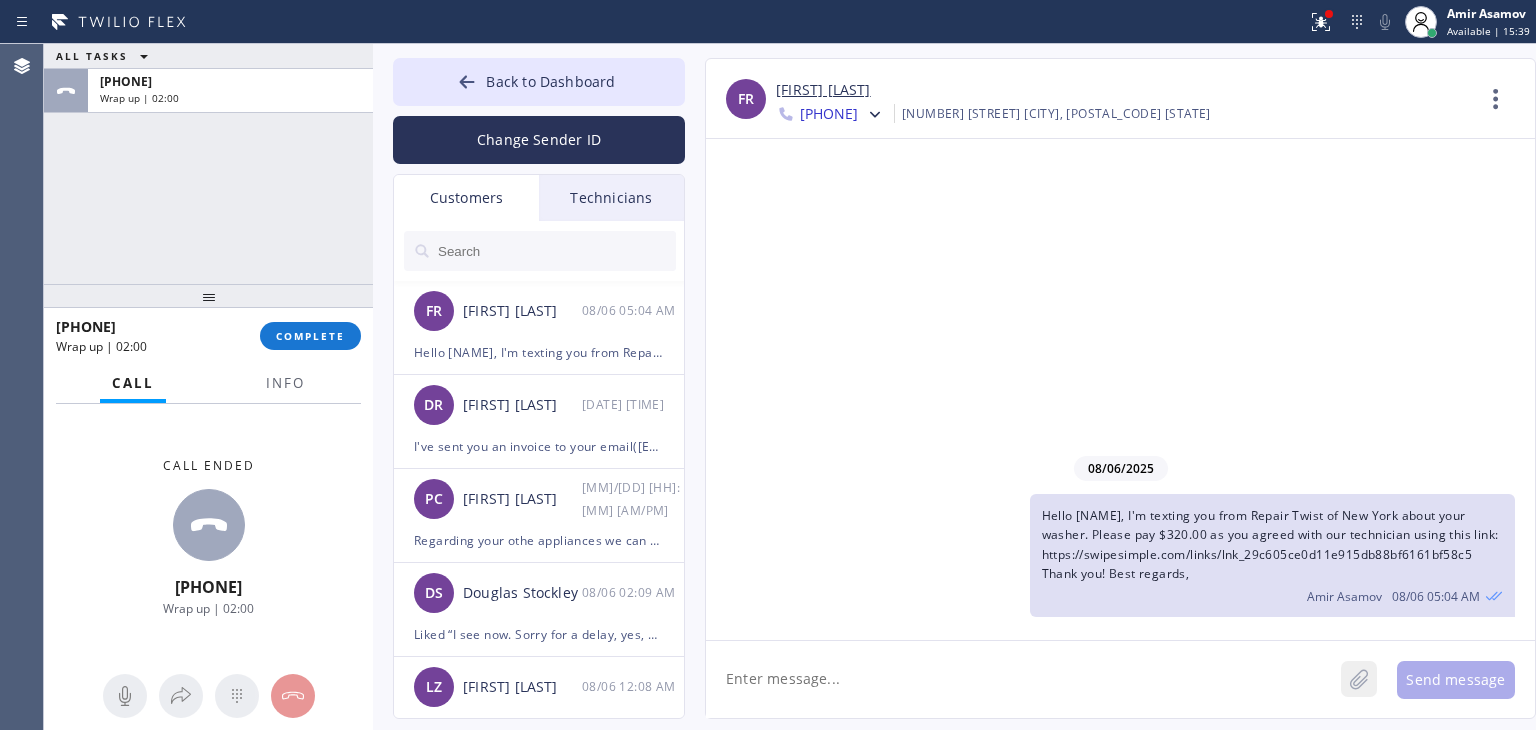 click 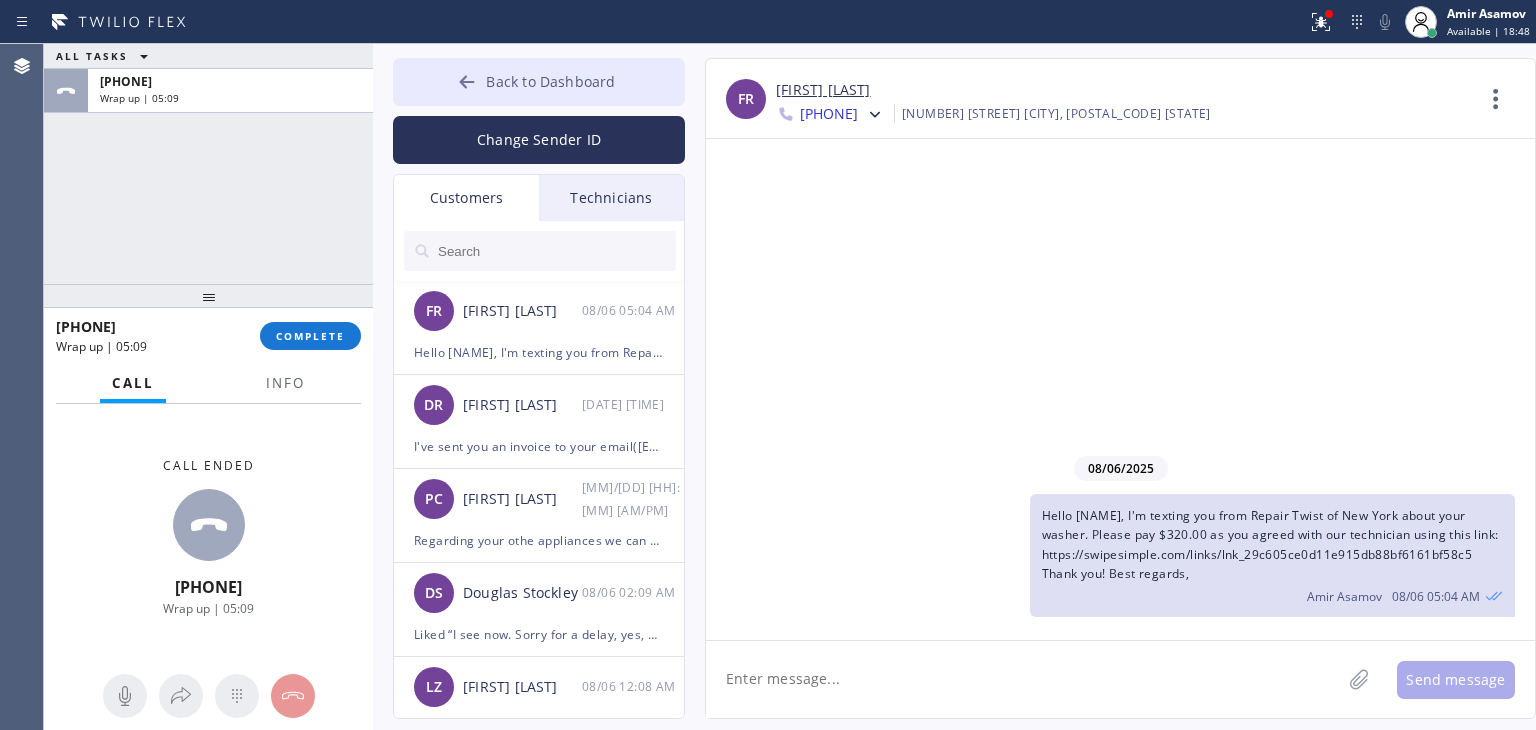 click on "Back to Dashboard" at bounding box center (539, 82) 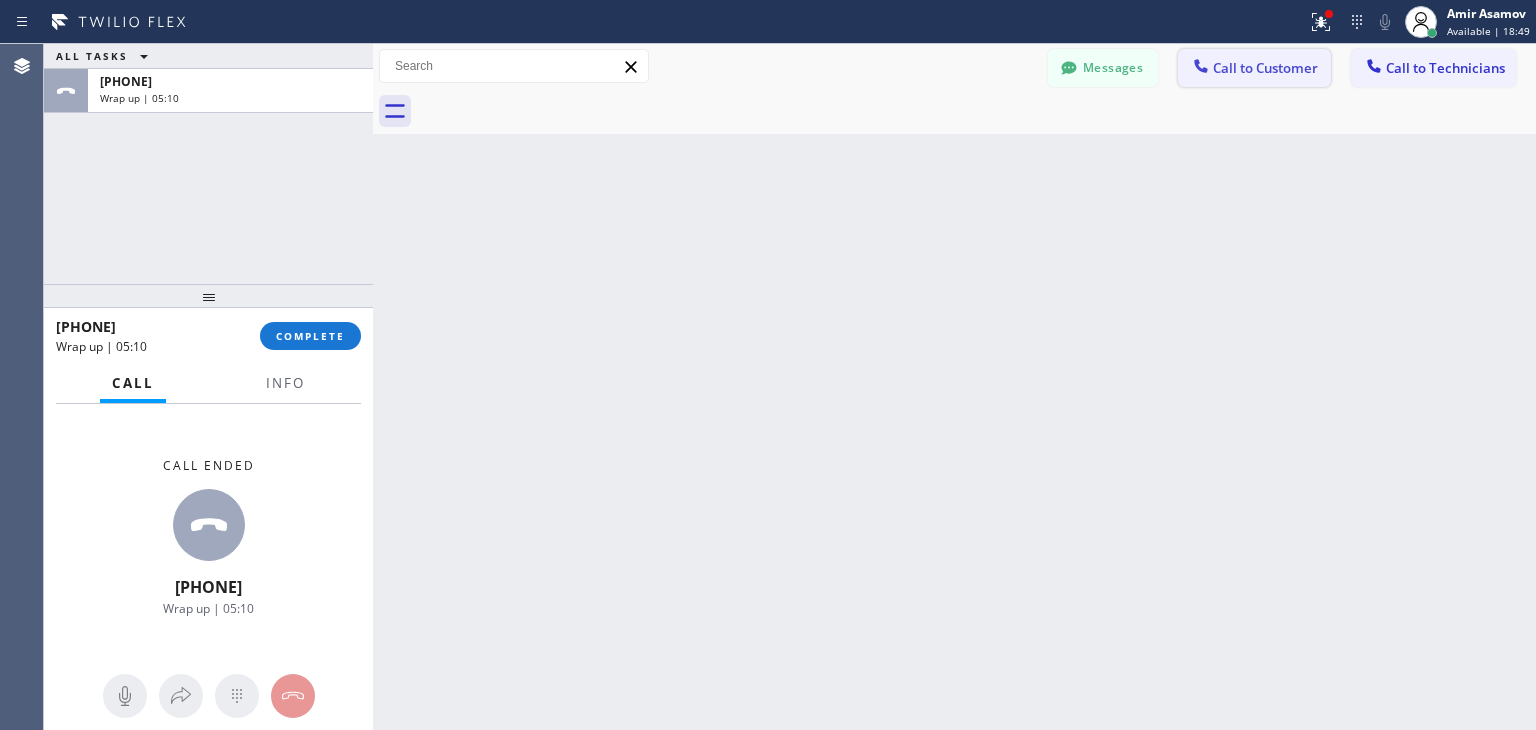 click on "Call to Customer" at bounding box center [1265, 68] 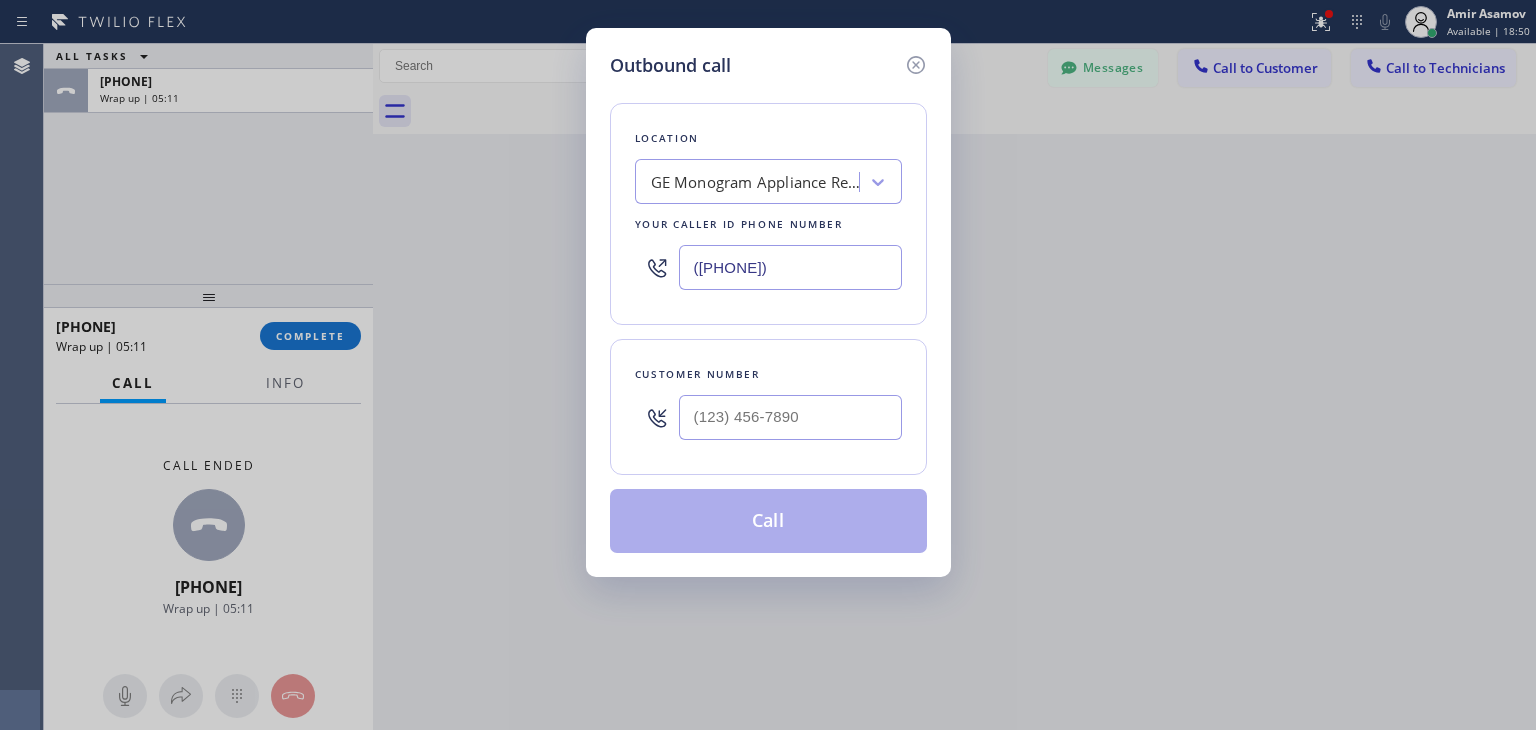 type on "(___) ___-____" 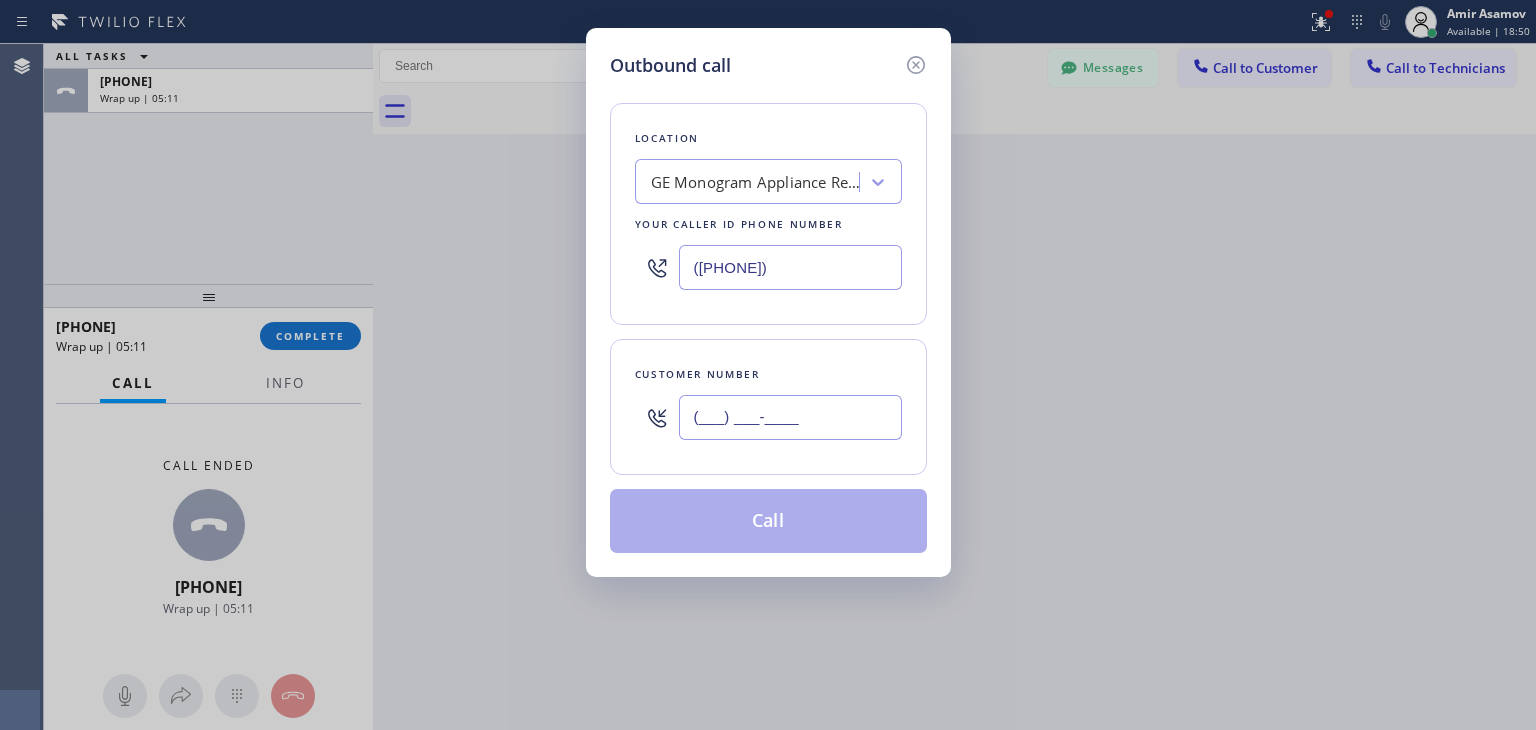 click on "(___) ___-____" at bounding box center (790, 417) 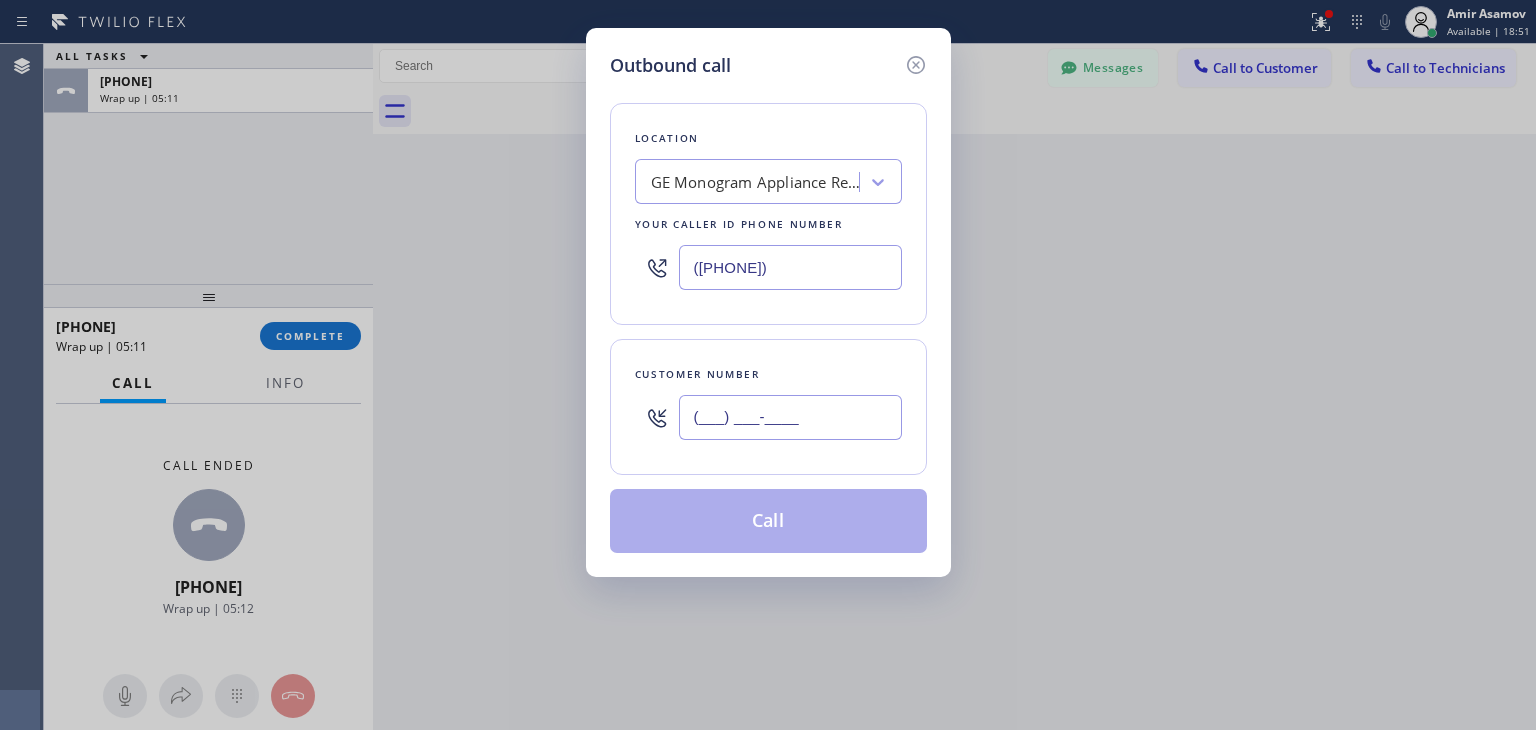 type 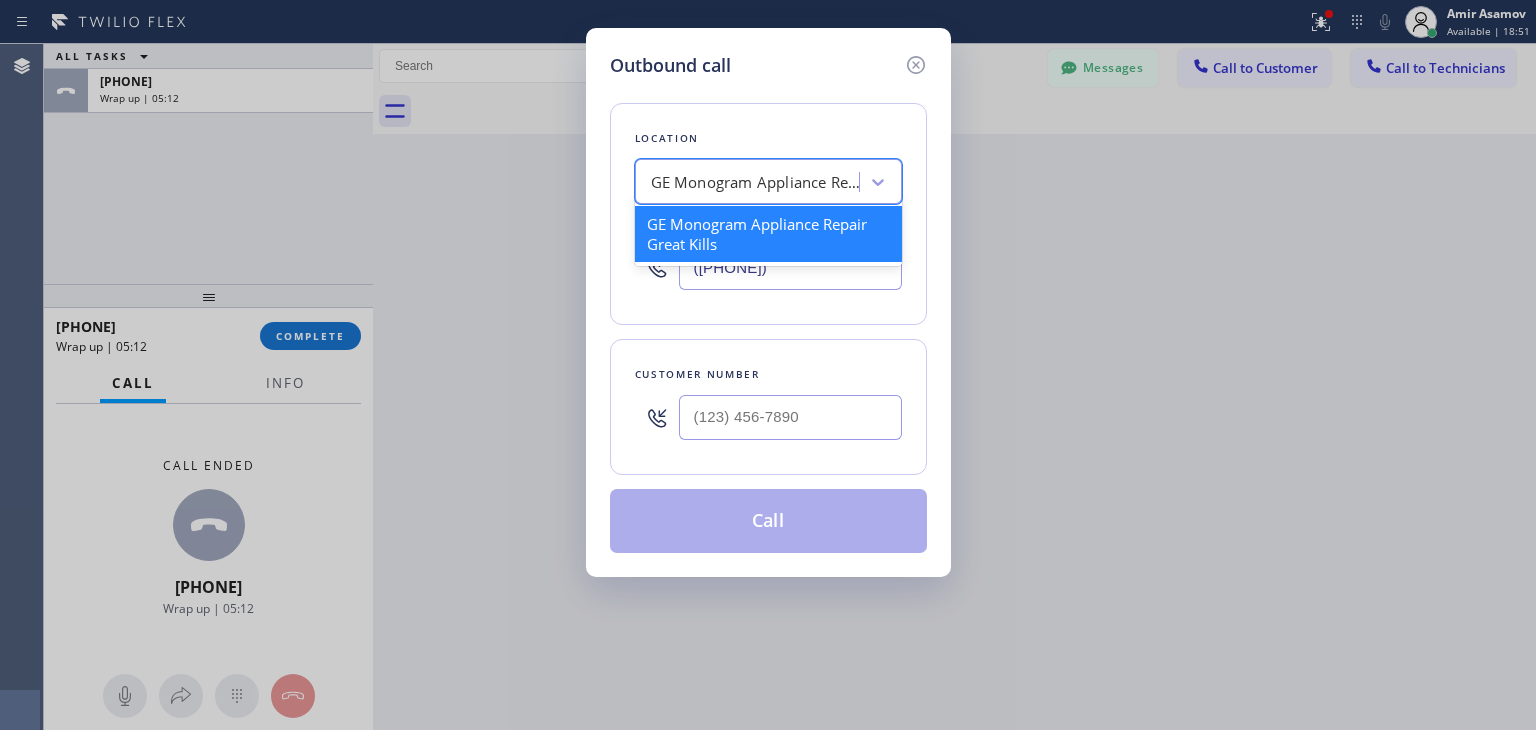 paste on "KitchenAid Appliance Repair Pros" 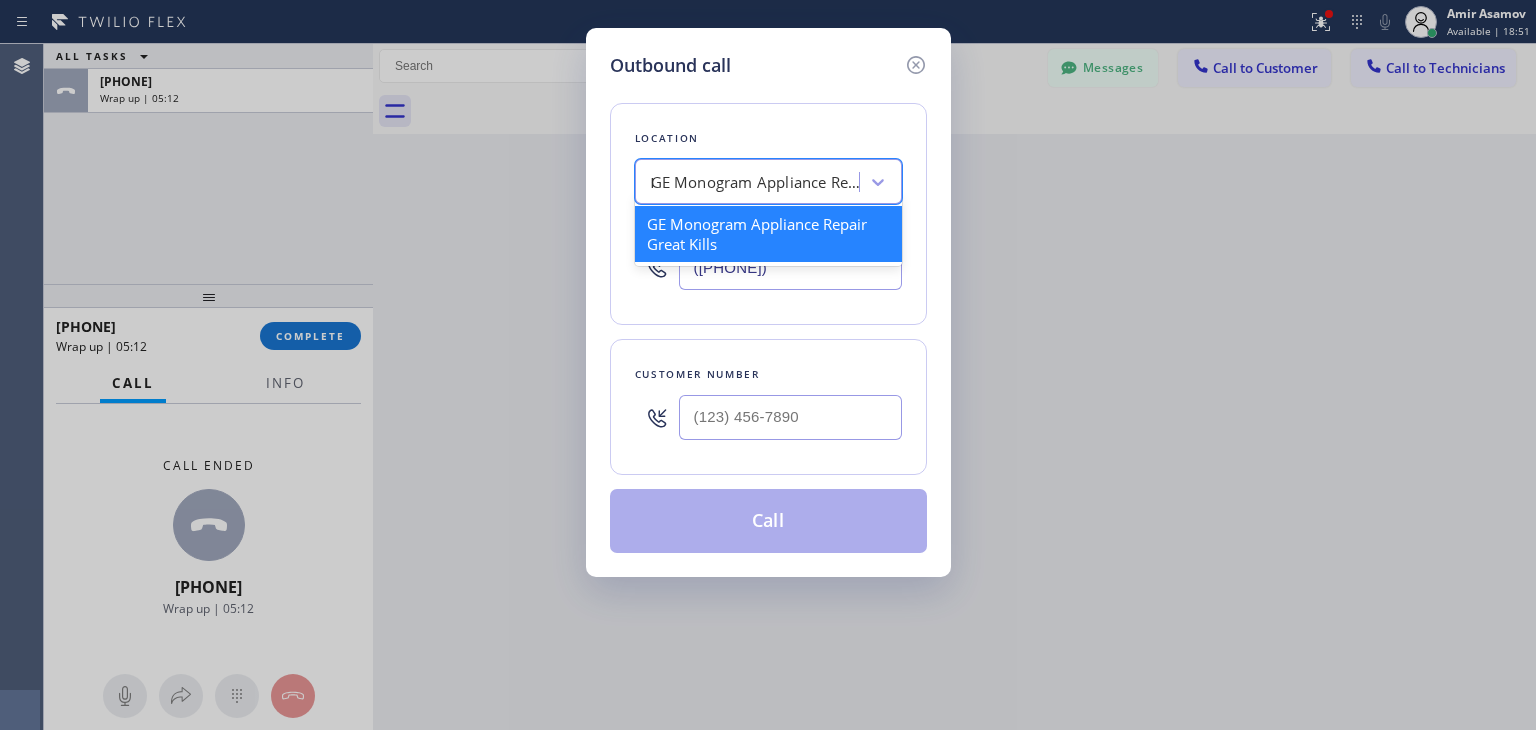 click on "GE Monogram Appliance Repair Great Kills KitchenAid Appliance Repair Pros" at bounding box center (750, 182) 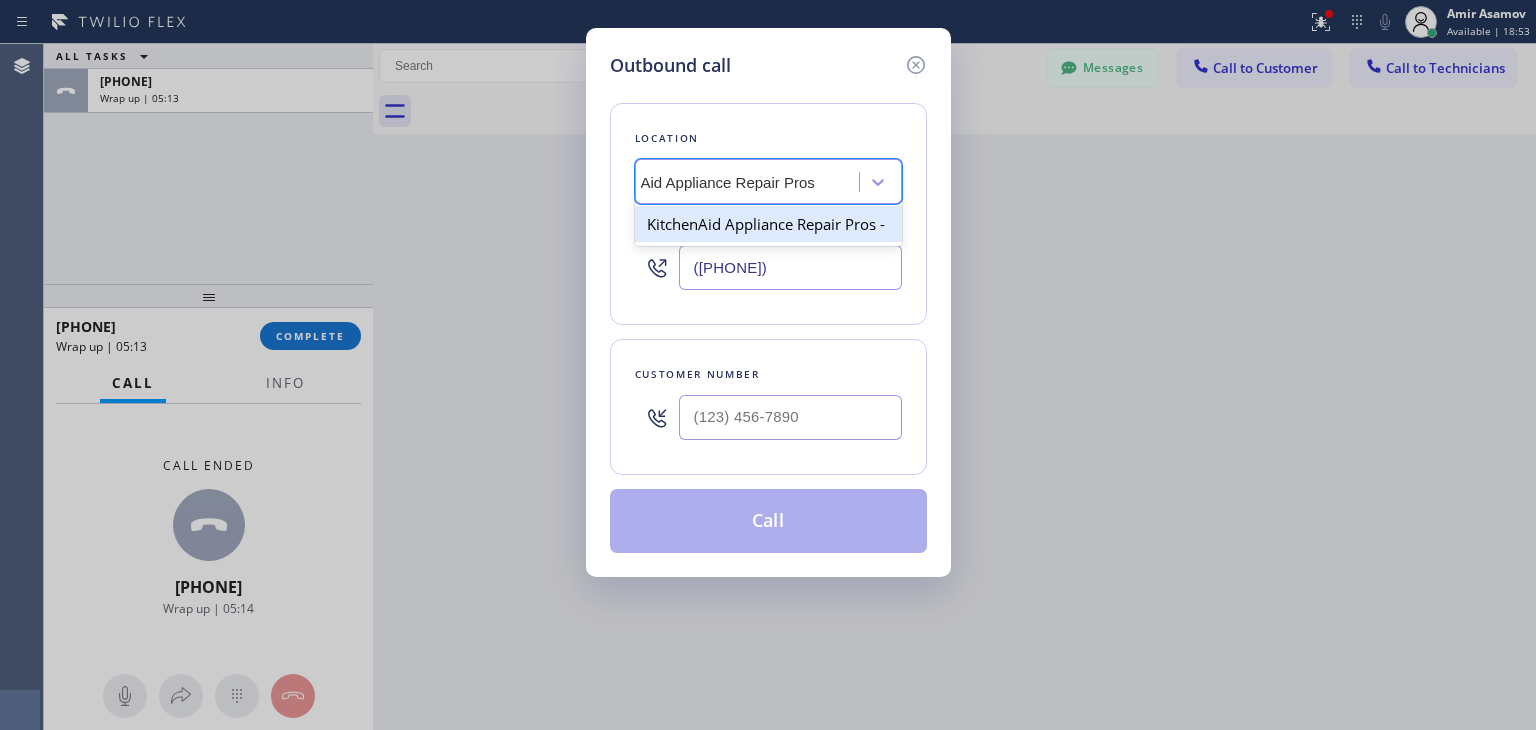 click on "KitchenAid Appliance Repair Pros -" at bounding box center [768, 224] 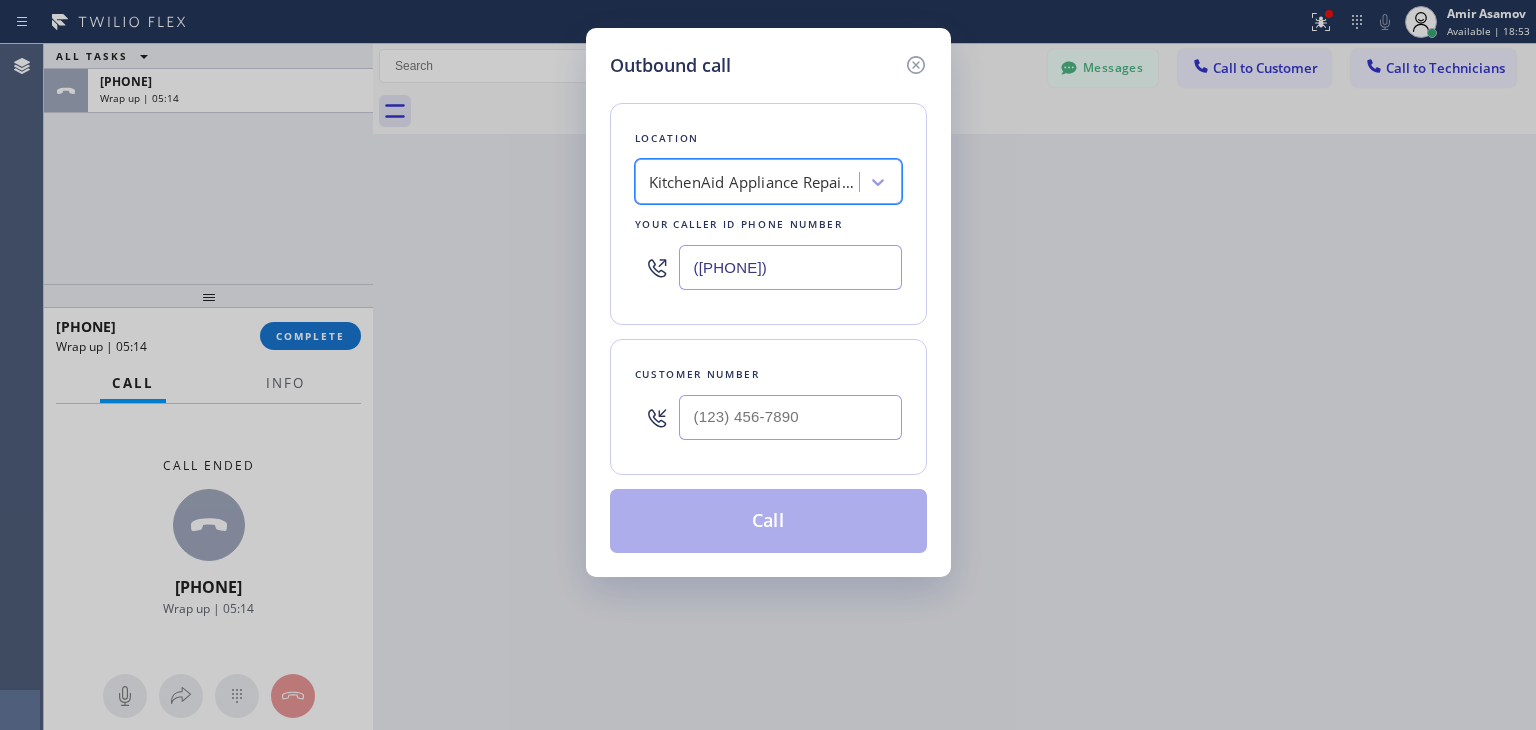 scroll, scrollTop: 0, scrollLeft: 1, axis: horizontal 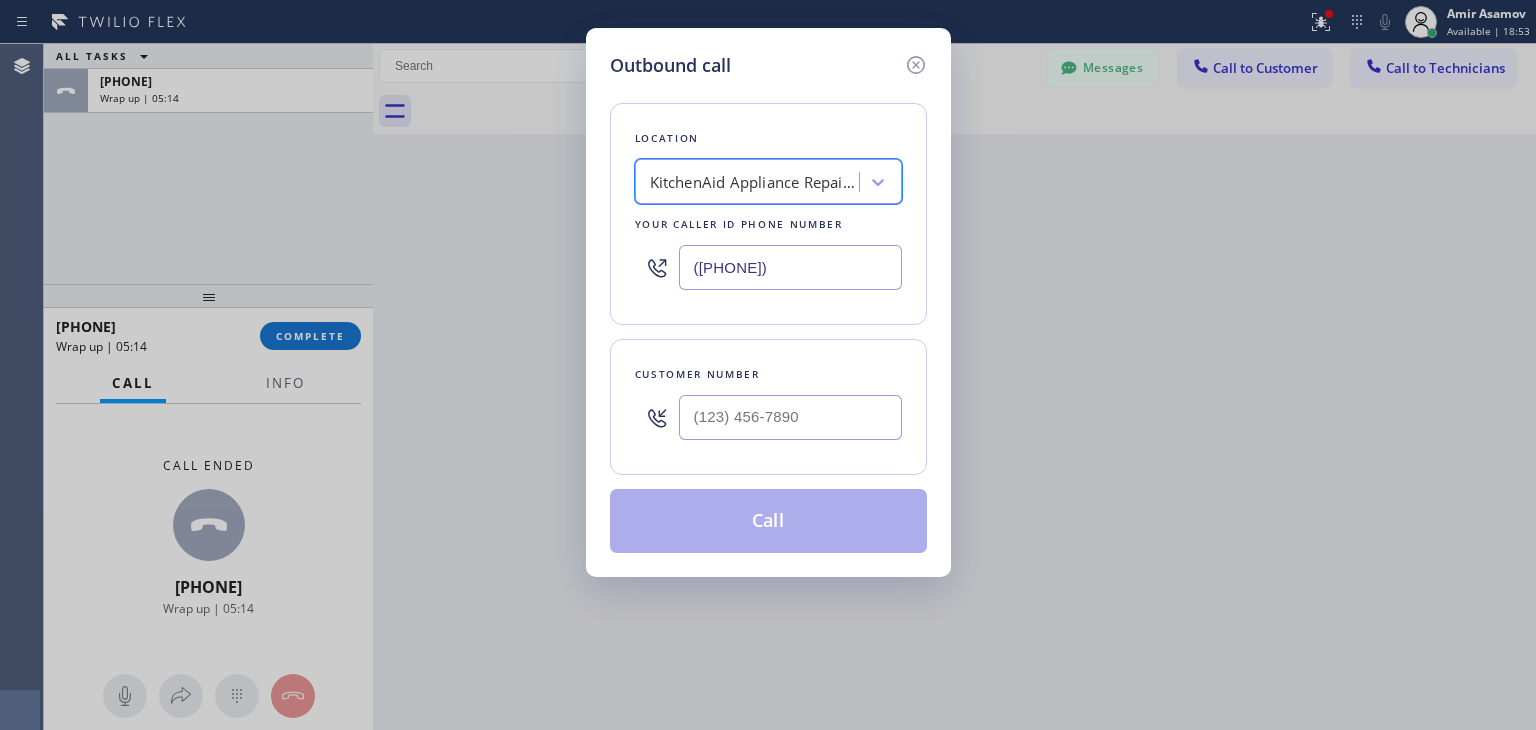 click on "([PHONE])" at bounding box center (790, 267) 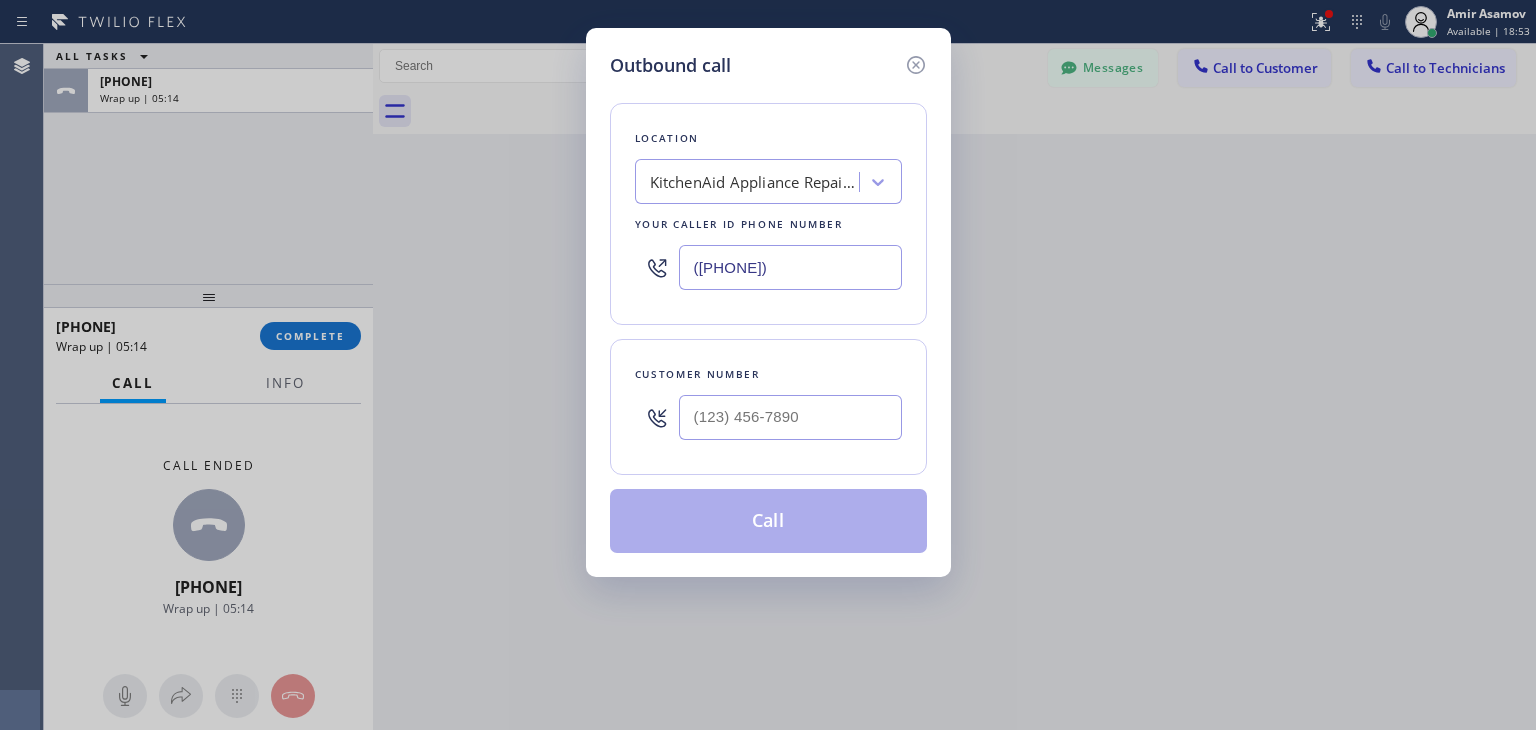click on "([PHONE])" at bounding box center (790, 267) 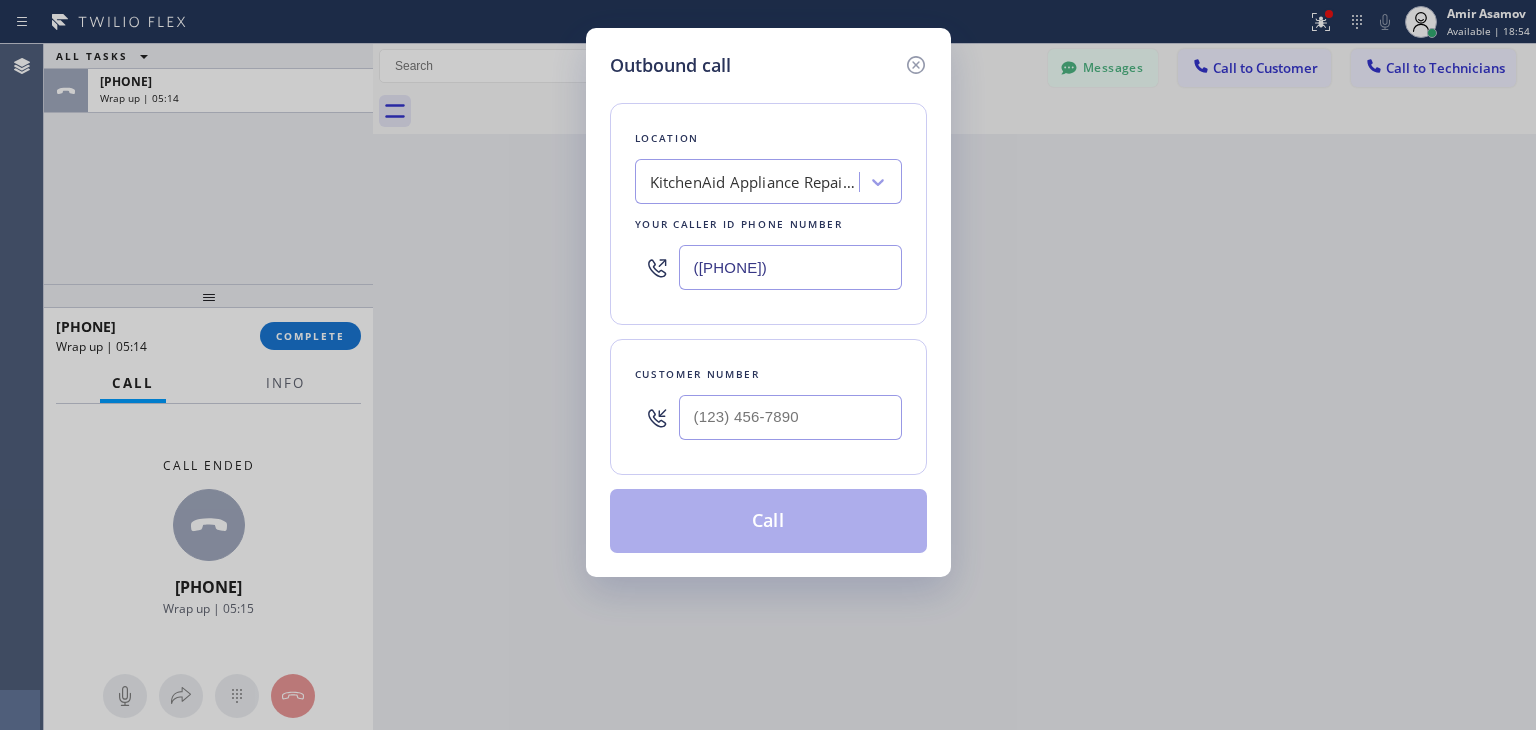 click on "([PHONE])" at bounding box center [790, 267] 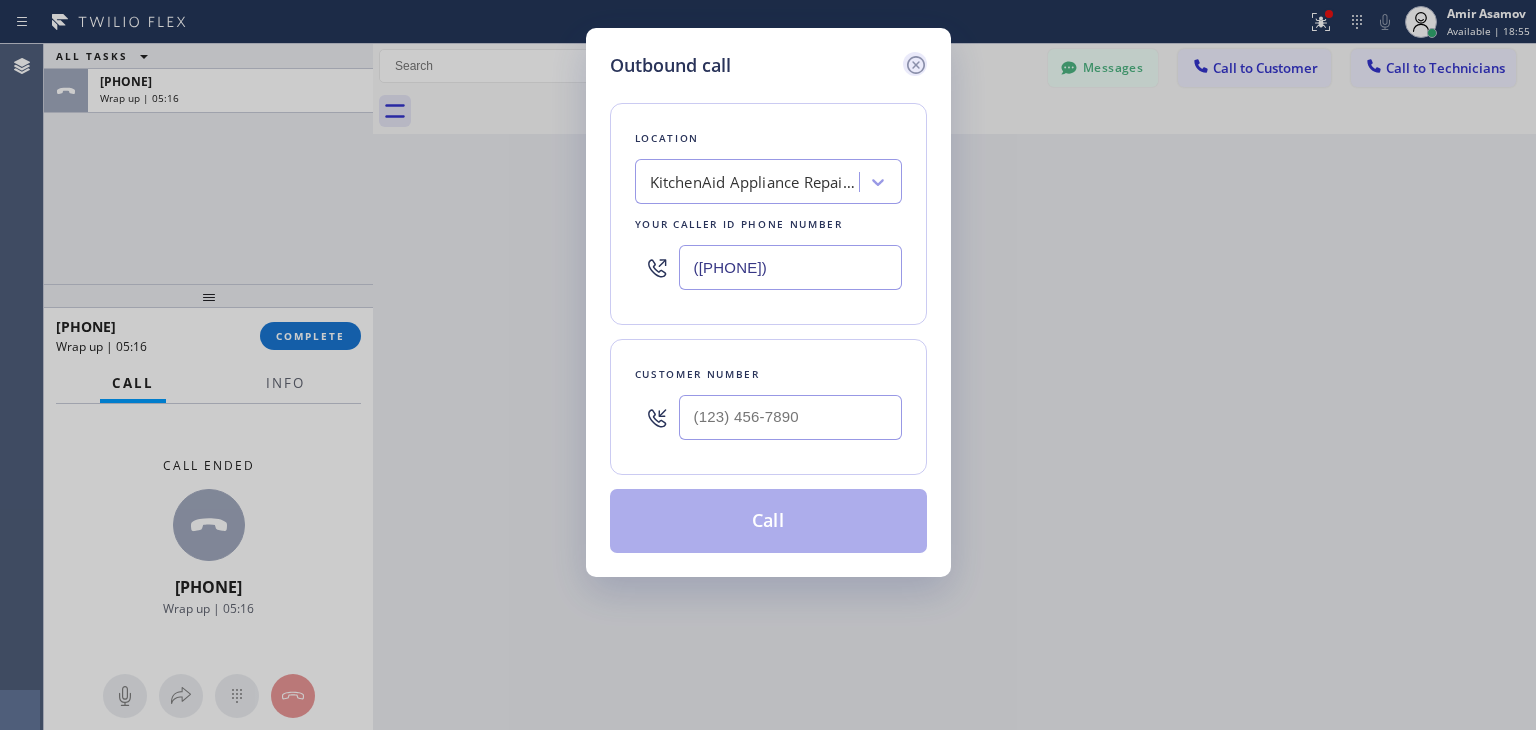 click 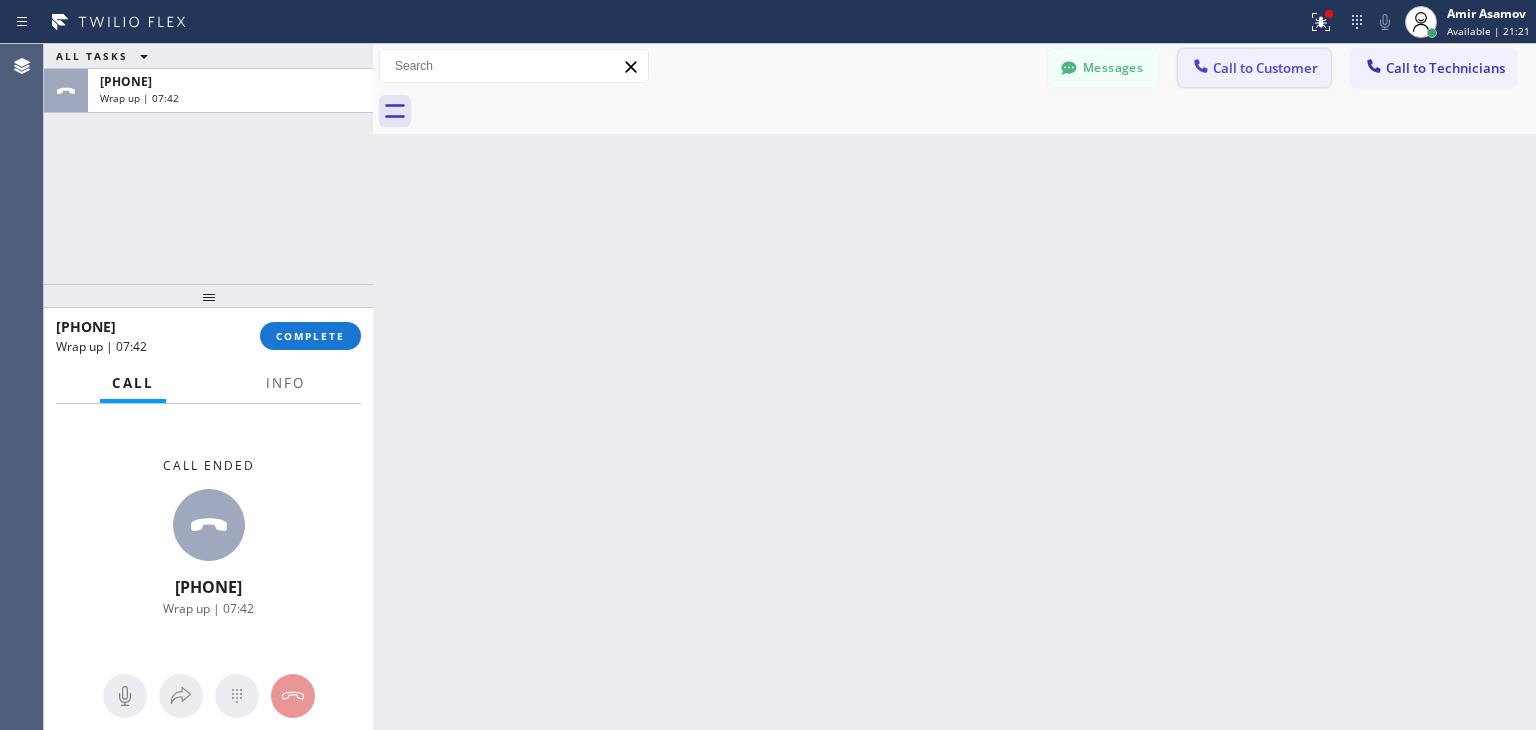 click 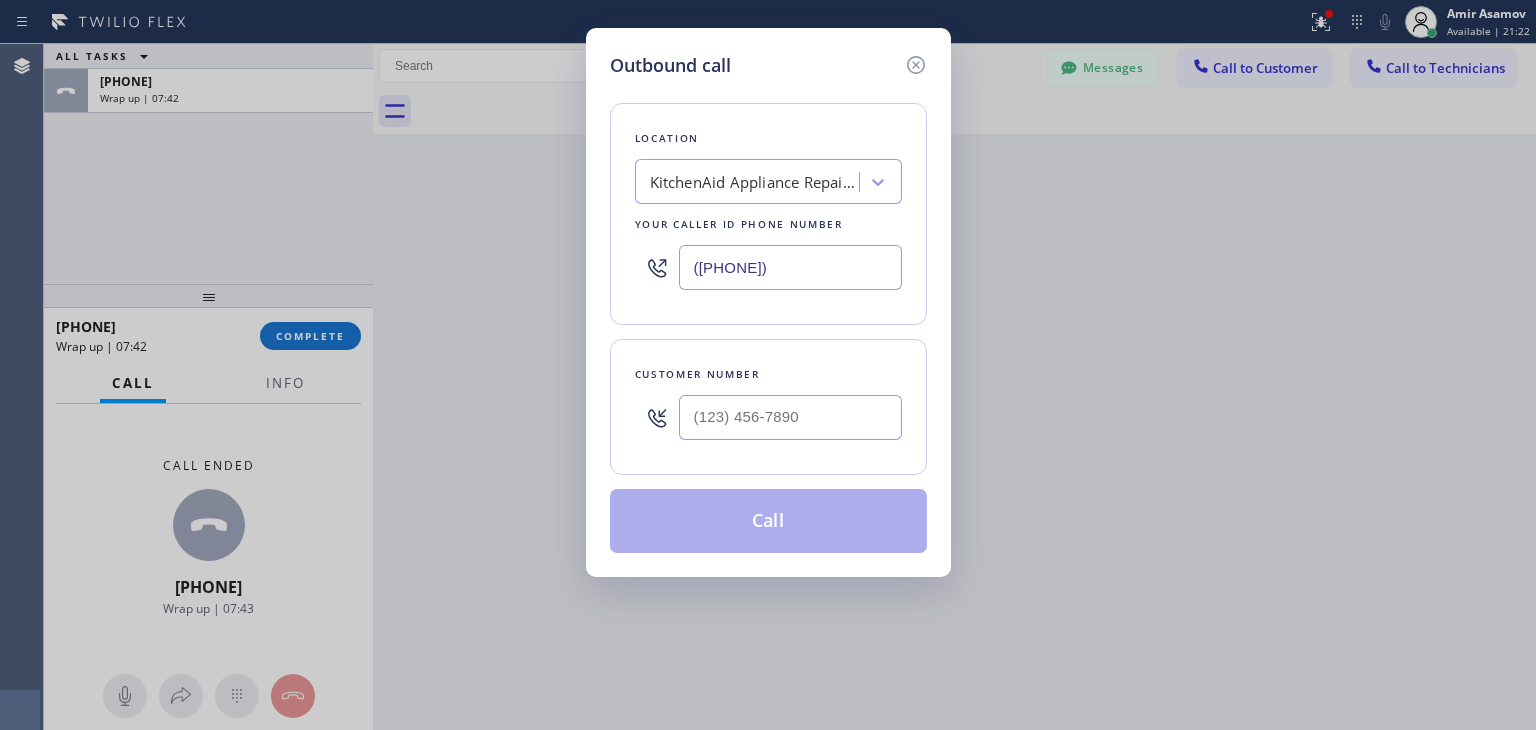 paste on "Repair Twist of New York" 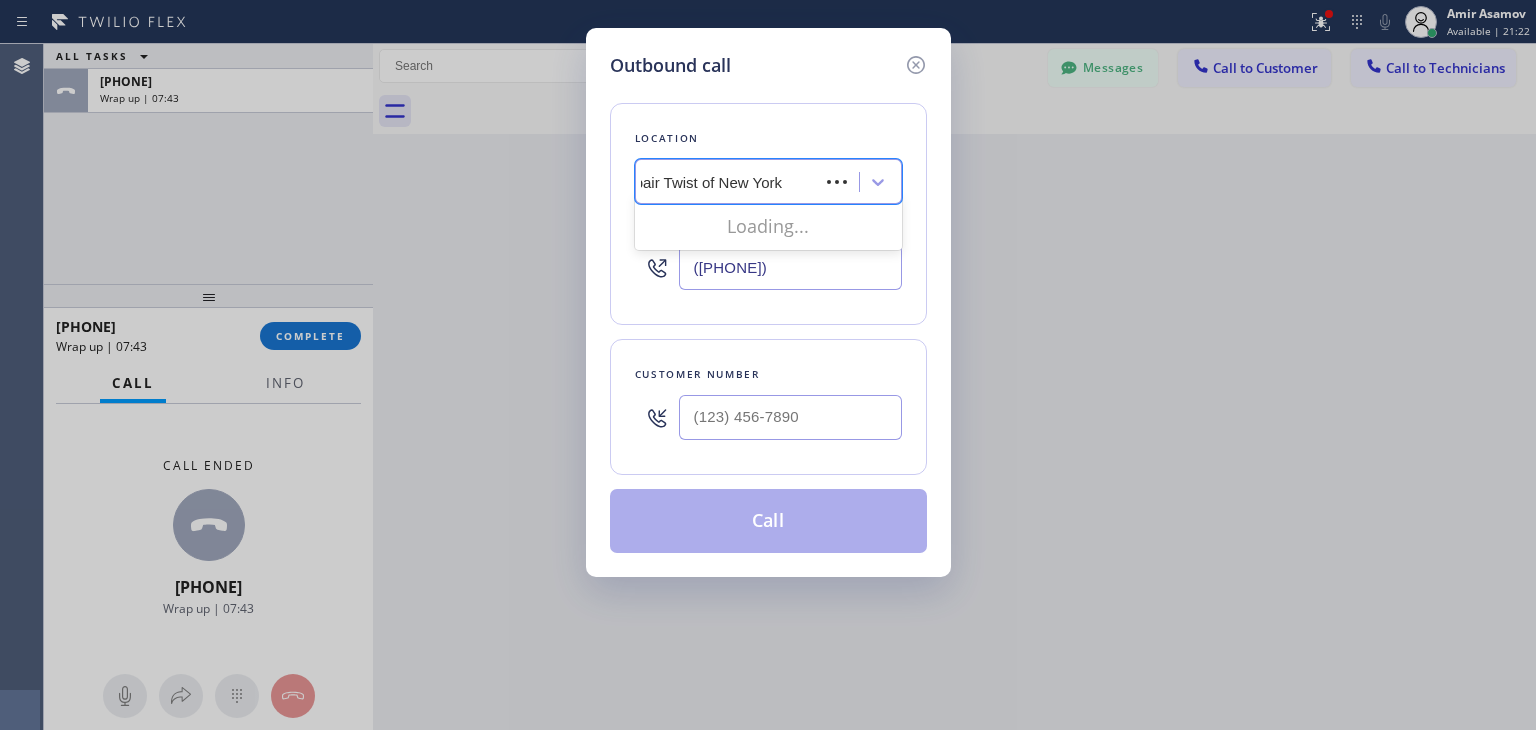 scroll, scrollTop: 0, scrollLeft: 7, axis: horizontal 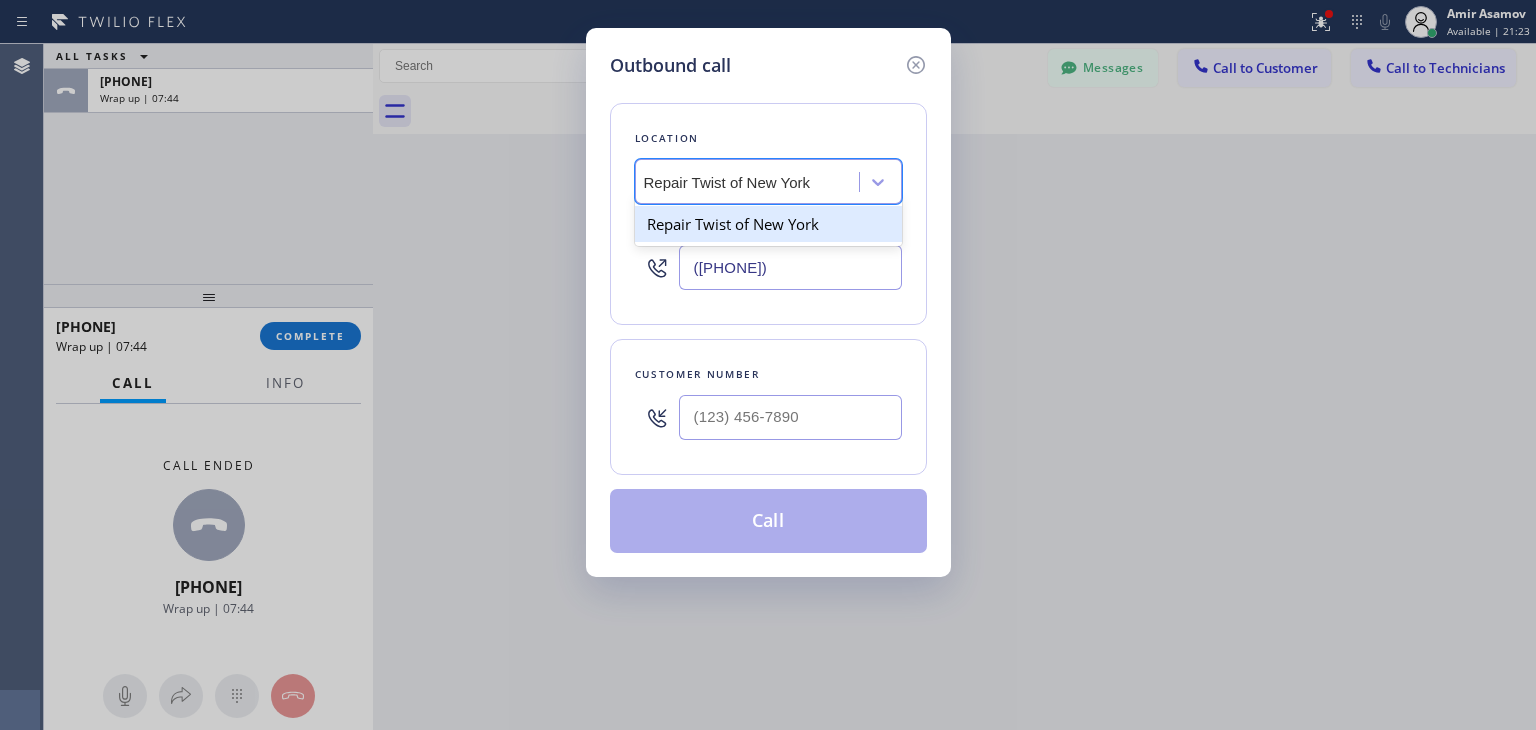 click on "Repair Twist of New York" at bounding box center [768, 224] 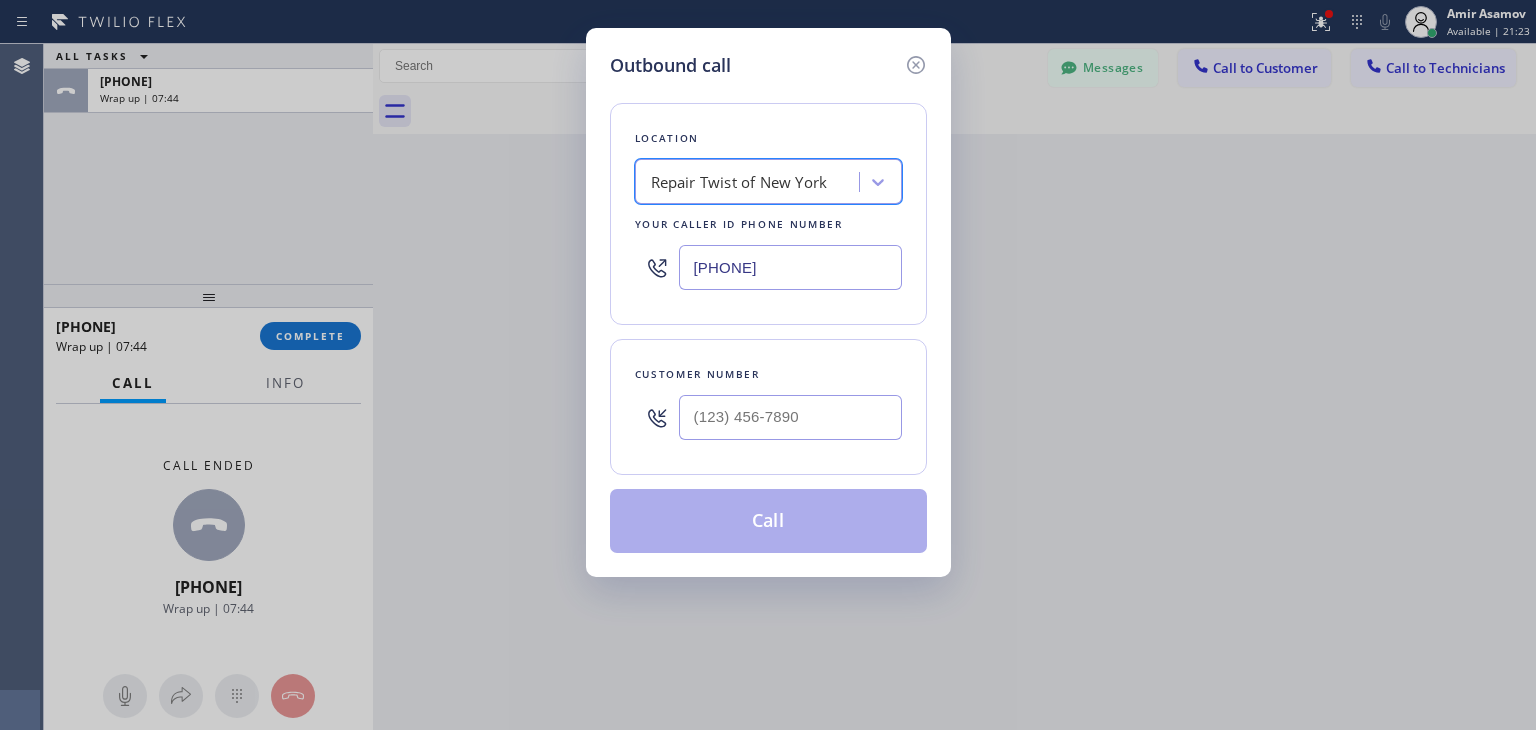 scroll, scrollTop: 0, scrollLeft: 0, axis: both 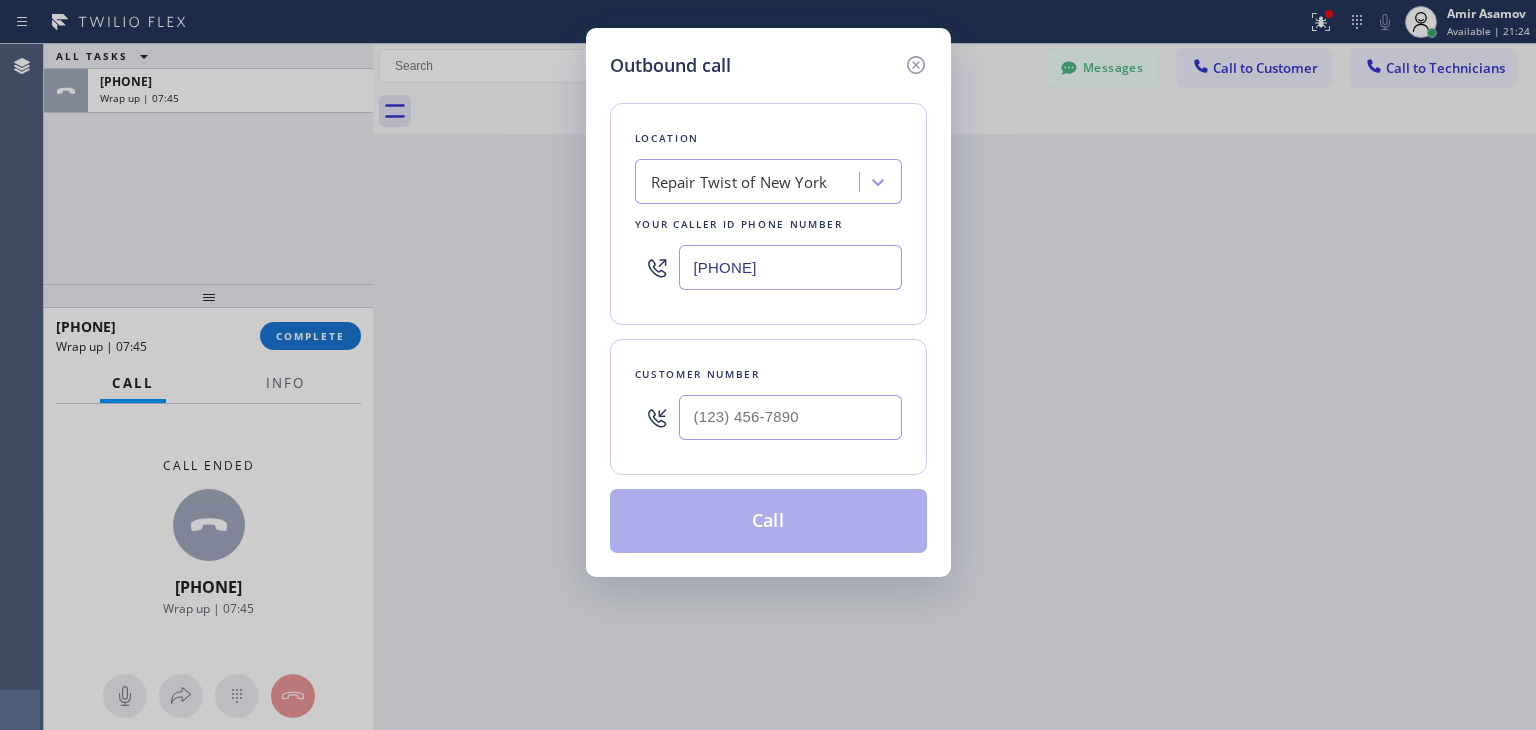 click on "[PHONE]" at bounding box center (790, 267) 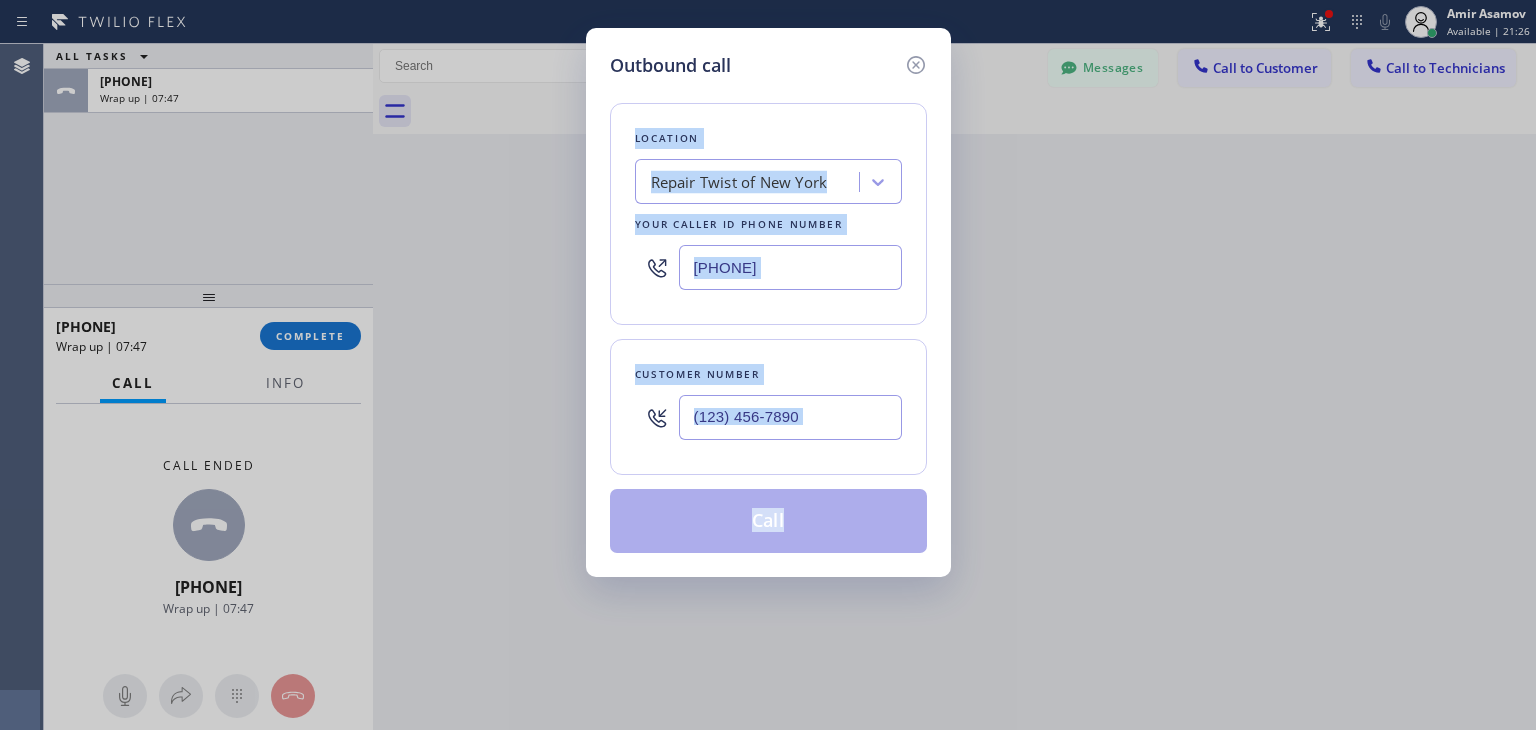 drag, startPoint x: 905, startPoint y: 69, endPoint x: 1207, endPoint y: 750, distance: 744.9597 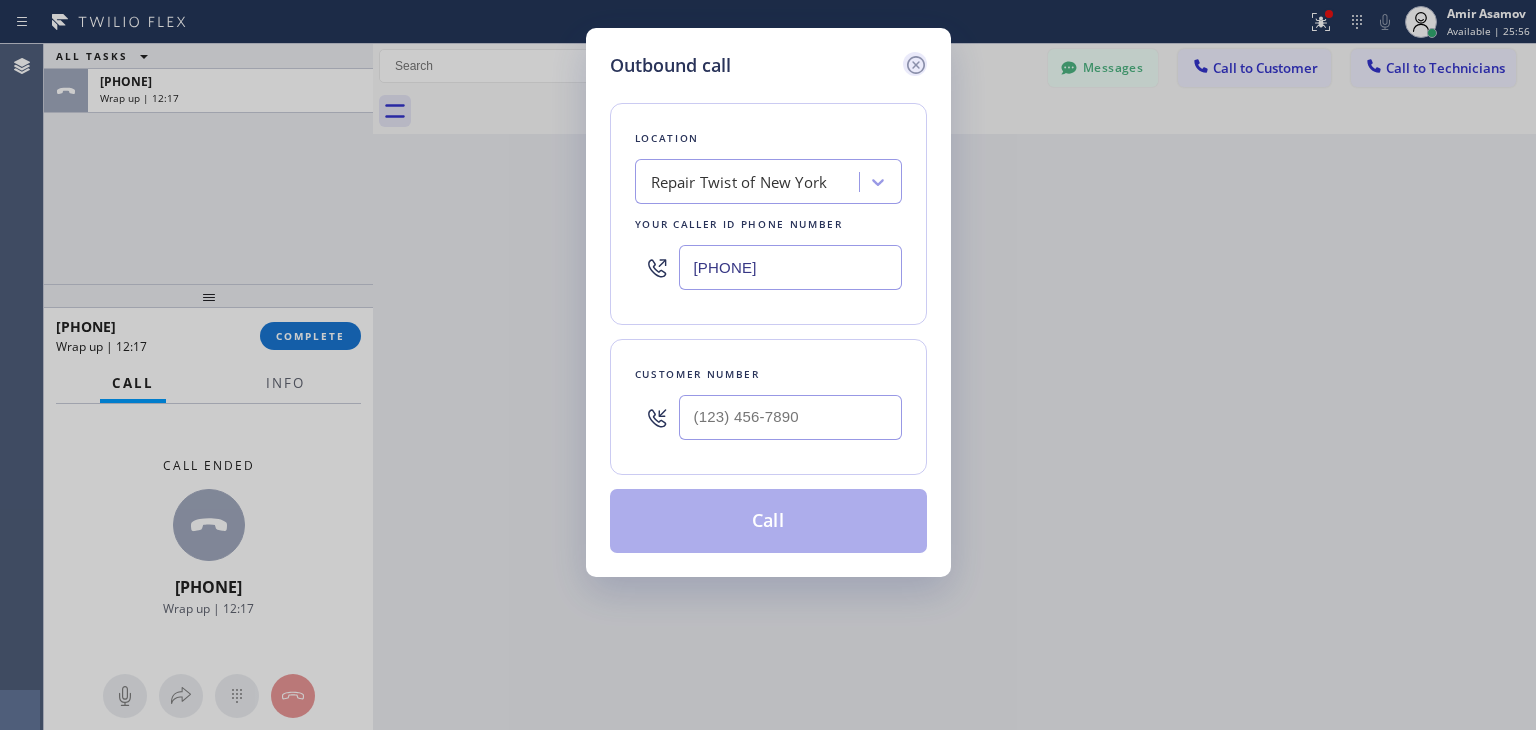 click 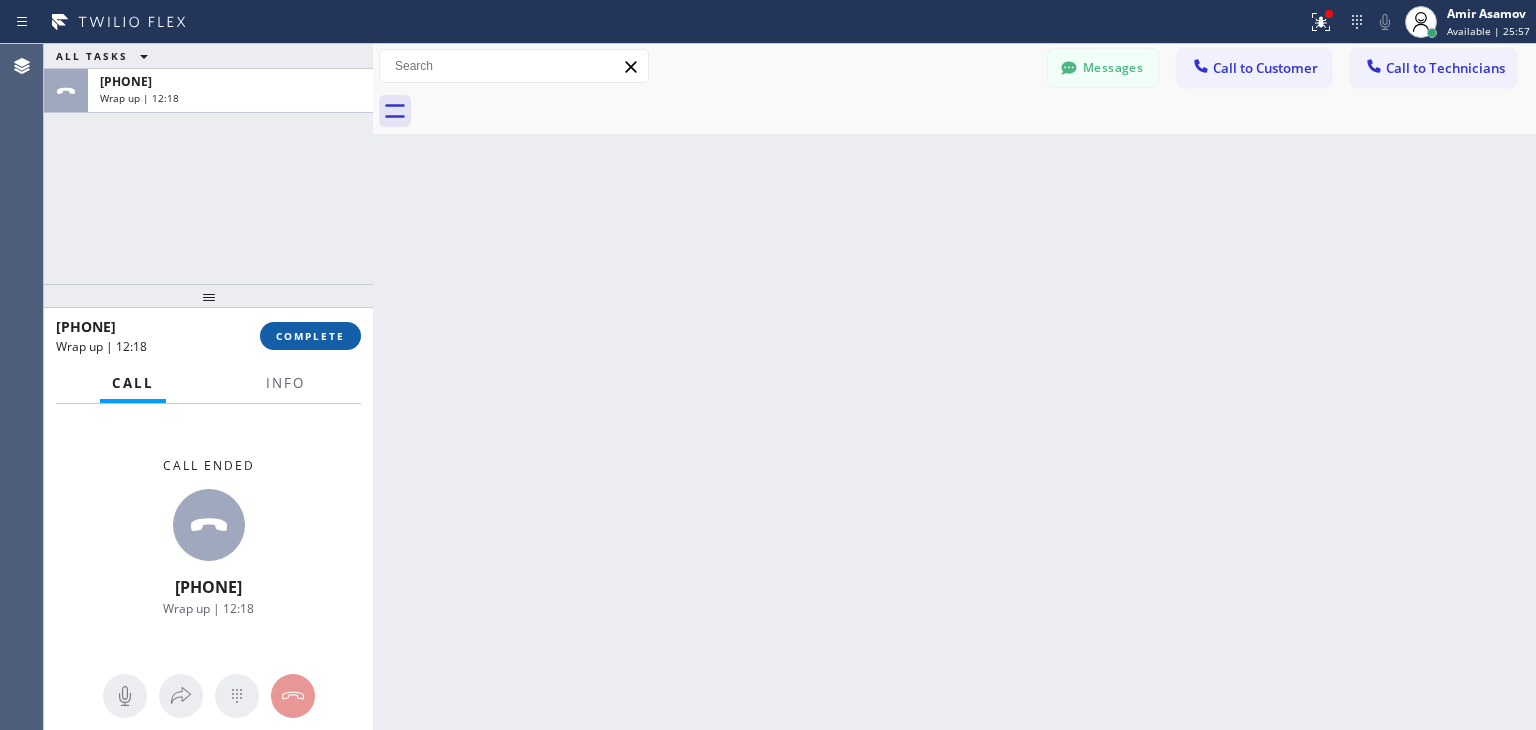 drag, startPoint x: 263, startPoint y: 349, endPoint x: 300, endPoint y: 341, distance: 37.85499 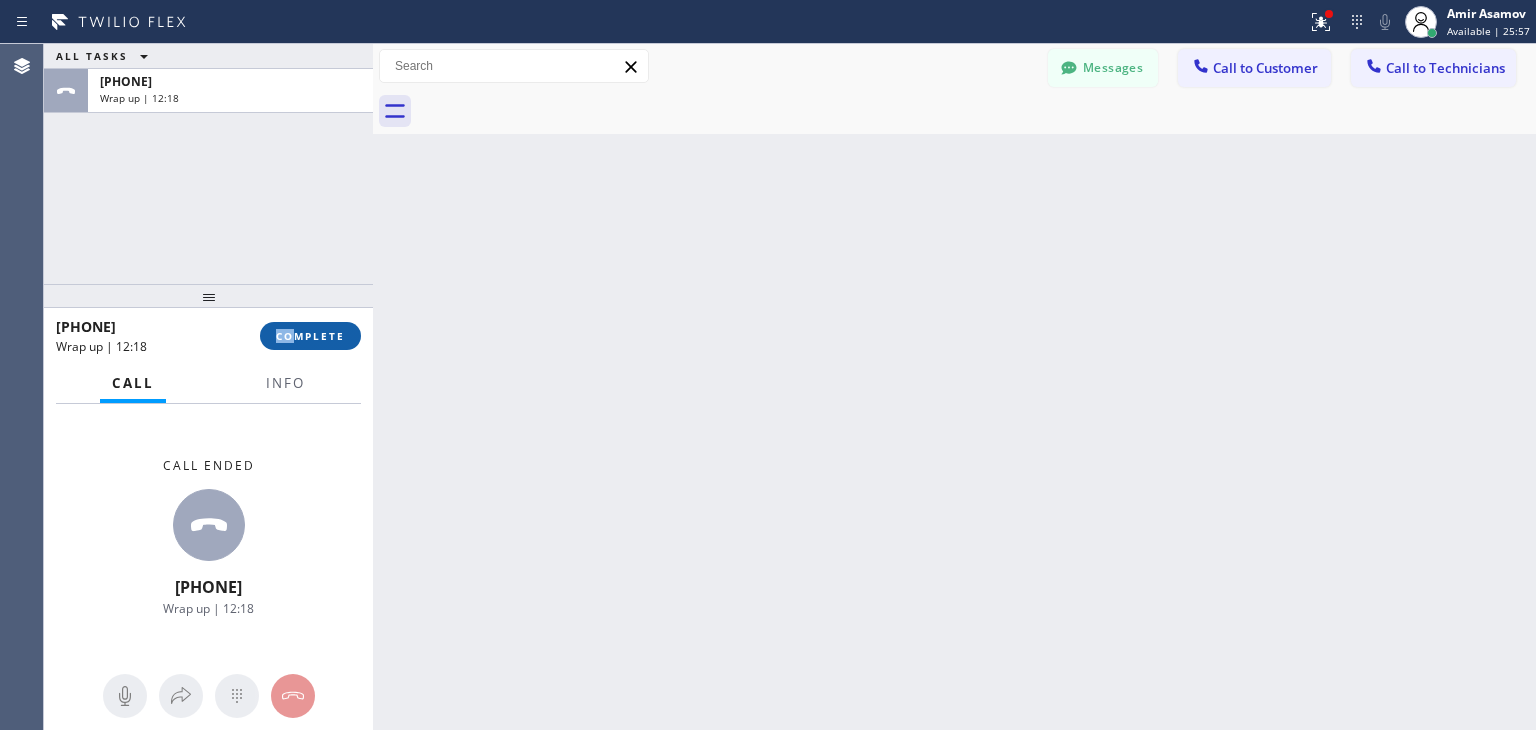 click on "COMPLETE" at bounding box center (310, 336) 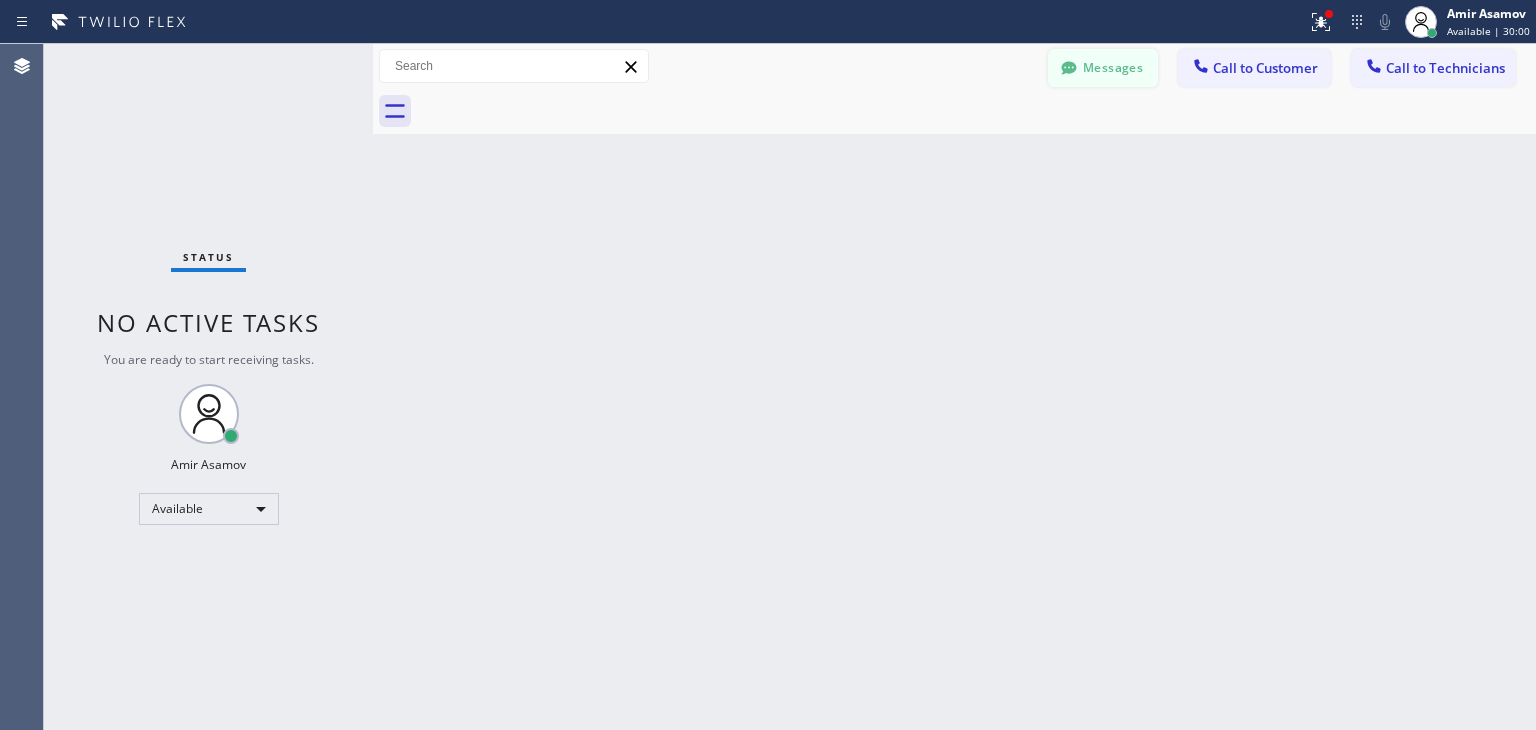 click on "Messages" at bounding box center [1103, 68] 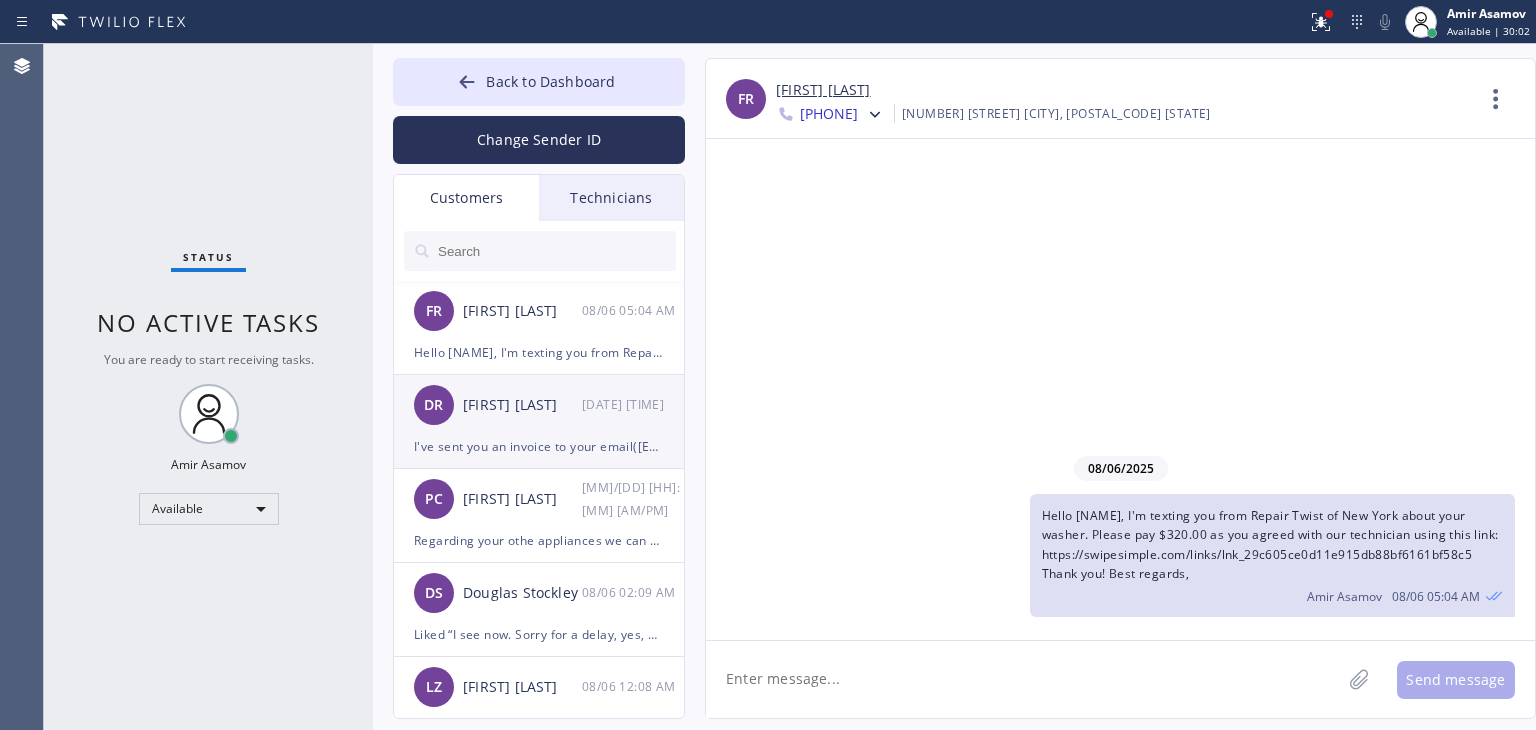 click on "[FIRST]  [LAST]" at bounding box center (522, 405) 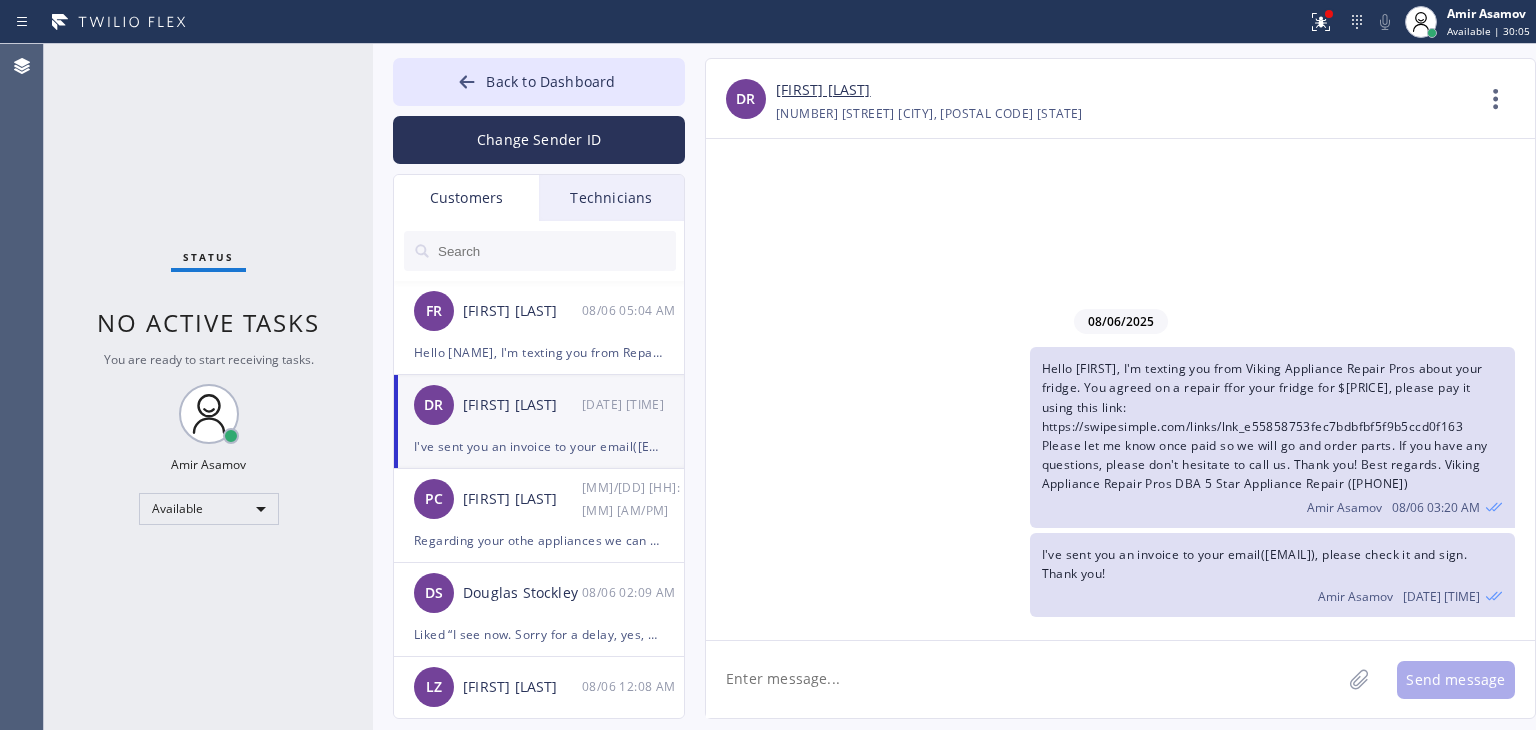 click 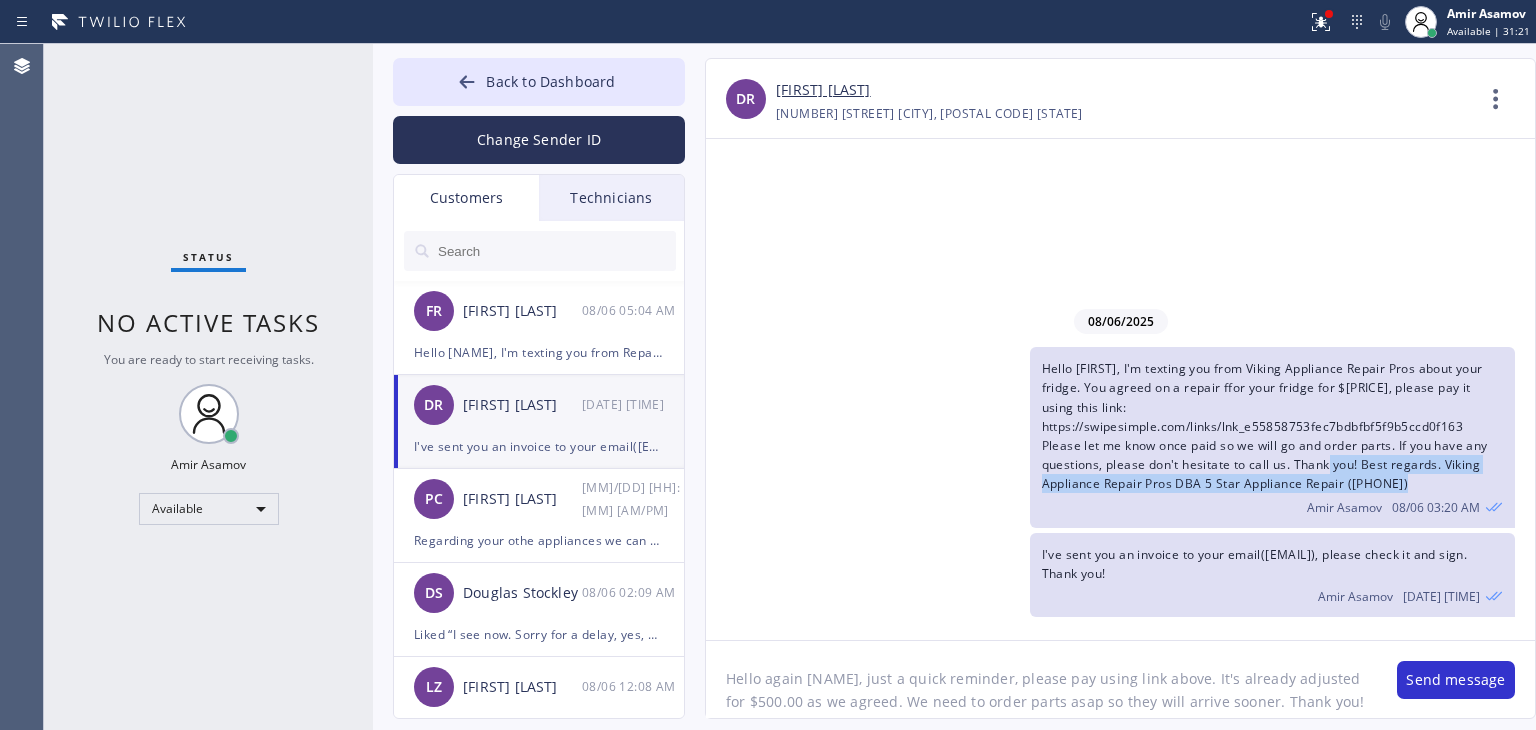 drag, startPoint x: 1360, startPoint y: 470, endPoint x: 1434, endPoint y: 489, distance: 76.40026 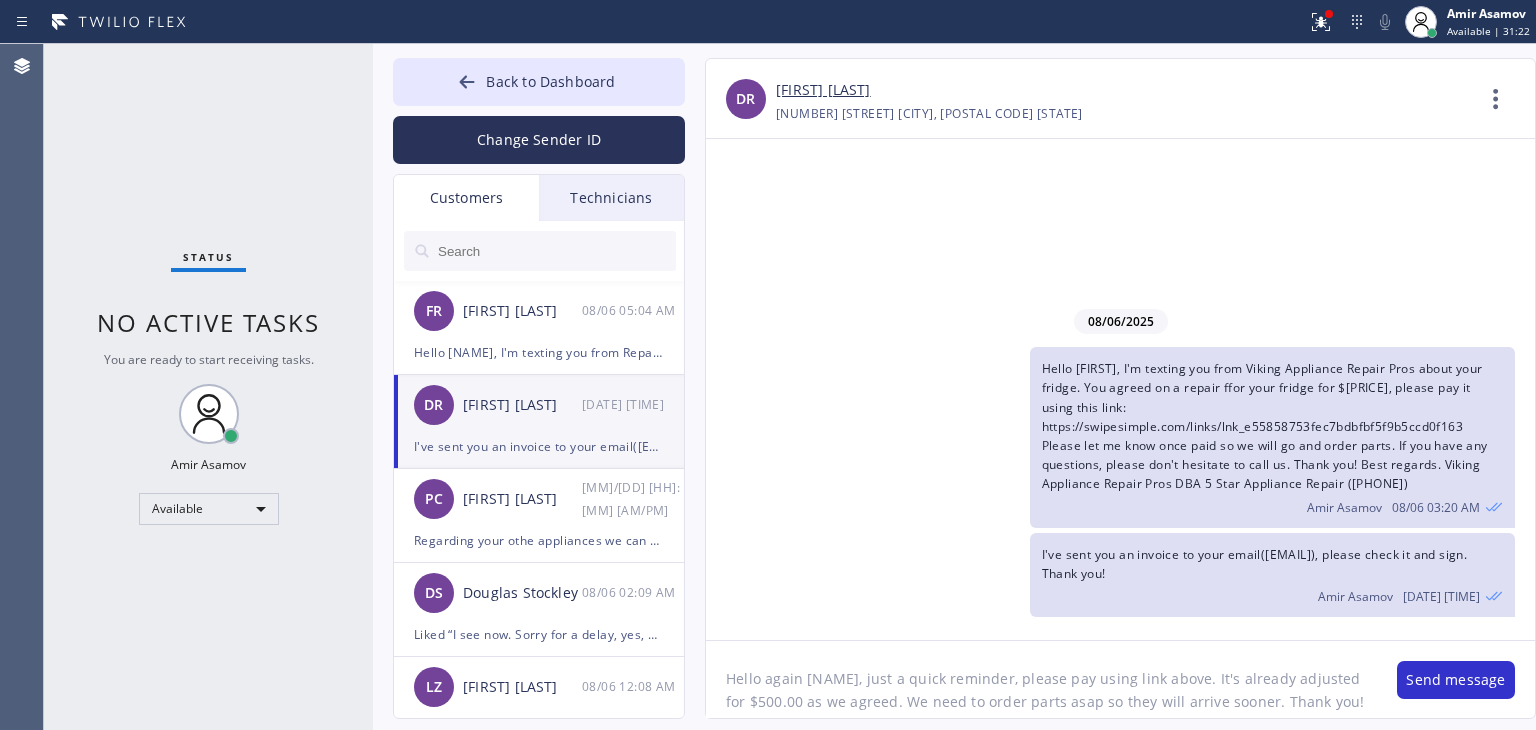 click on "Hello again [NAME], just a quick reminder, please pay using link above. It's already adjusted for $500.00 as we agreed. We need to order parts asap so they will arrive sooner. Thank you!" 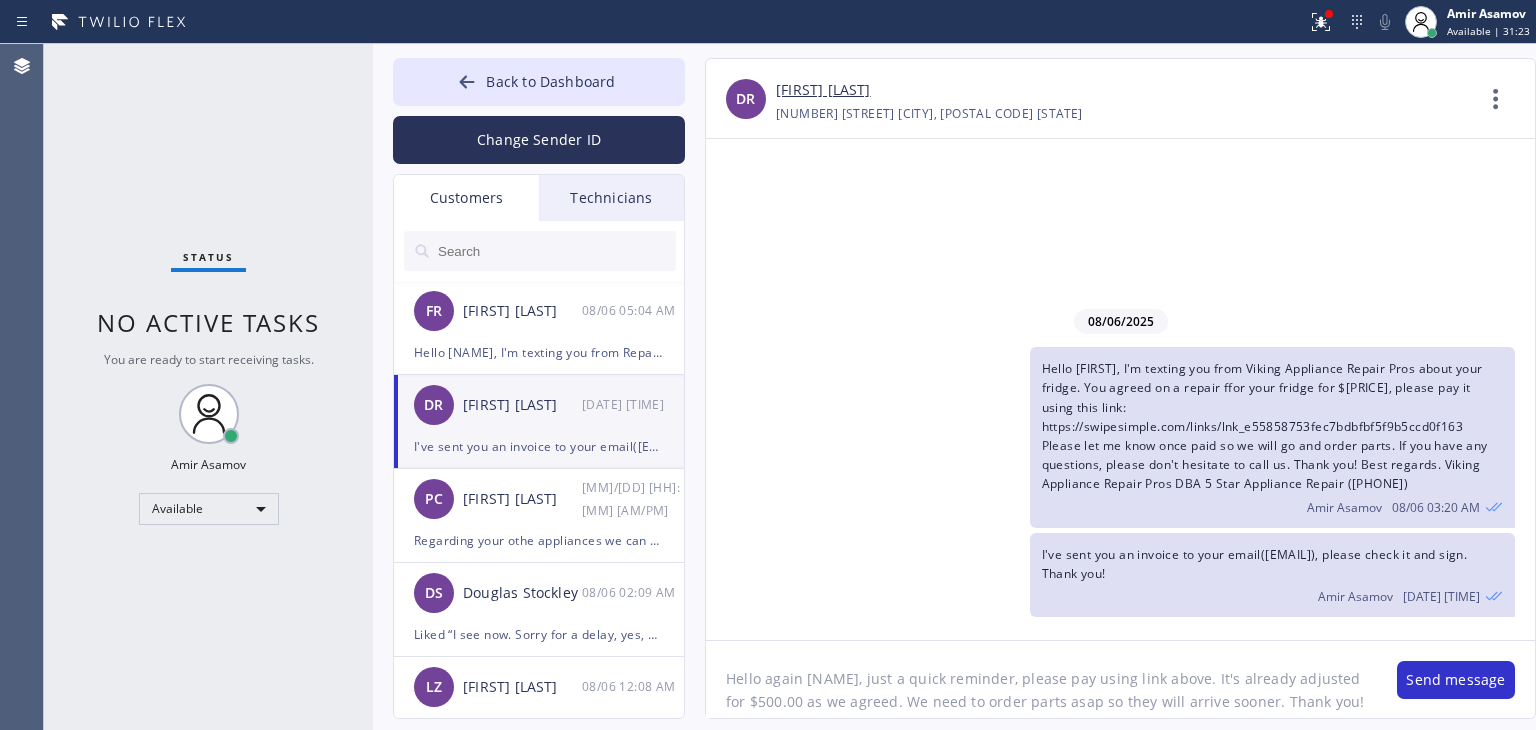 paste on "Best regards. Viking Appliance Repair Pros DBA 5 Star Appliance Repair ([PHONE])" 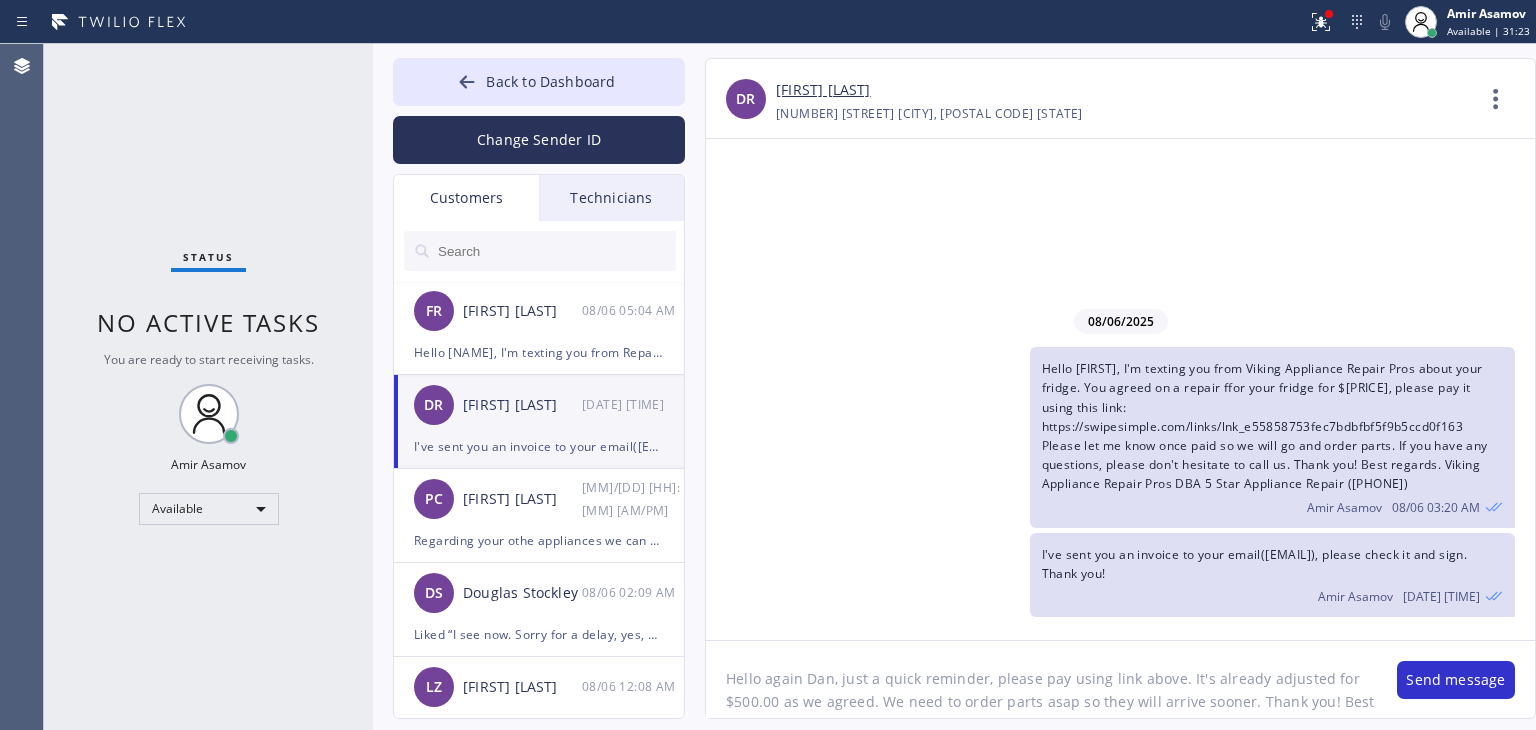 scroll, scrollTop: 16, scrollLeft: 0, axis: vertical 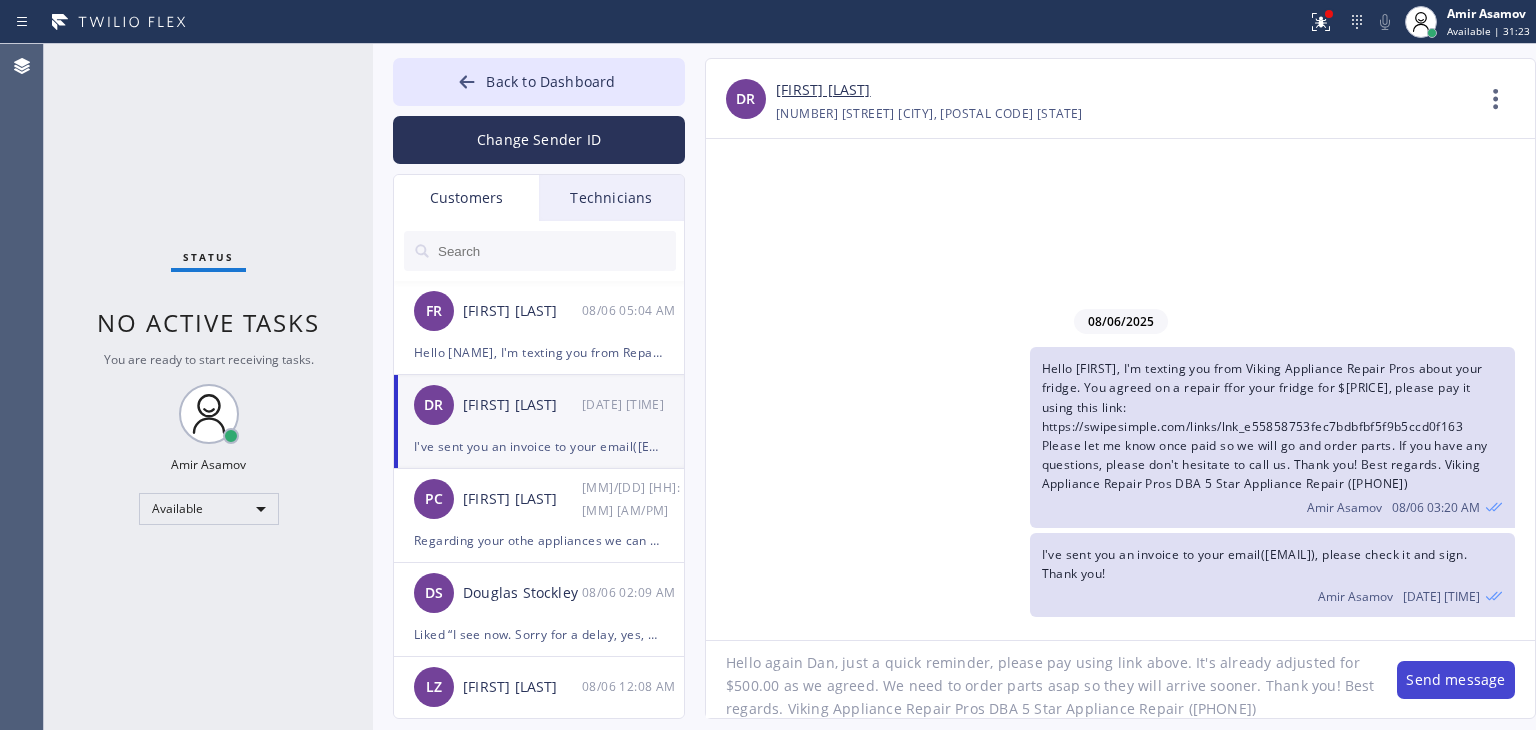 type on "Hello again Dan, just a quick reminder, please pay using link above. It's already adjusted for $500.00 as we agreed. We need to order parts asap so they will arrive sooner. Thank you! Best regards. Viking Appliance Repair Pros DBA 5 Star Appliance Repair ([PHONE])" 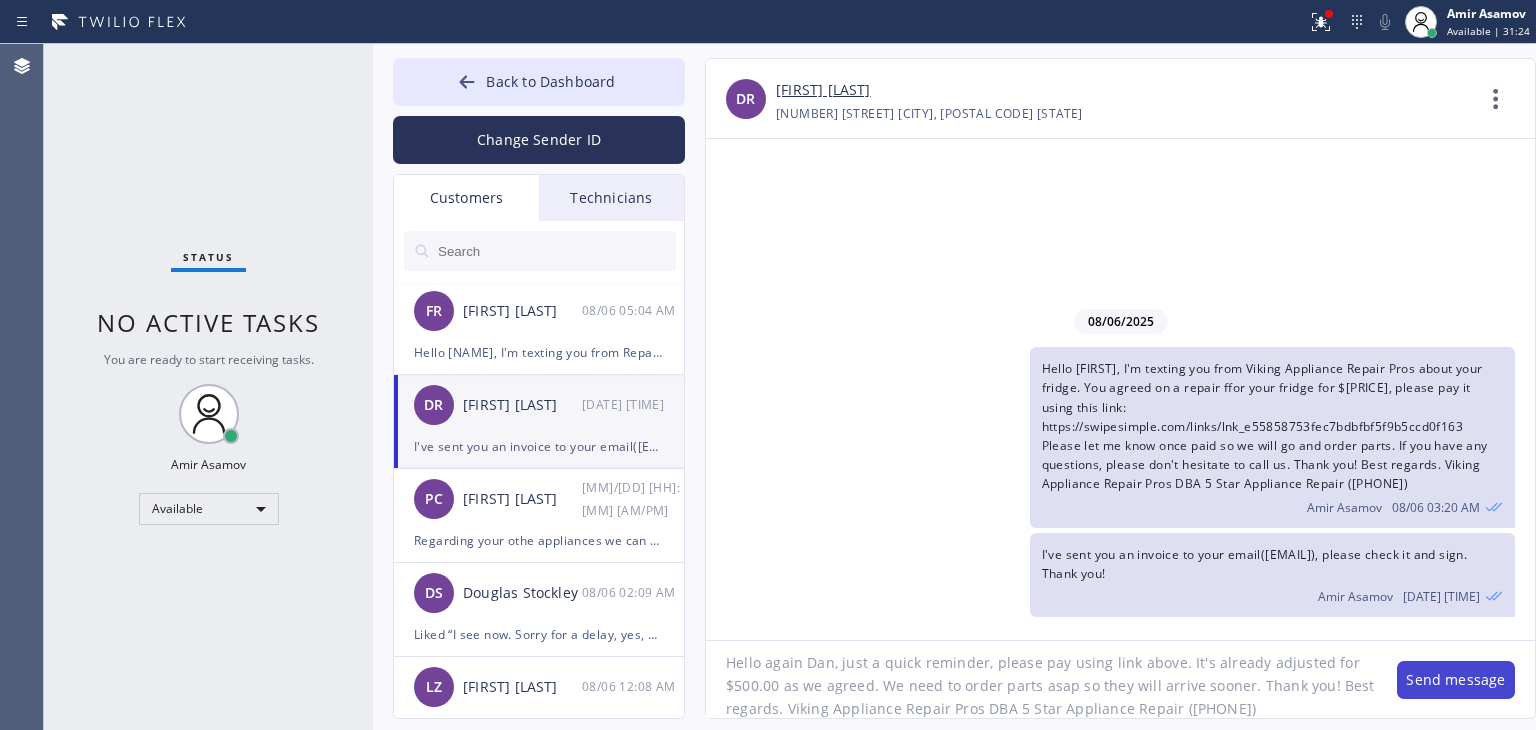 click on "Send message" at bounding box center (1456, 680) 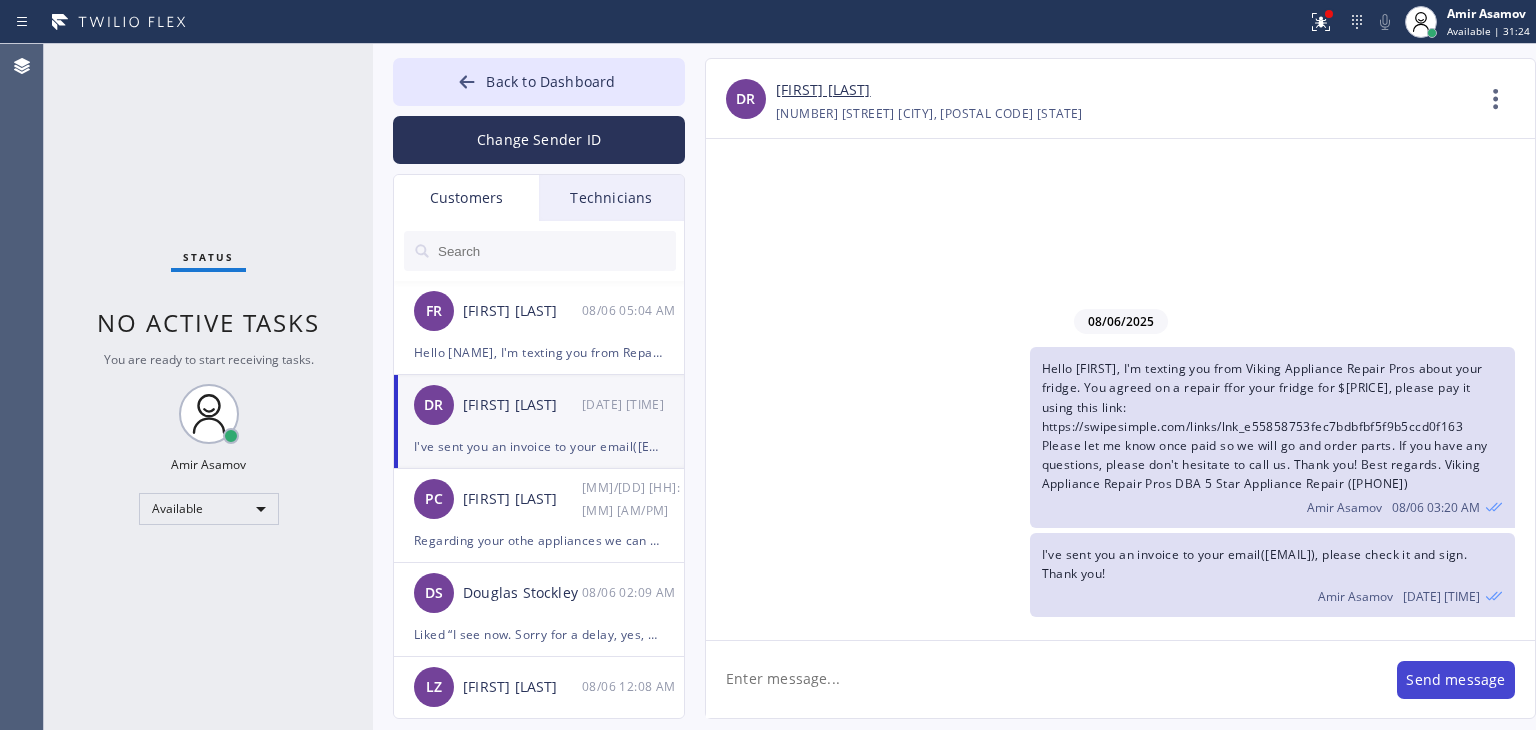scroll, scrollTop: 0, scrollLeft: 0, axis: both 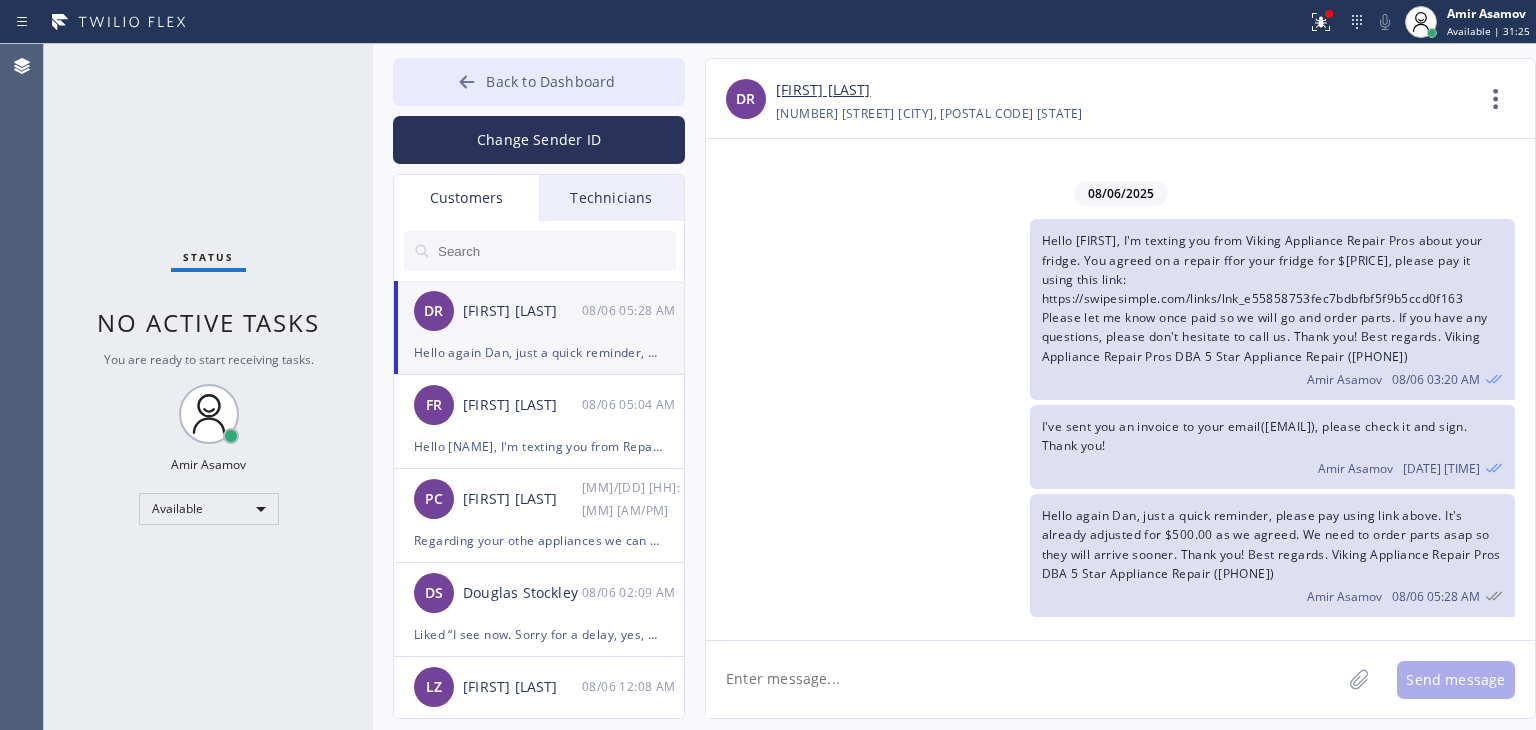 click on "Back to Dashboard" at bounding box center [550, 81] 